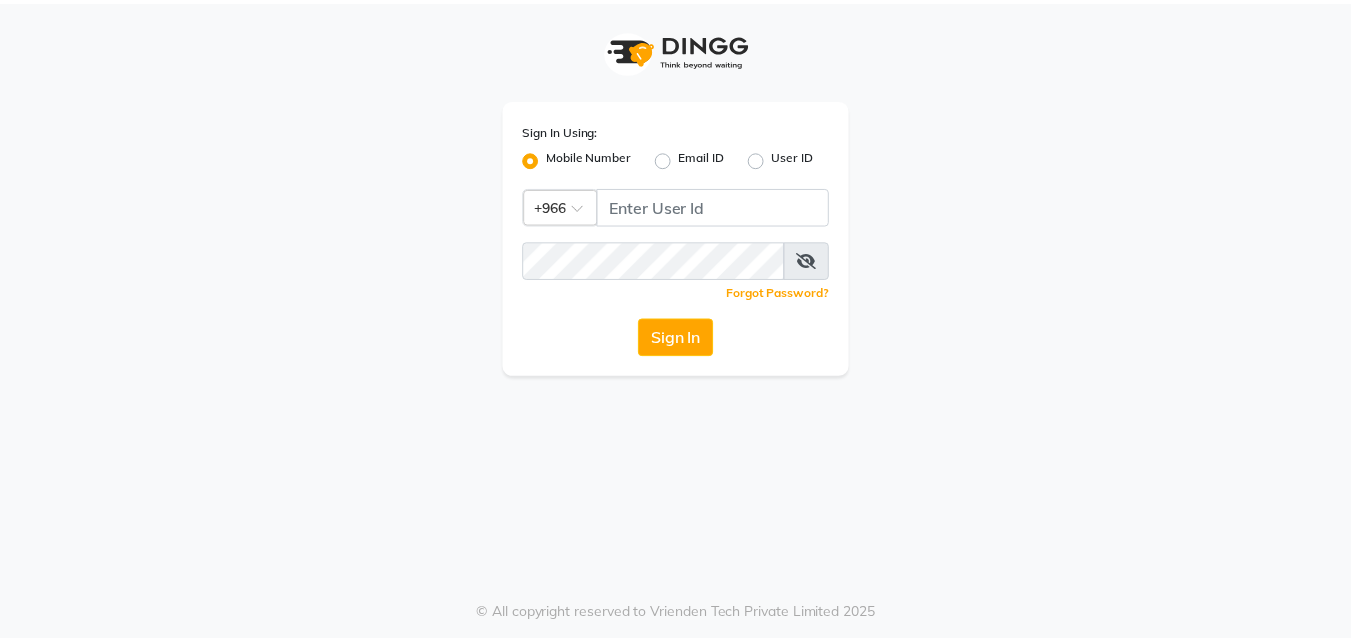 scroll, scrollTop: 0, scrollLeft: 0, axis: both 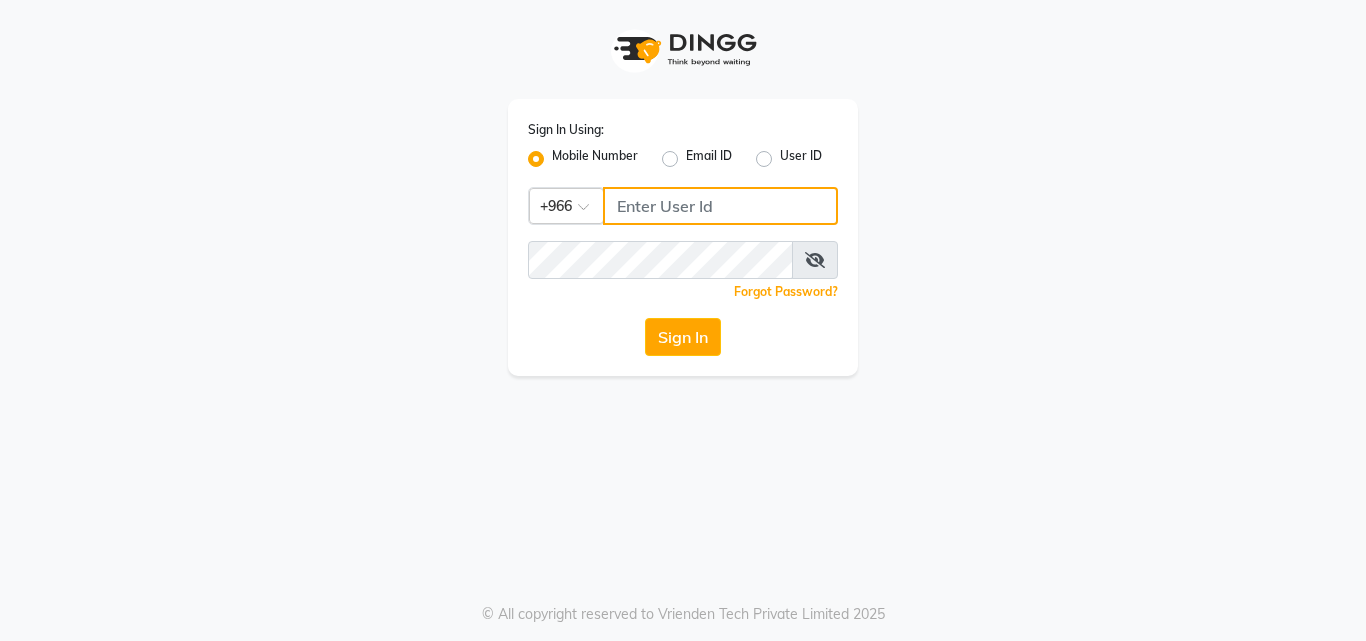 type on "561695339" 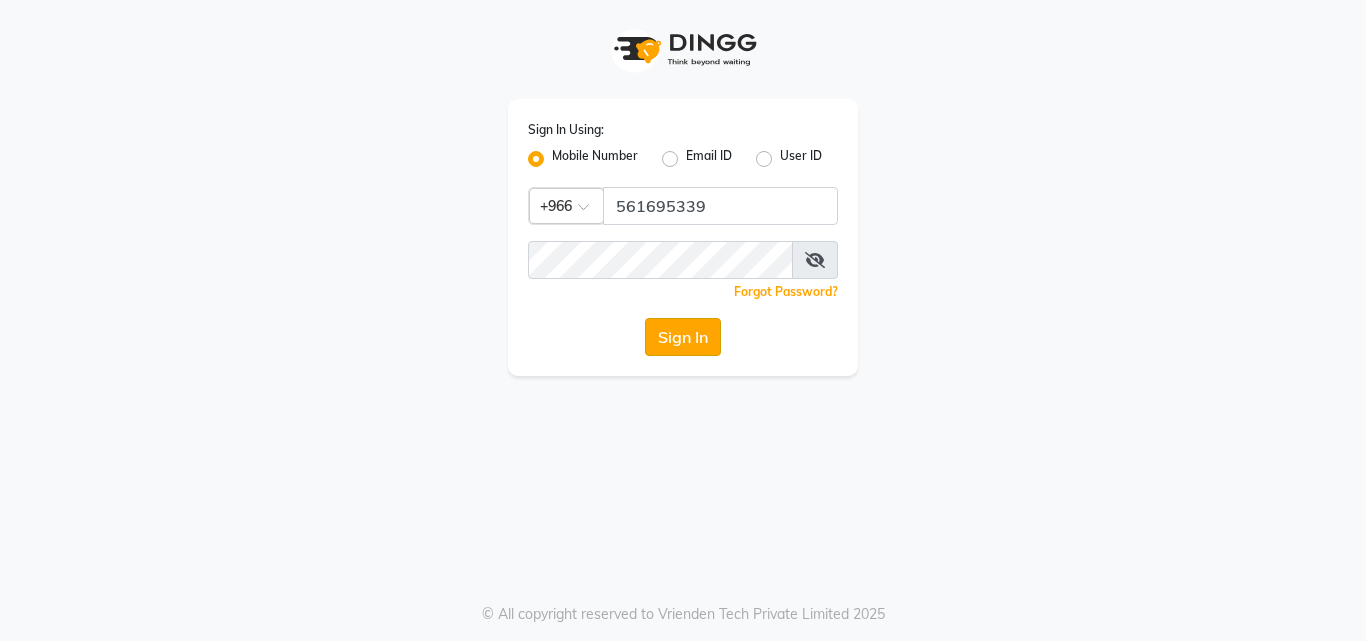 click on "Sign In" 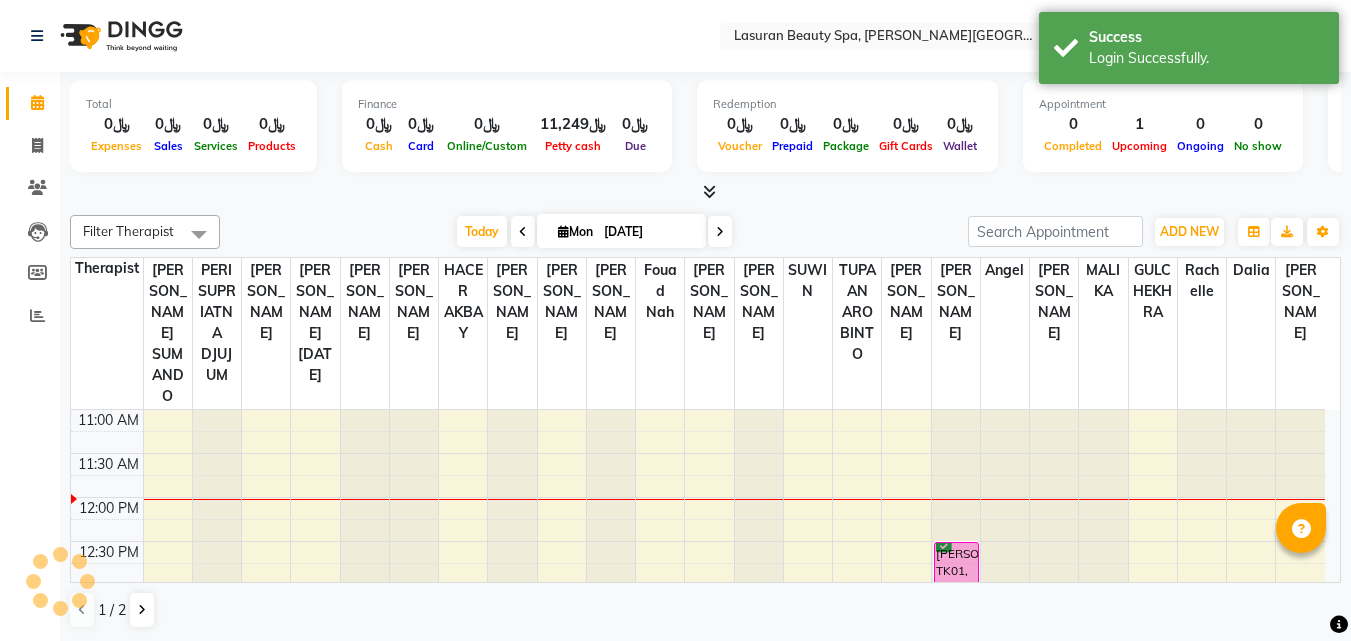 scroll, scrollTop: 0, scrollLeft: 0, axis: both 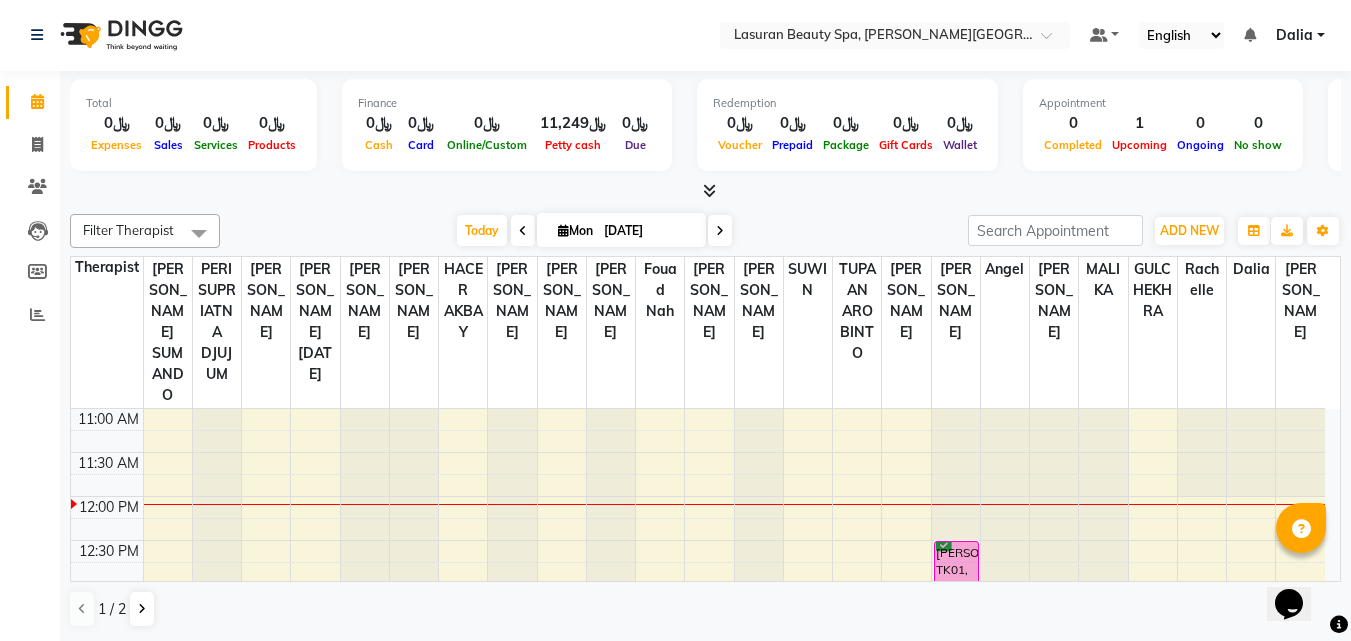 click at bounding box center (199, 233) 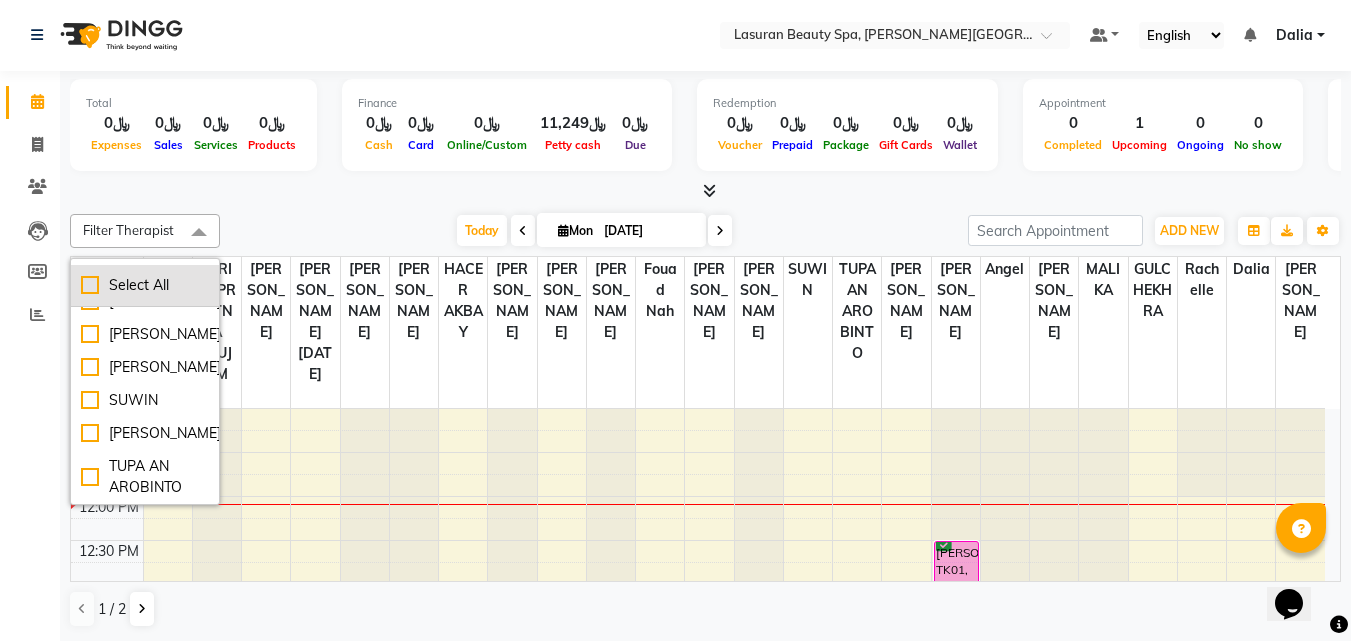 click on "Select All" at bounding box center [145, 285] 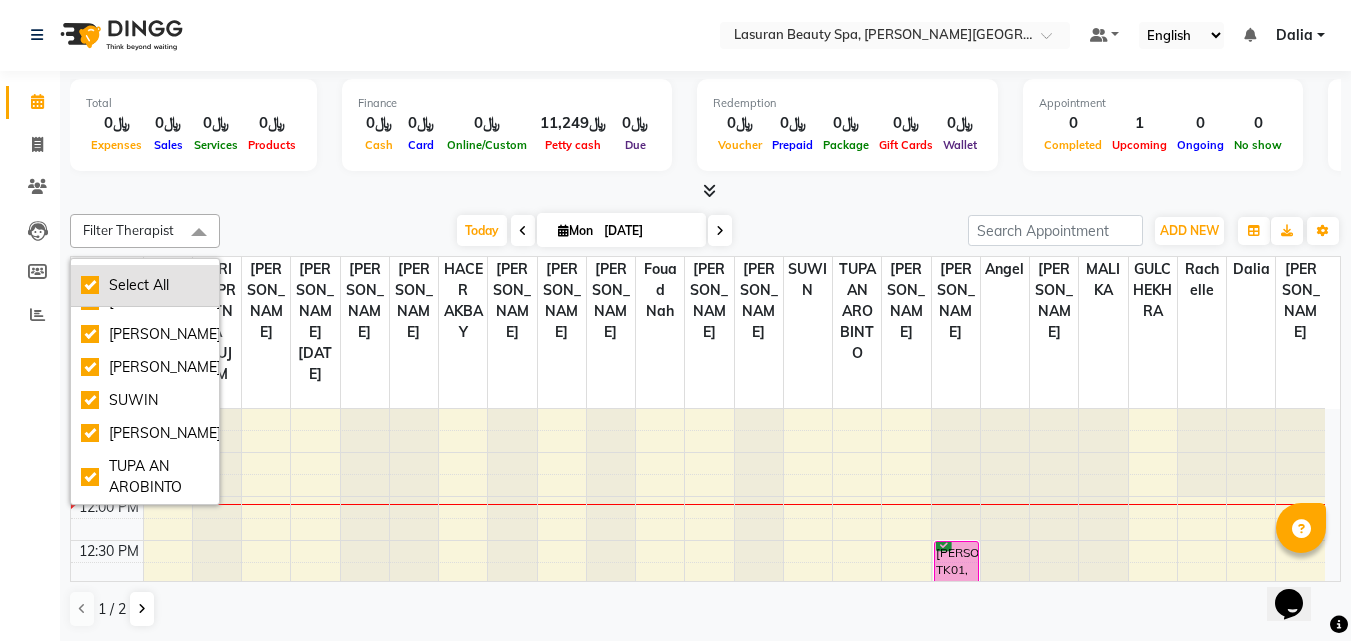 checkbox on "true" 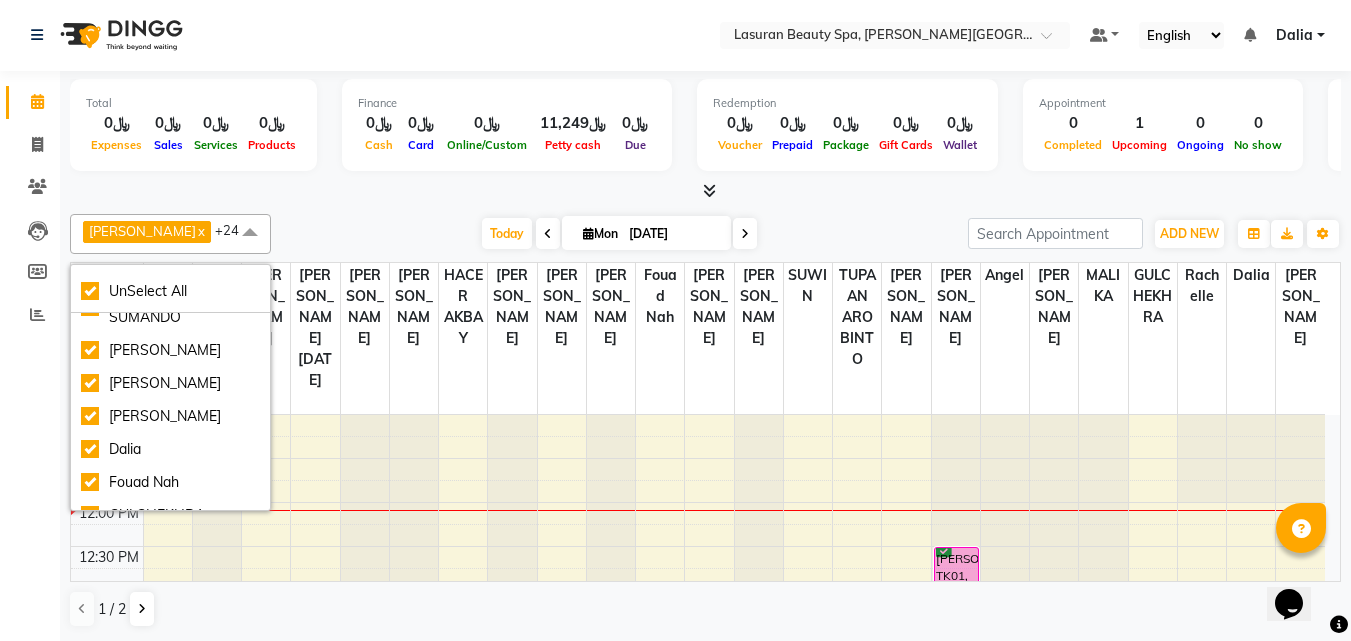 scroll, scrollTop: 0, scrollLeft: 0, axis: both 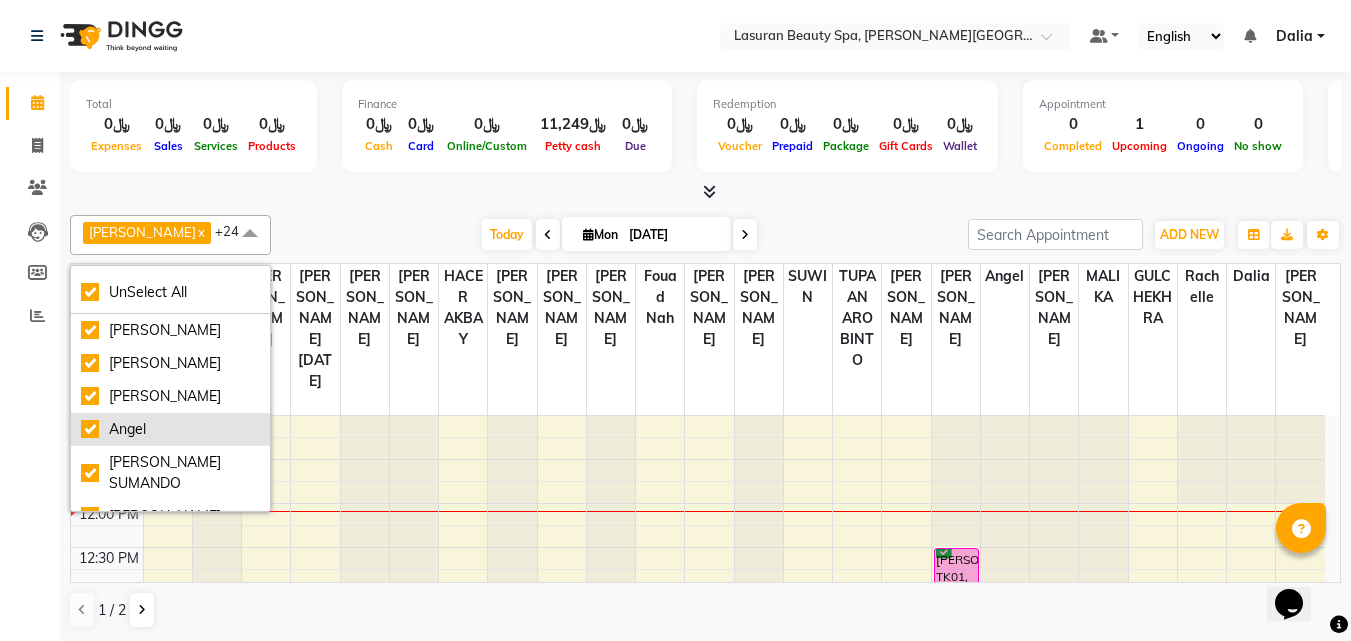 click on "Angel" at bounding box center [170, 429] 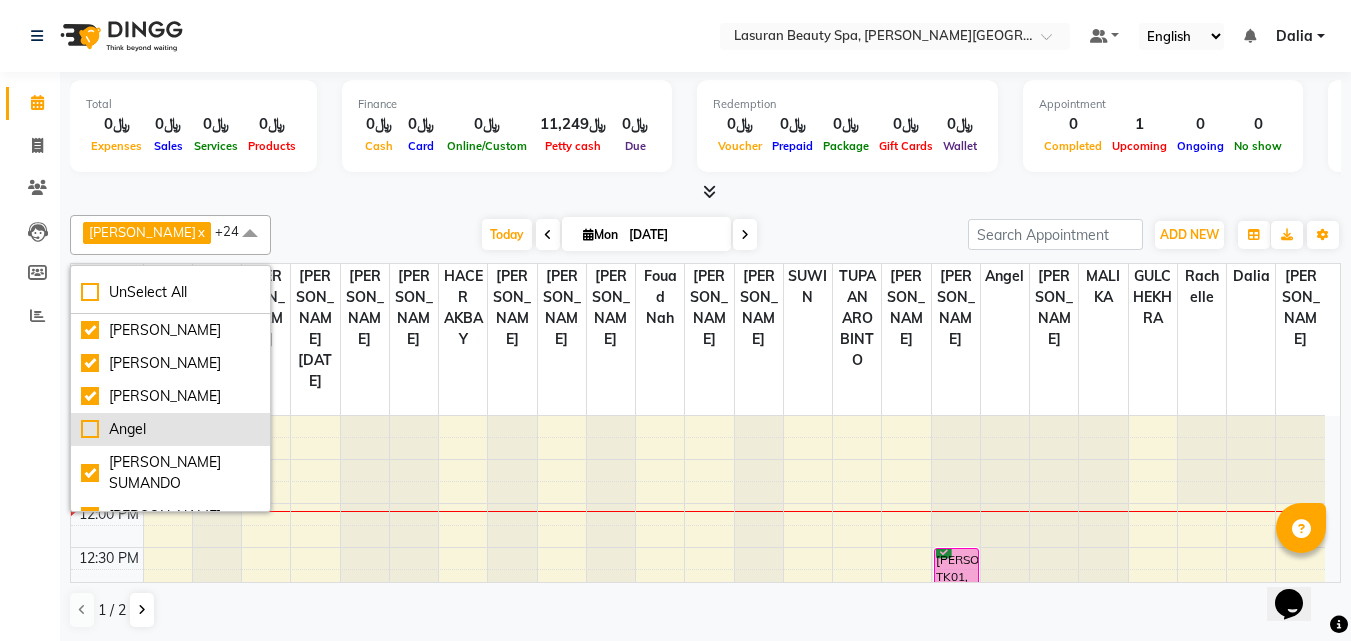 checkbox on "false" 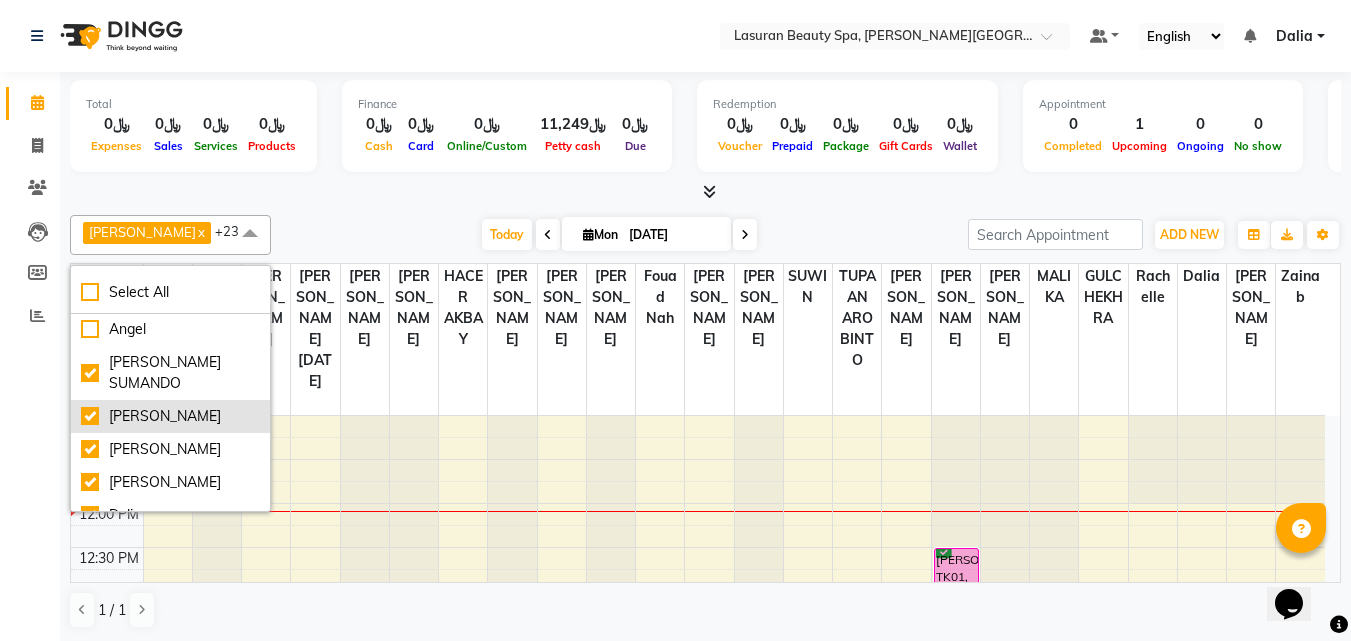 scroll, scrollTop: 200, scrollLeft: 0, axis: vertical 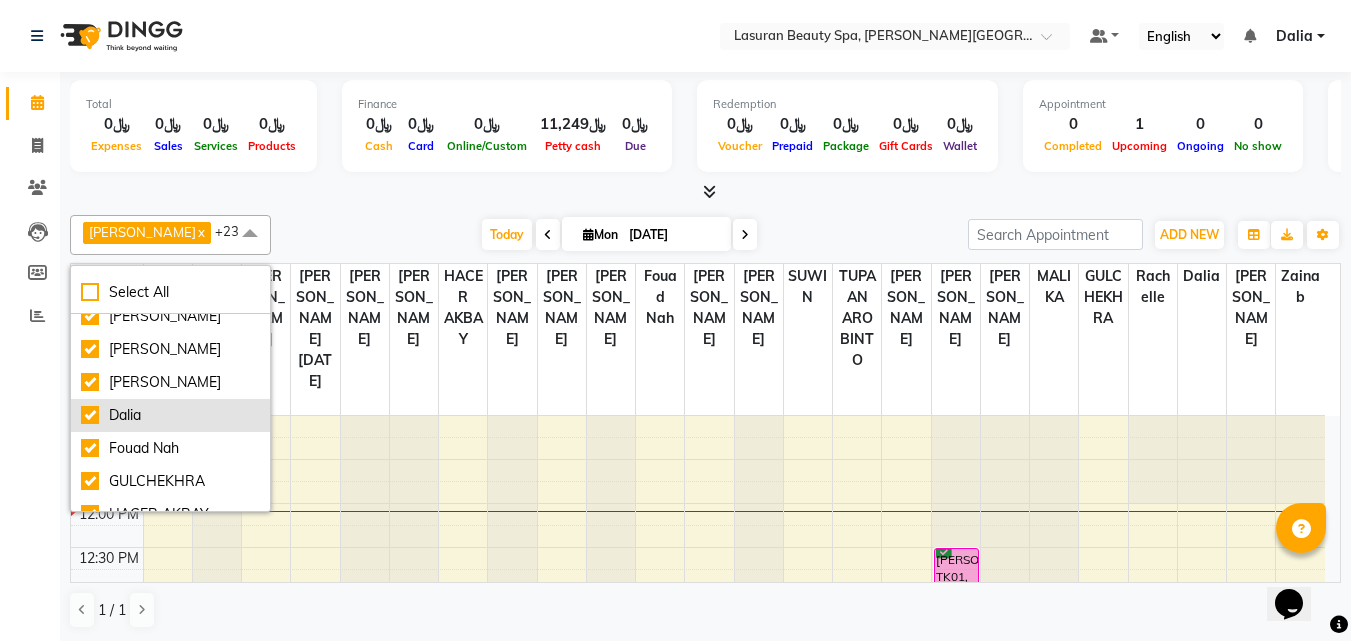 click on "Dalia" at bounding box center [170, 415] 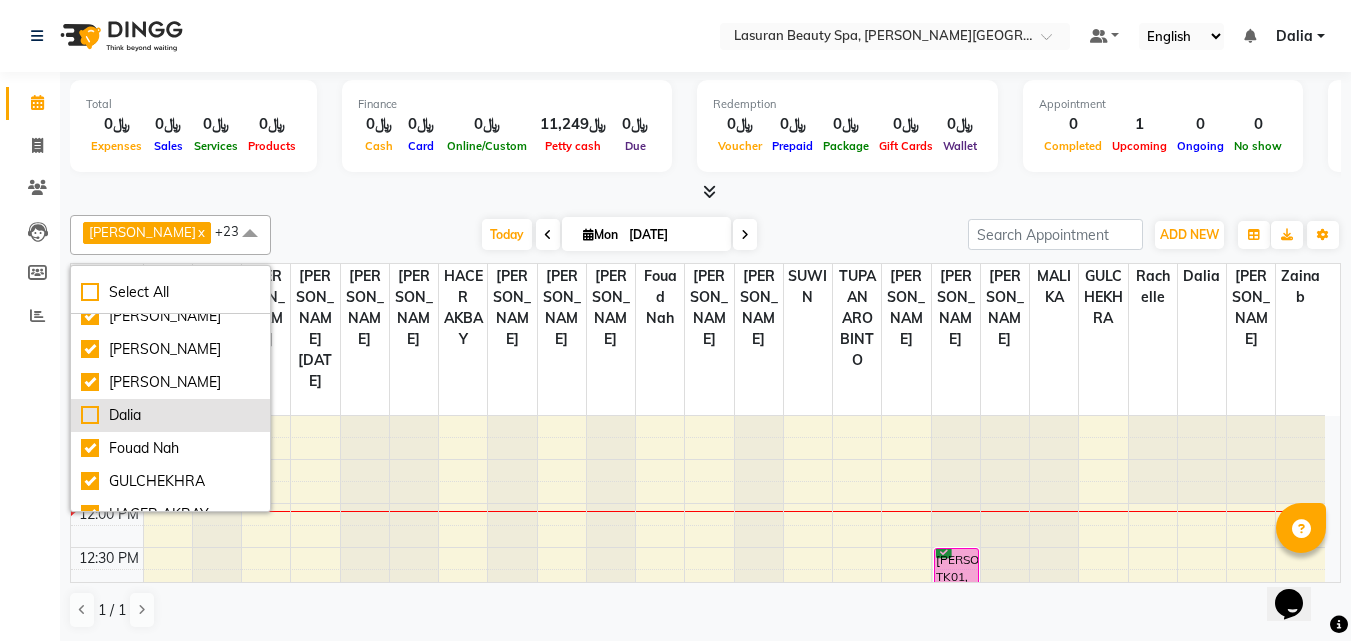 checkbox on "false" 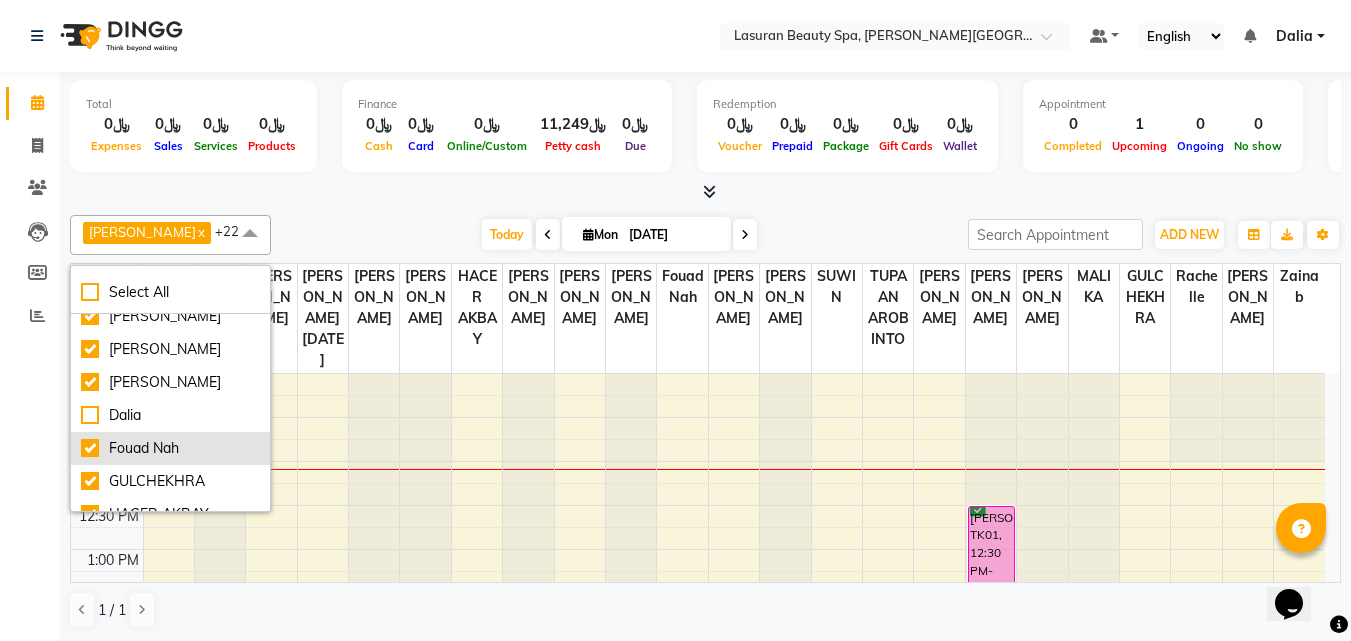 click on "Fouad Nah" at bounding box center [170, 448] 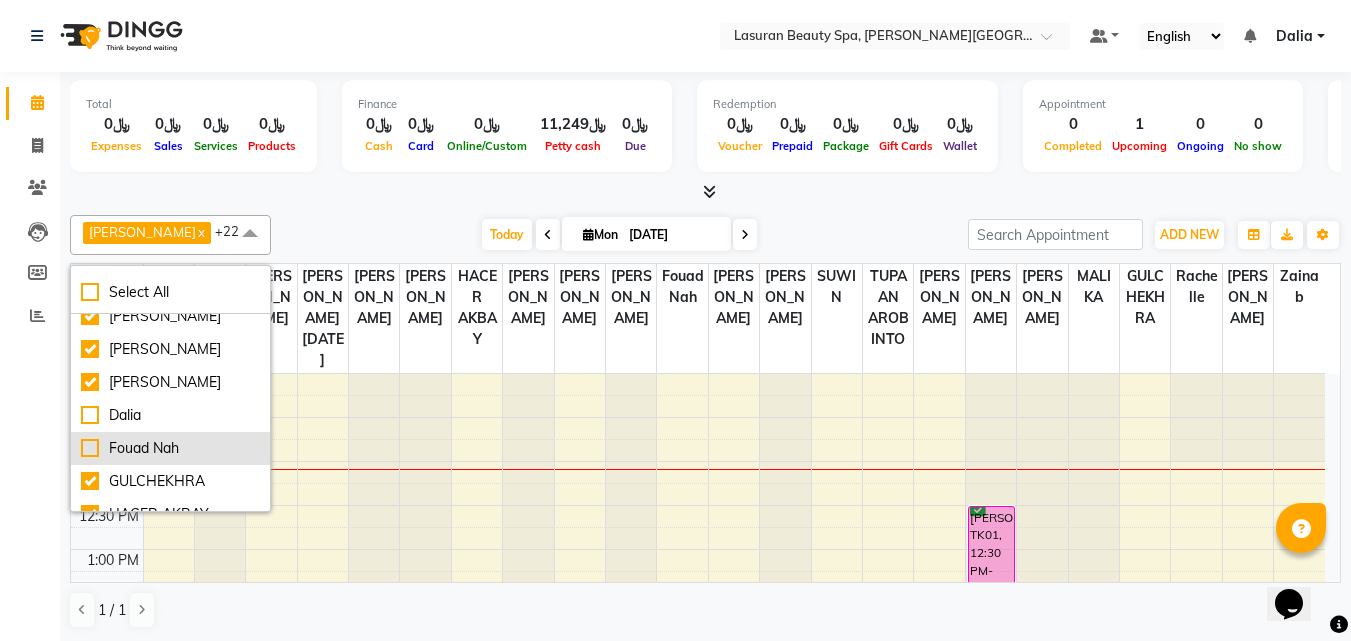 checkbox on "false" 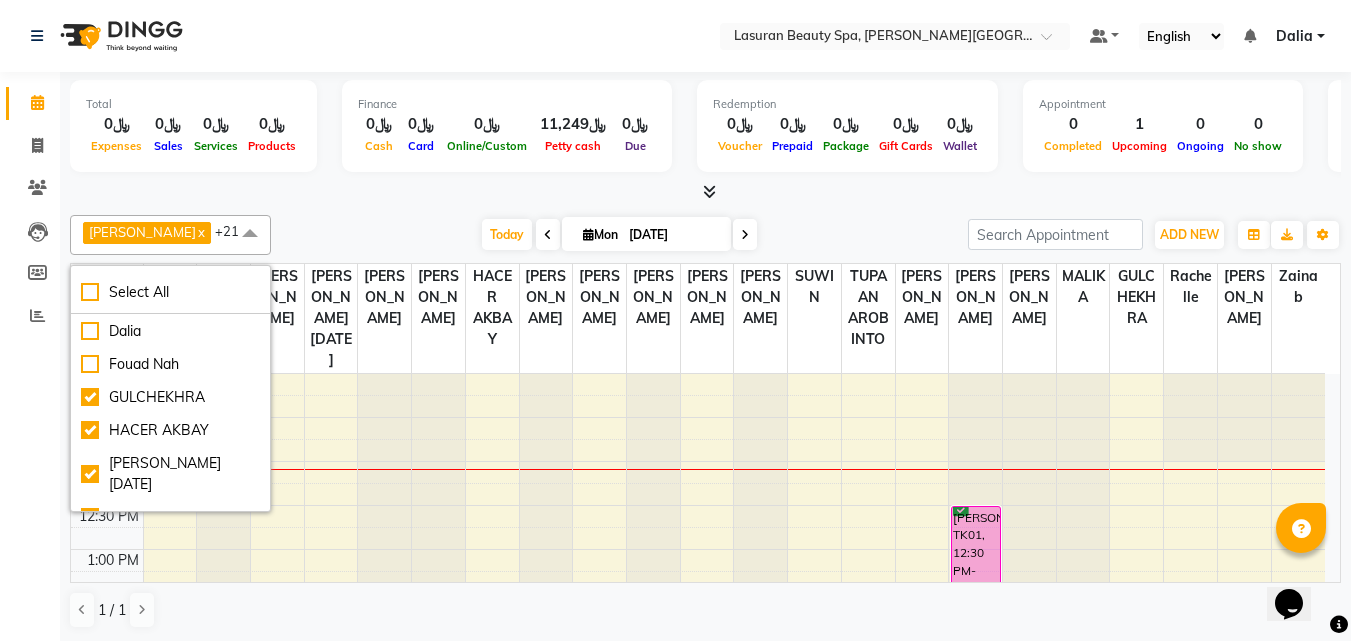 scroll, scrollTop: 400, scrollLeft: 0, axis: vertical 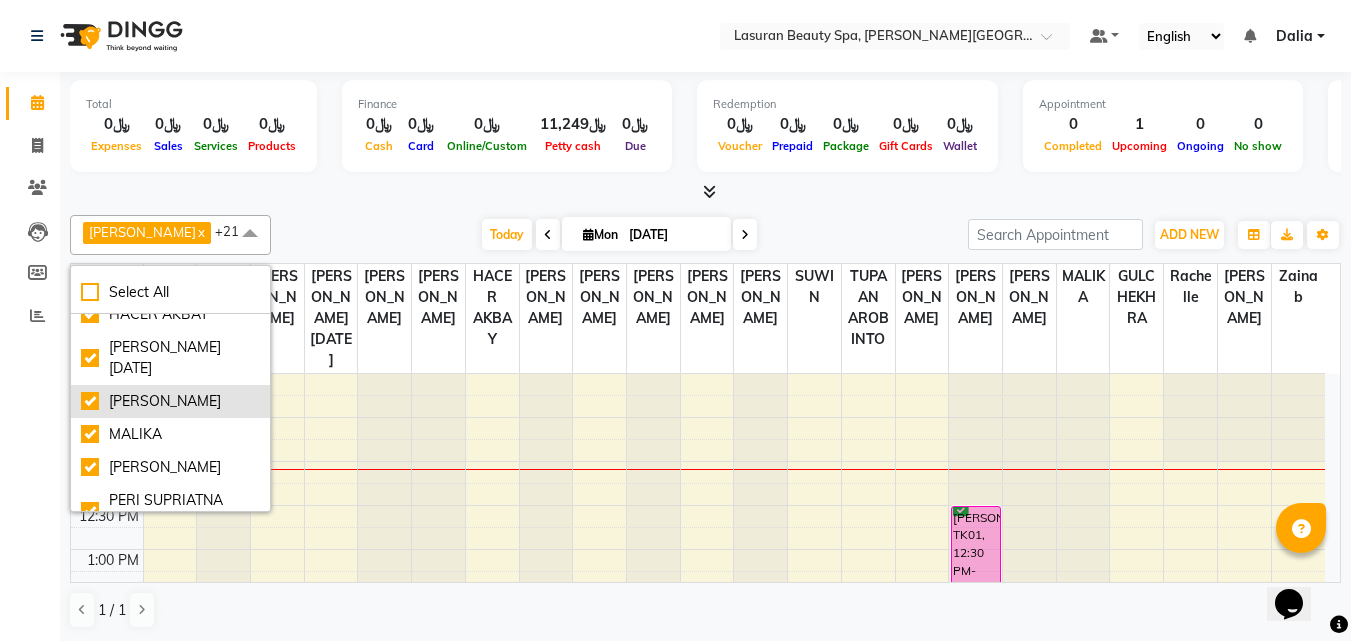 click on "[PERSON_NAME]" at bounding box center [170, 401] 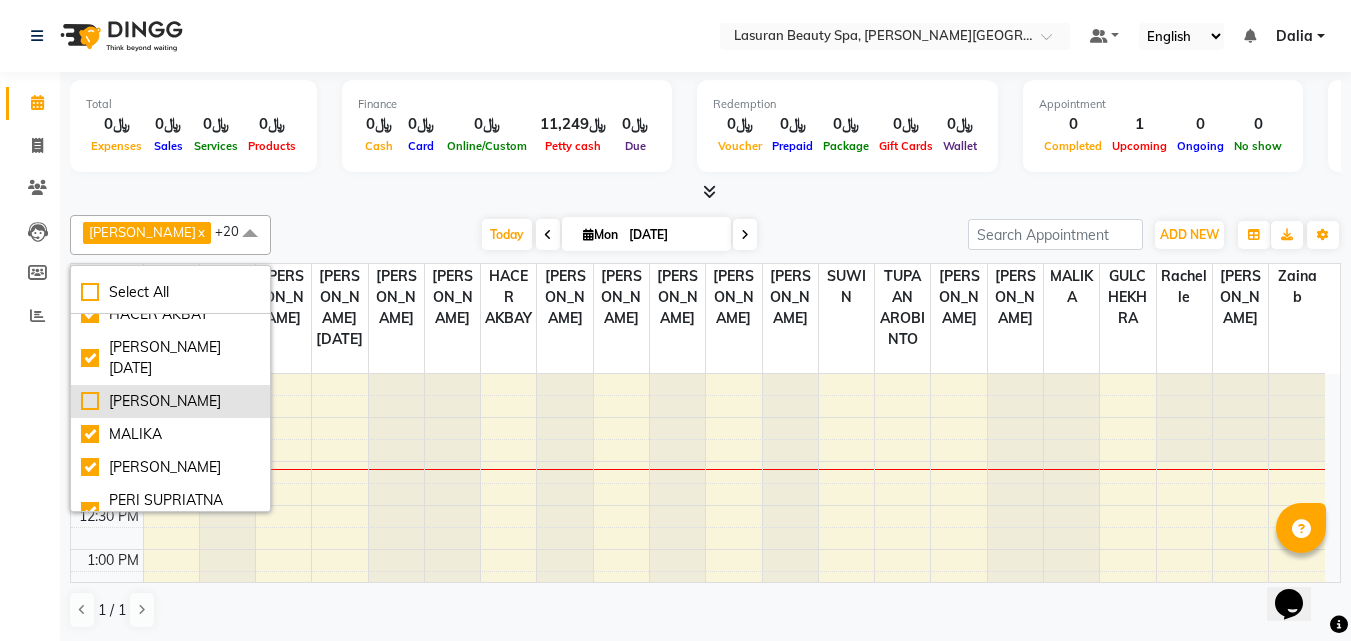 click on "[PERSON_NAME]" at bounding box center (170, 401) 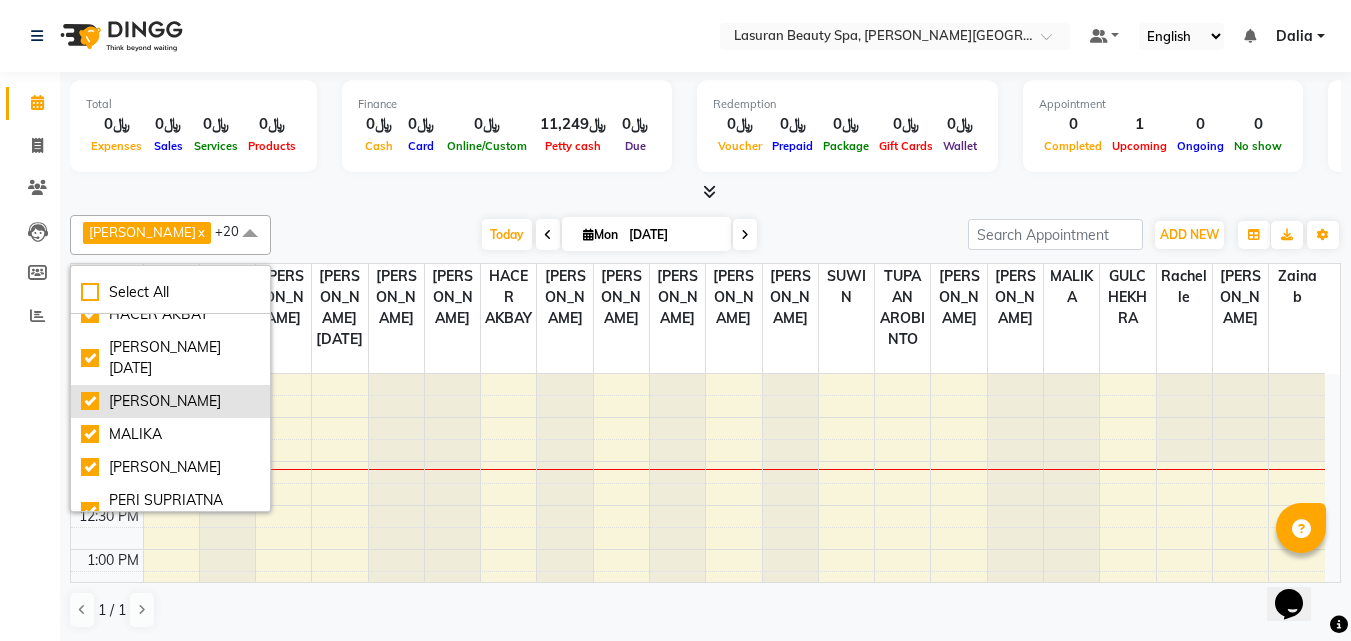 checkbox on "true" 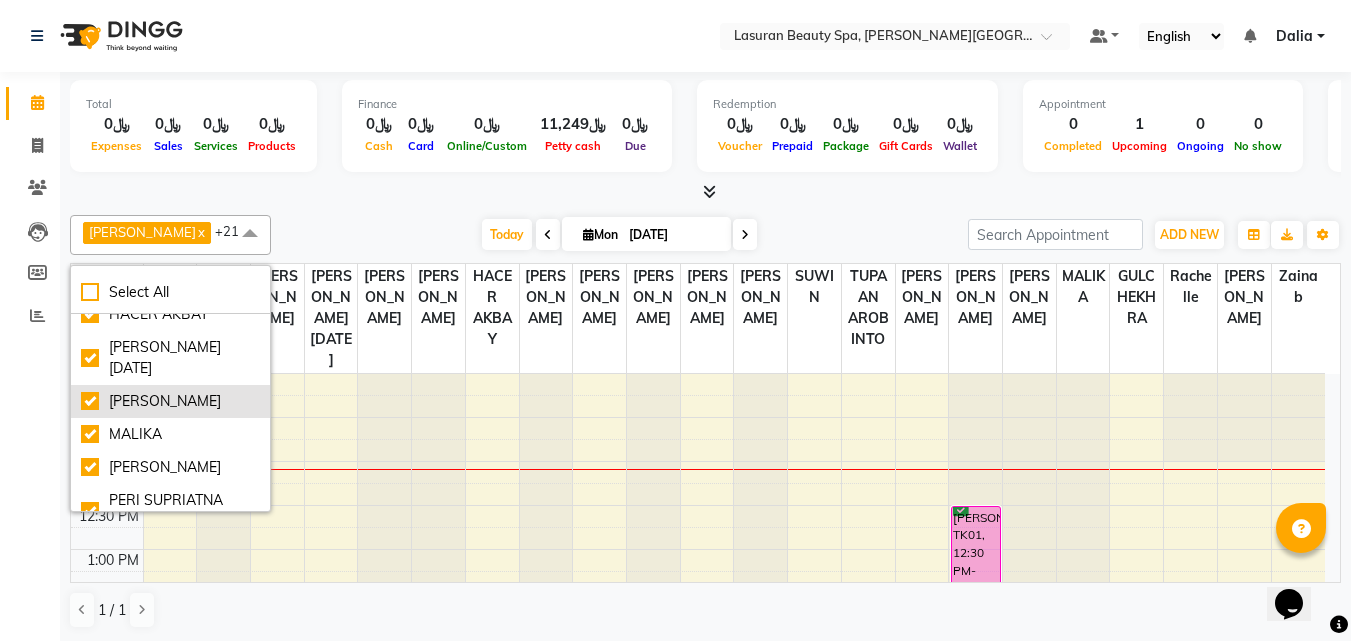 scroll, scrollTop: 500, scrollLeft: 0, axis: vertical 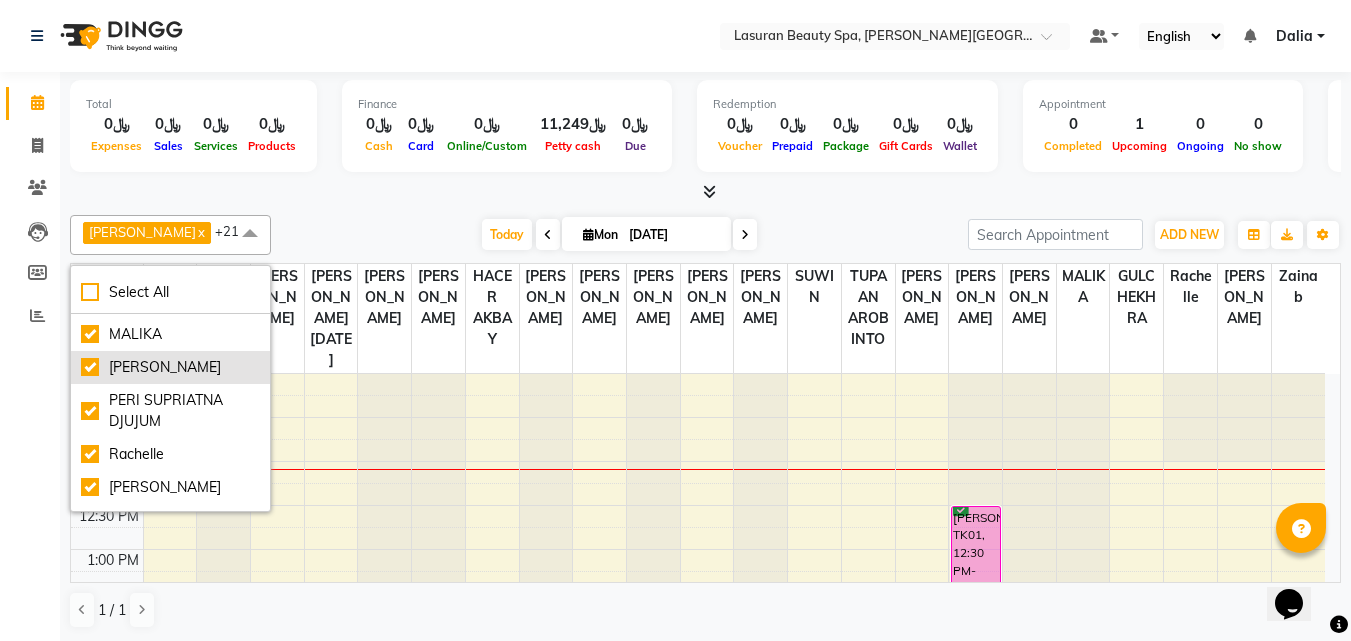 click on "[PERSON_NAME]" at bounding box center [170, 367] 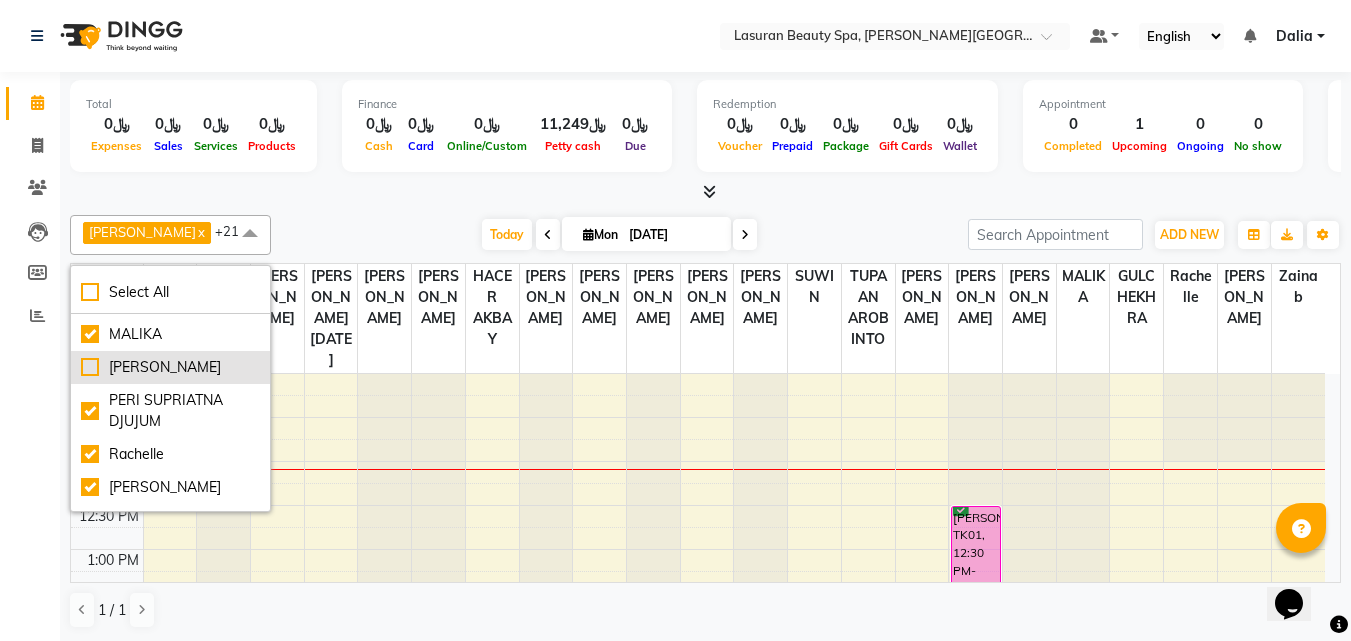 checkbox on "false" 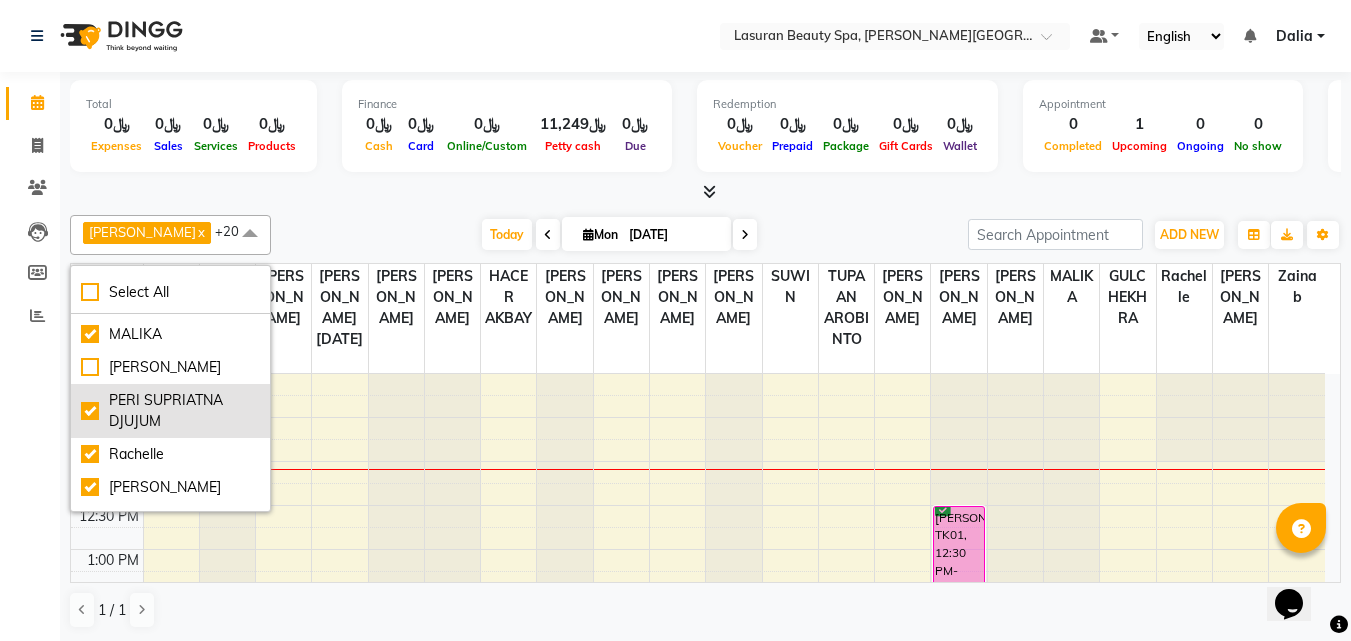 scroll, scrollTop: 600, scrollLeft: 0, axis: vertical 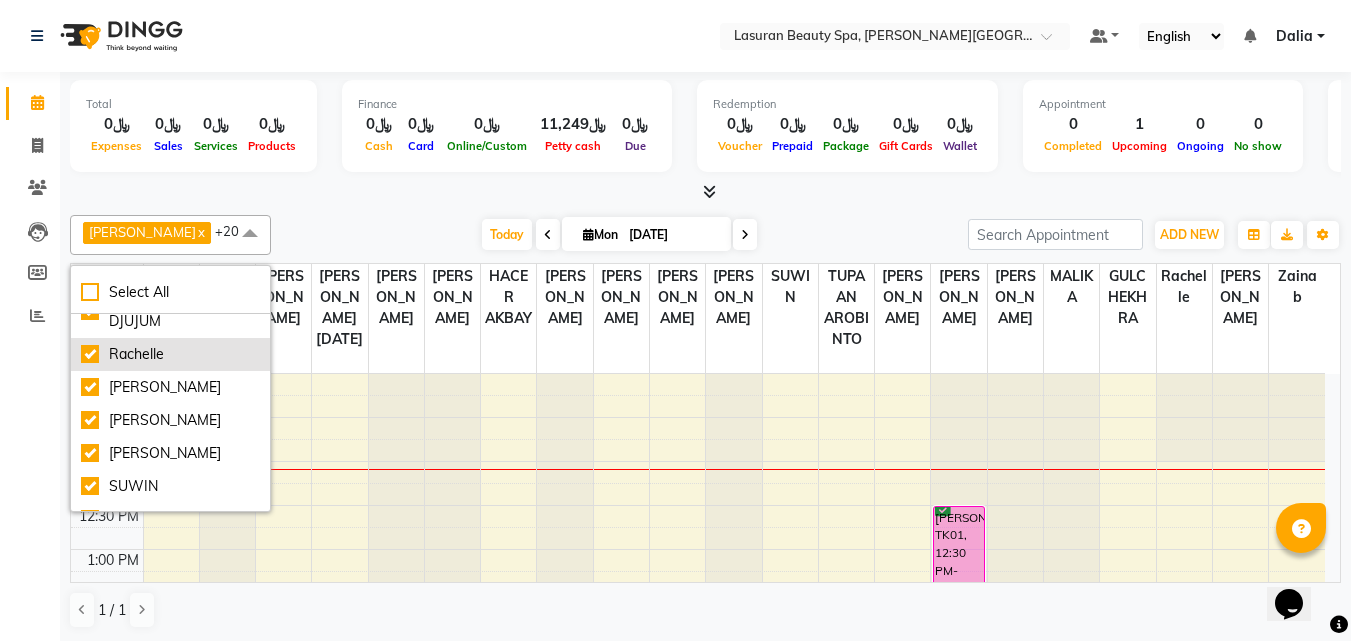 click on "Rachelle" at bounding box center (170, 354) 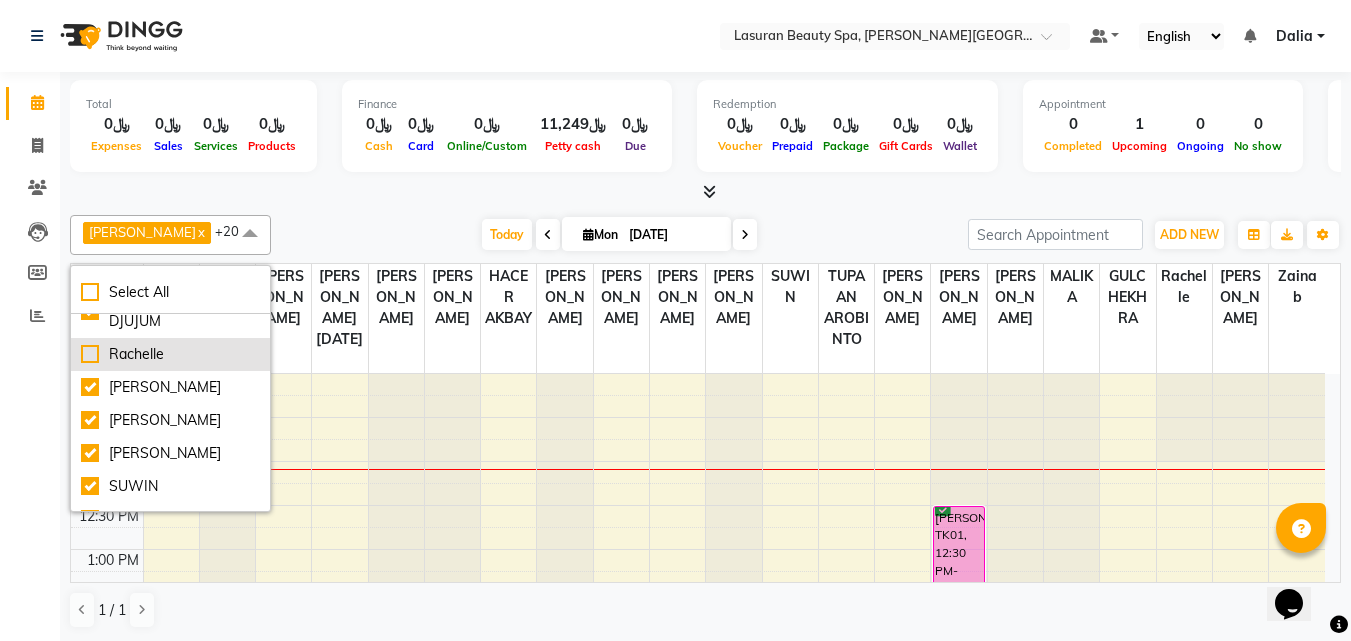 checkbox on "false" 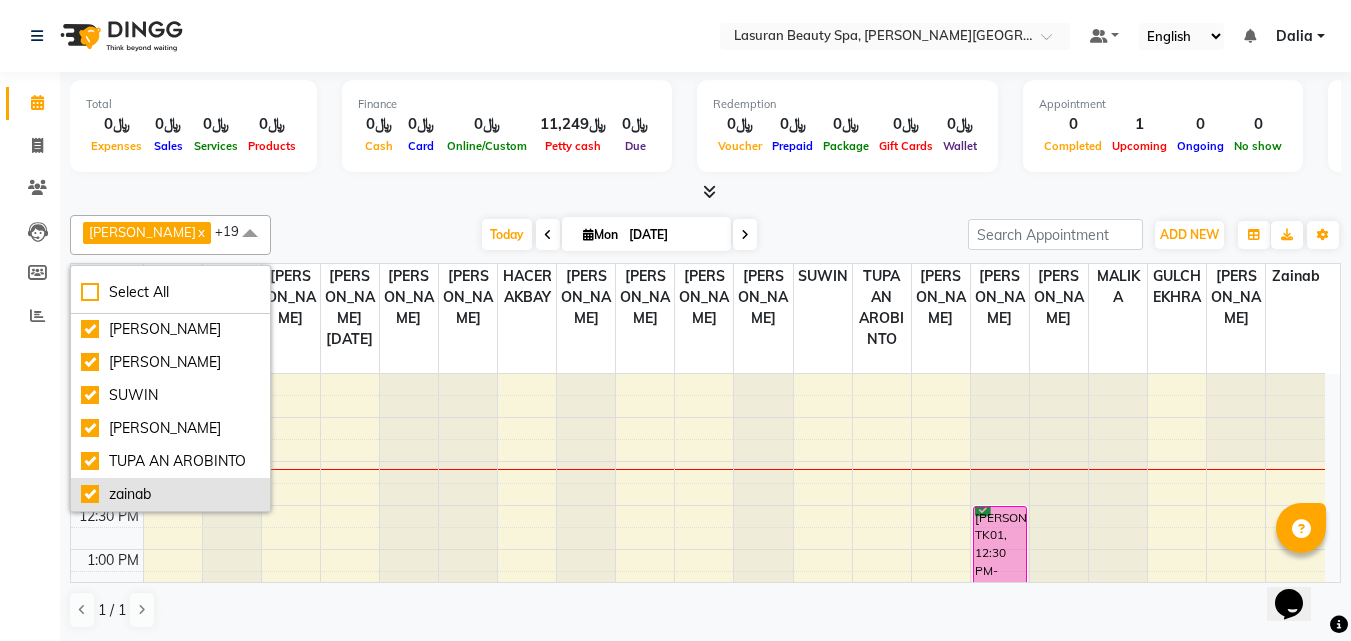 click on "zainab" at bounding box center [170, 494] 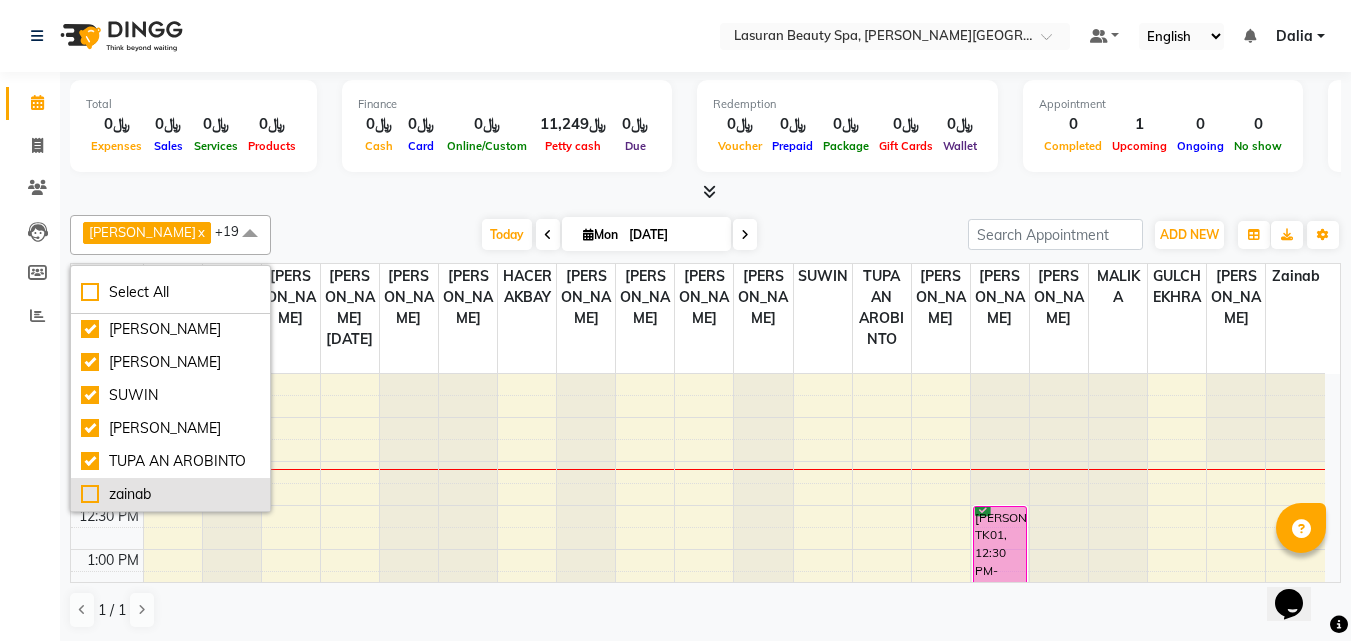 checkbox on "false" 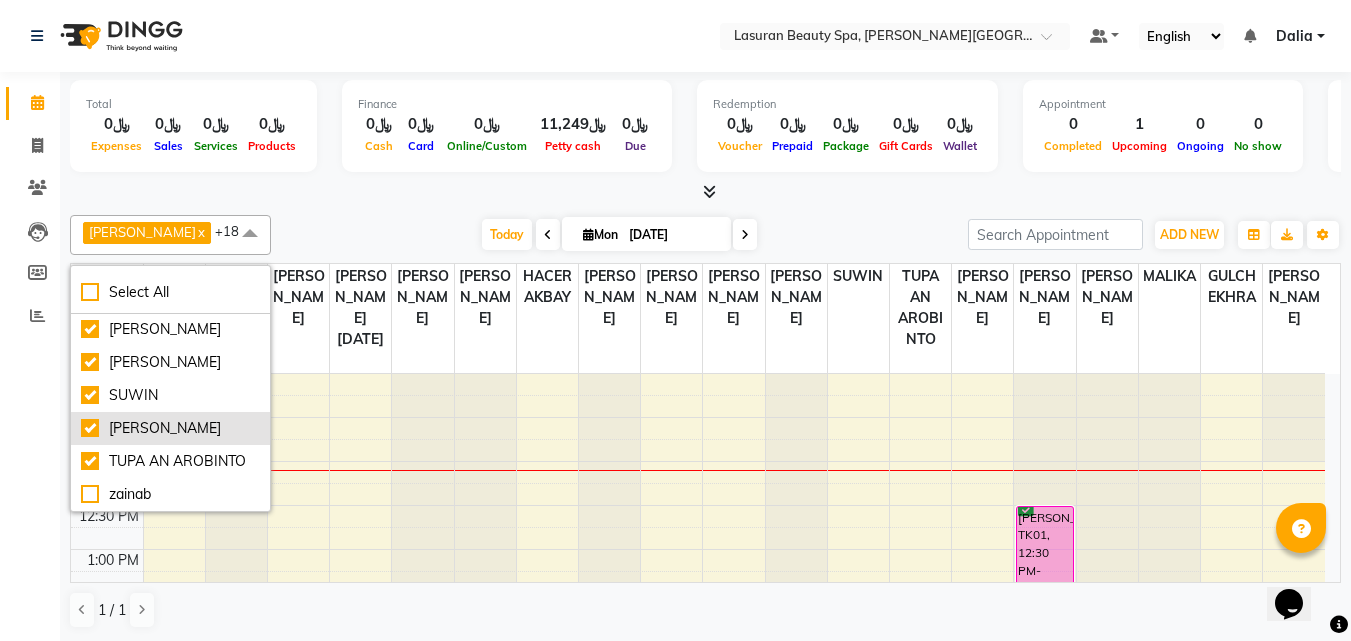 click on "[PERSON_NAME]" at bounding box center [170, 428] 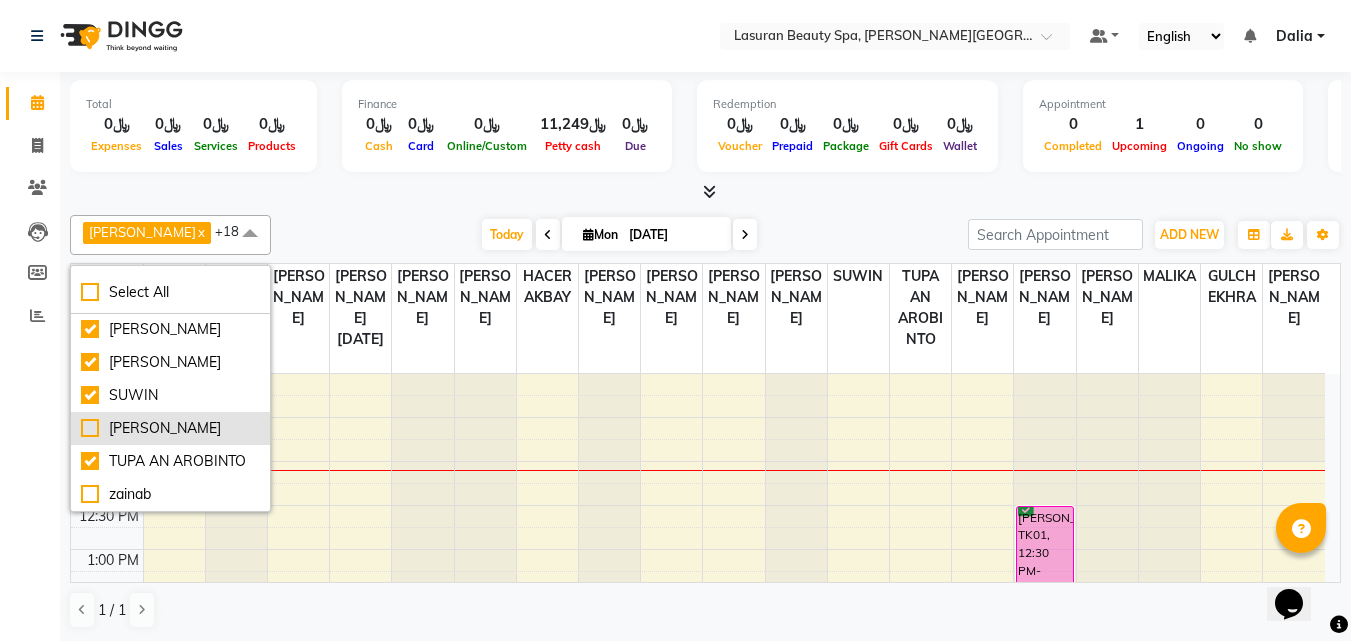 checkbox on "false" 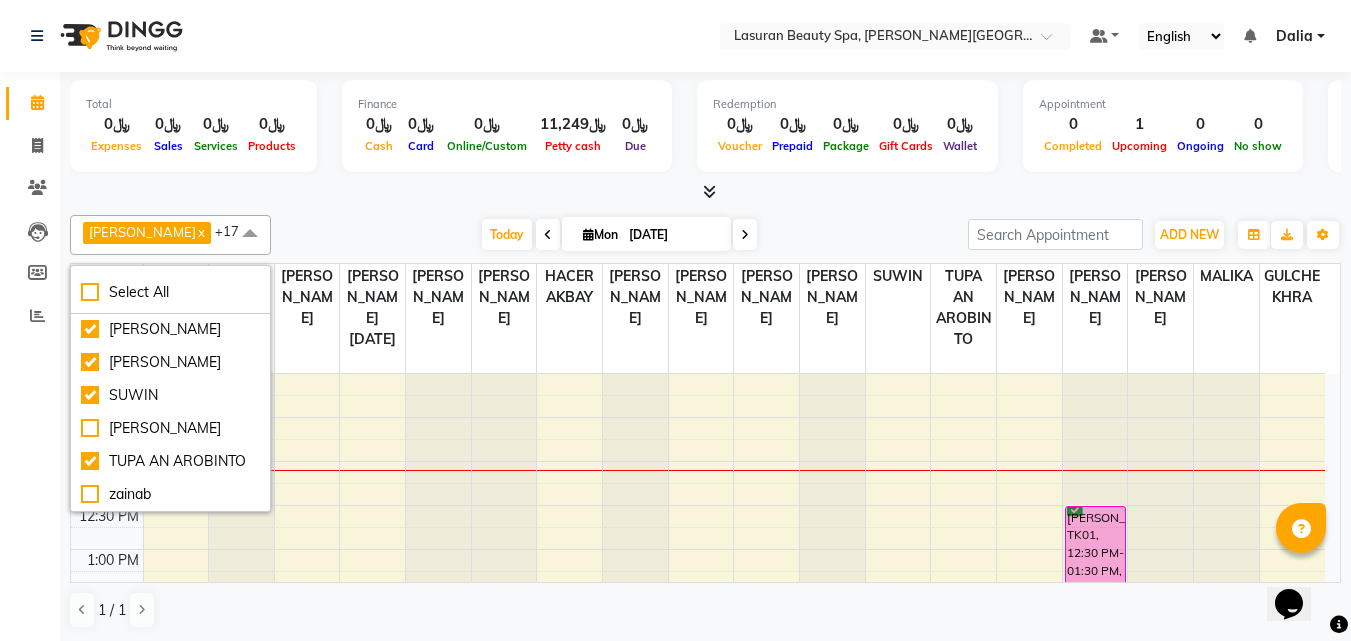 click on "[DATE]  [DATE]" at bounding box center [619, 235] 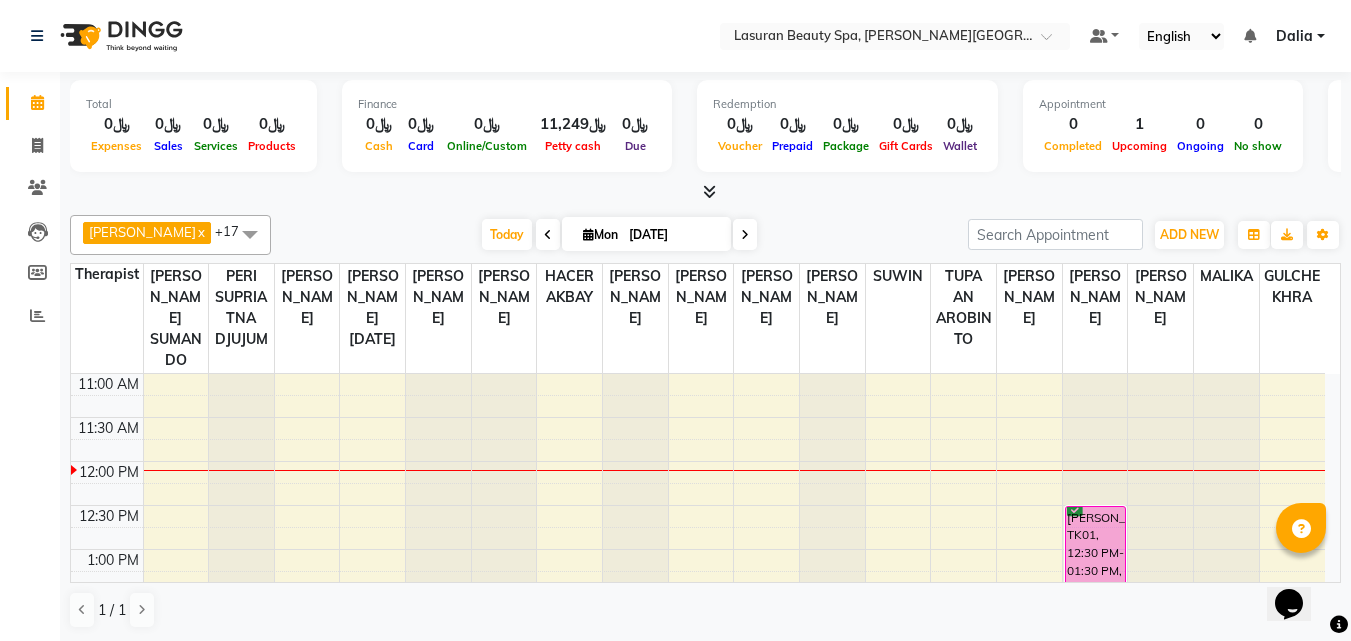 click on "[PERSON_NAME], TK01, 12:30 PM-01:30 PM, SWEEDISH MASSAGE | جلسة تدليك سويدي" at bounding box center [1095, 549] 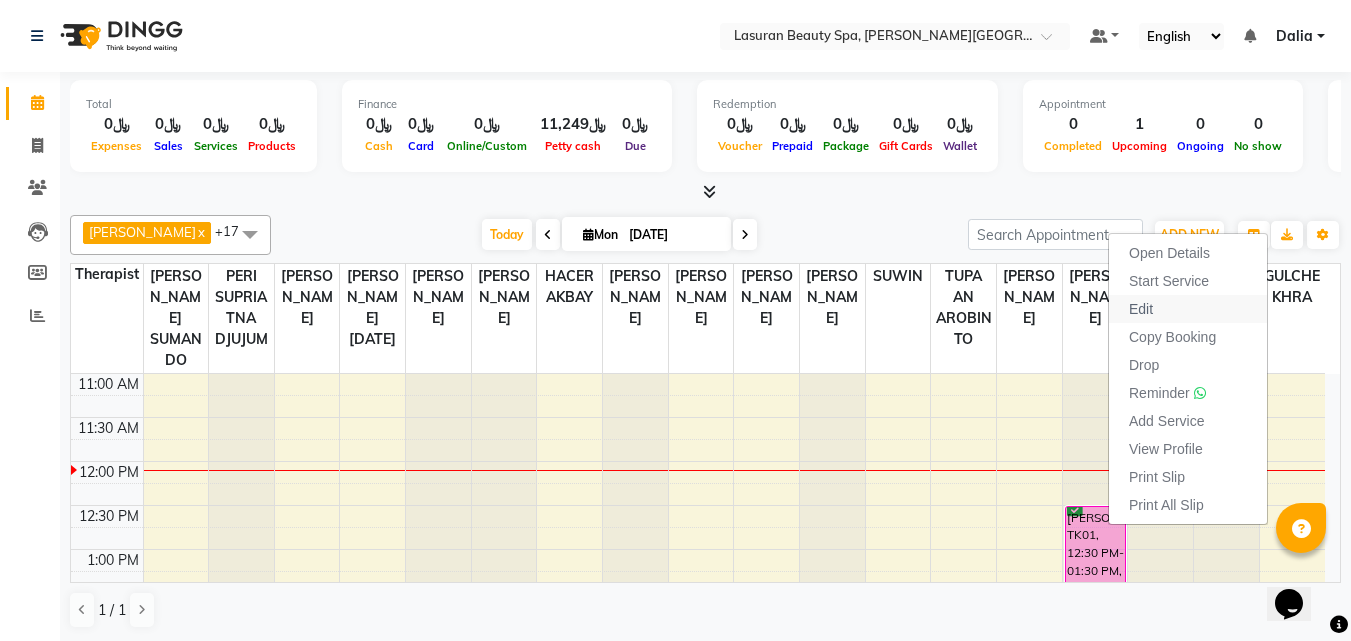 click on "Edit" at bounding box center (1188, 309) 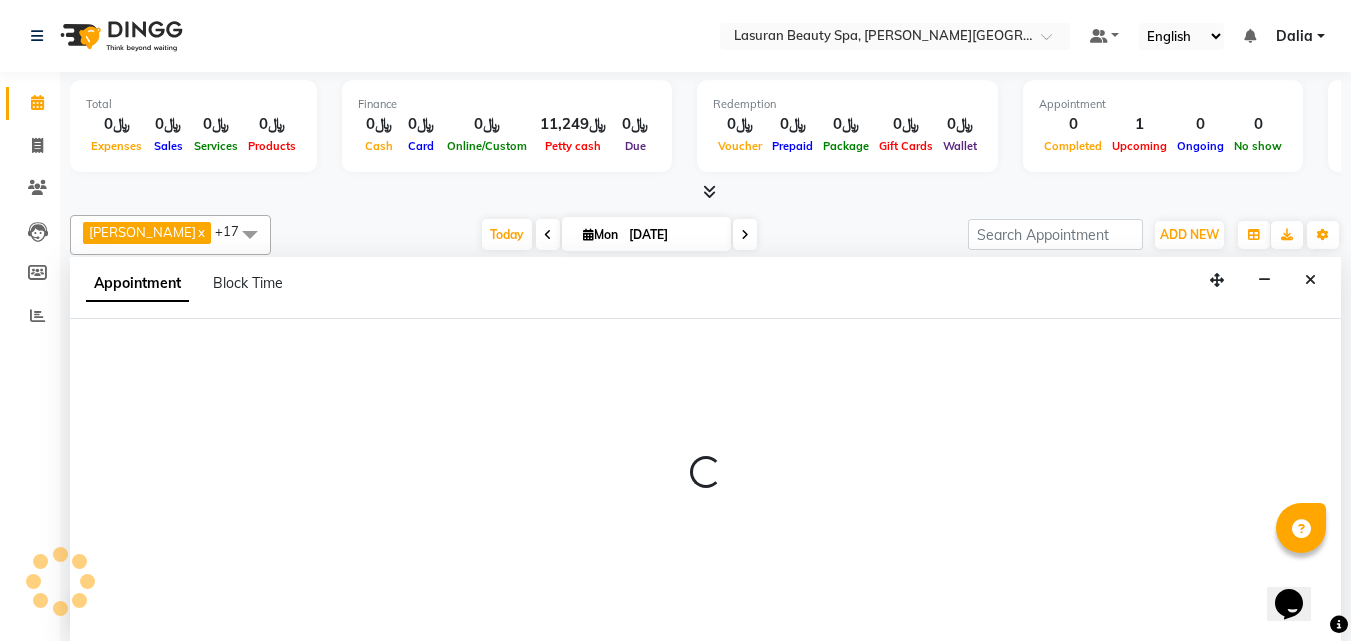 scroll, scrollTop: 1, scrollLeft: 0, axis: vertical 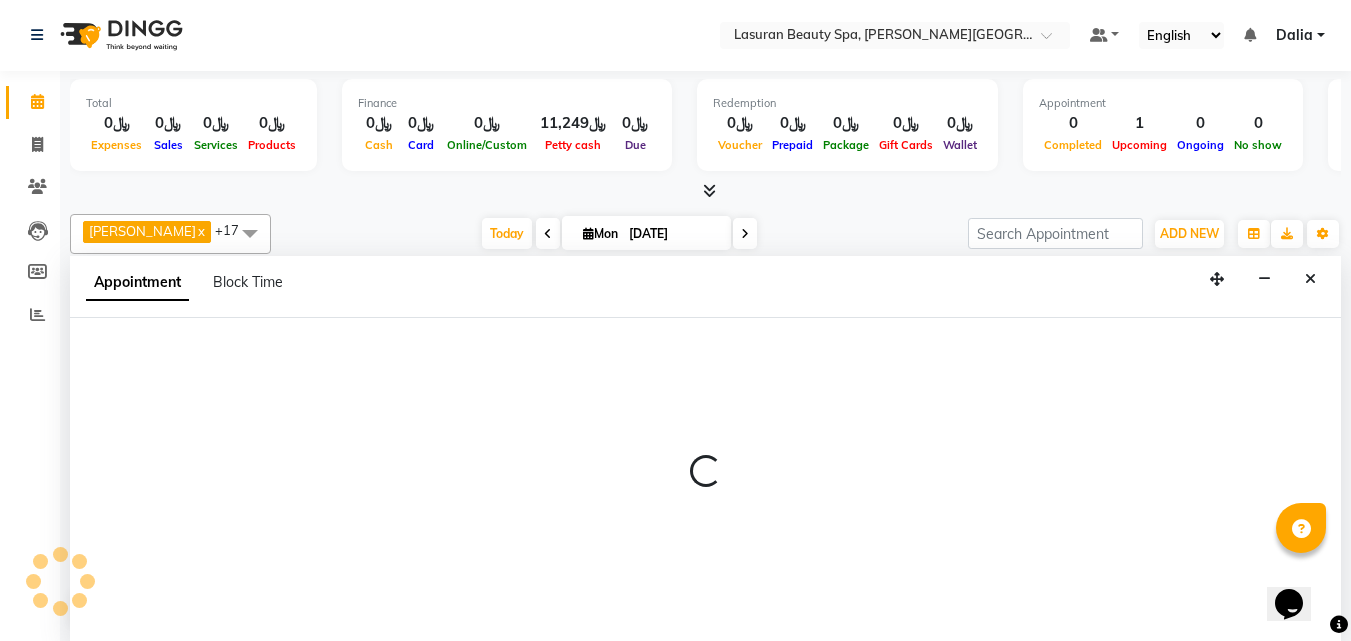 select on "confirm booking" 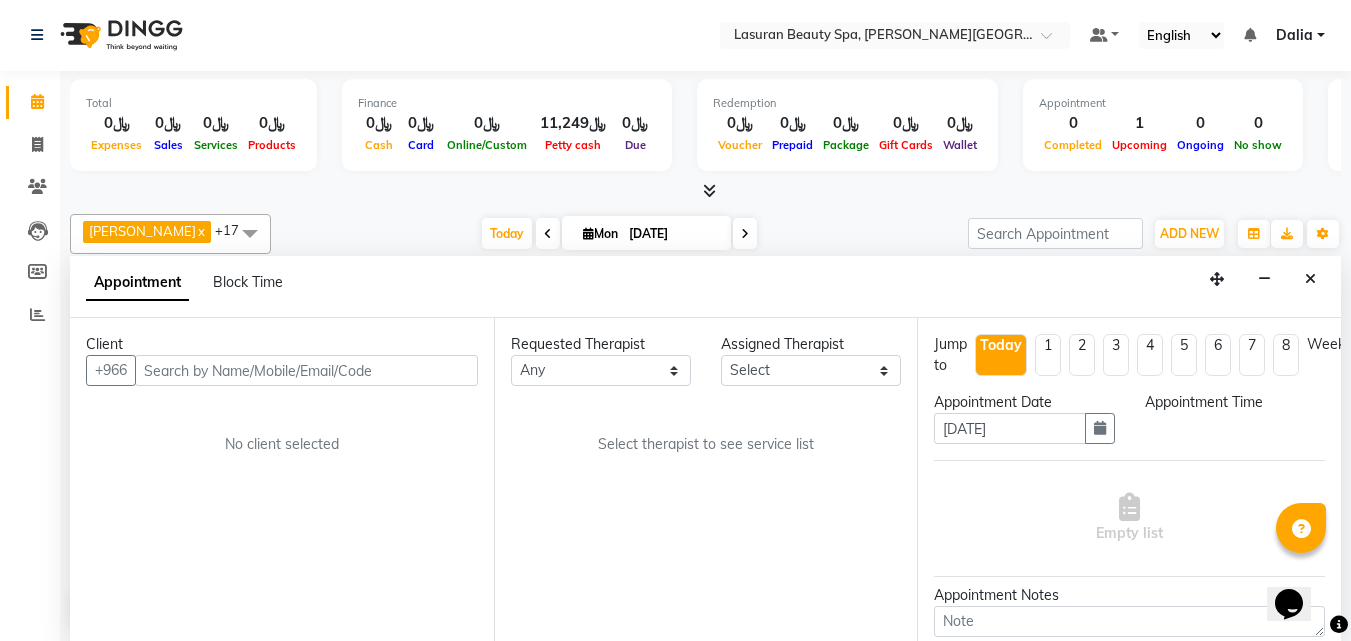 select on "66975" 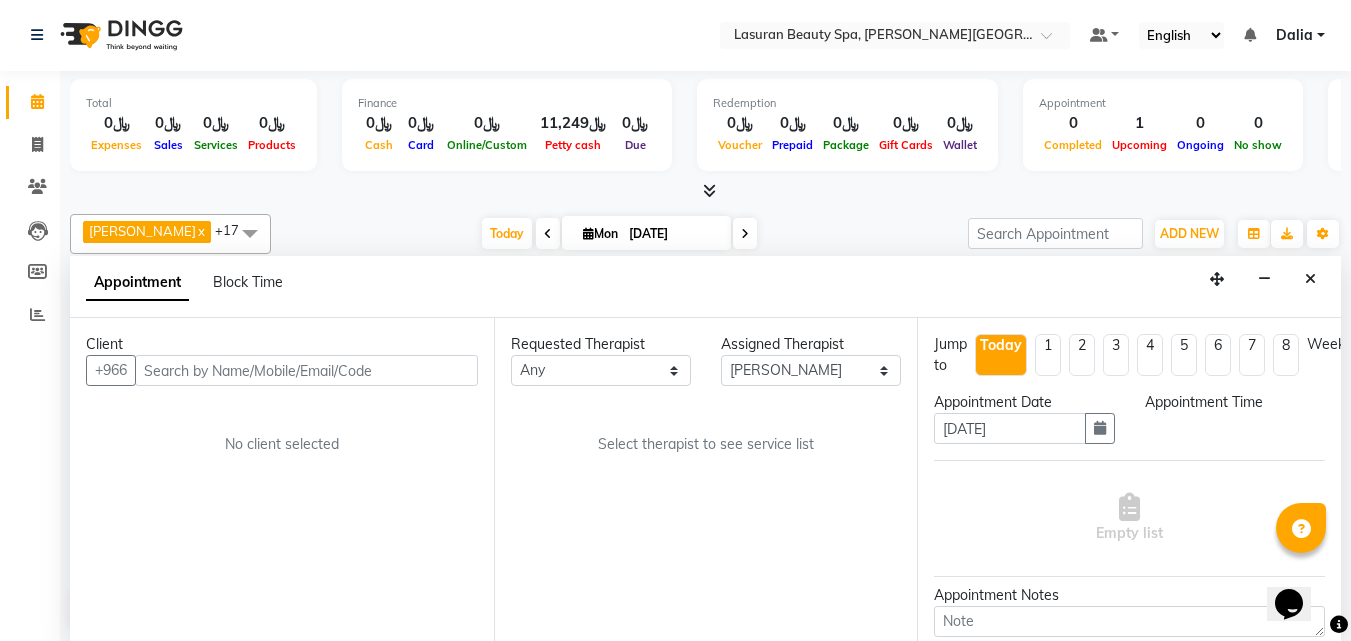 select on "750" 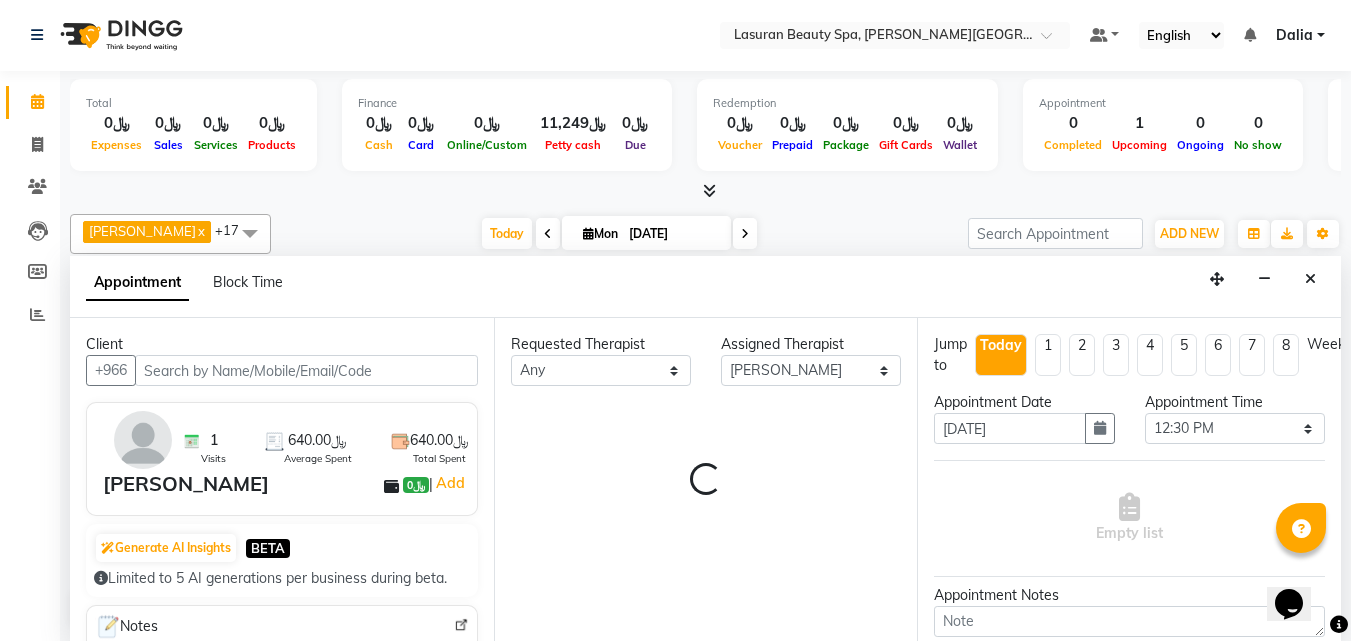select on "4097" 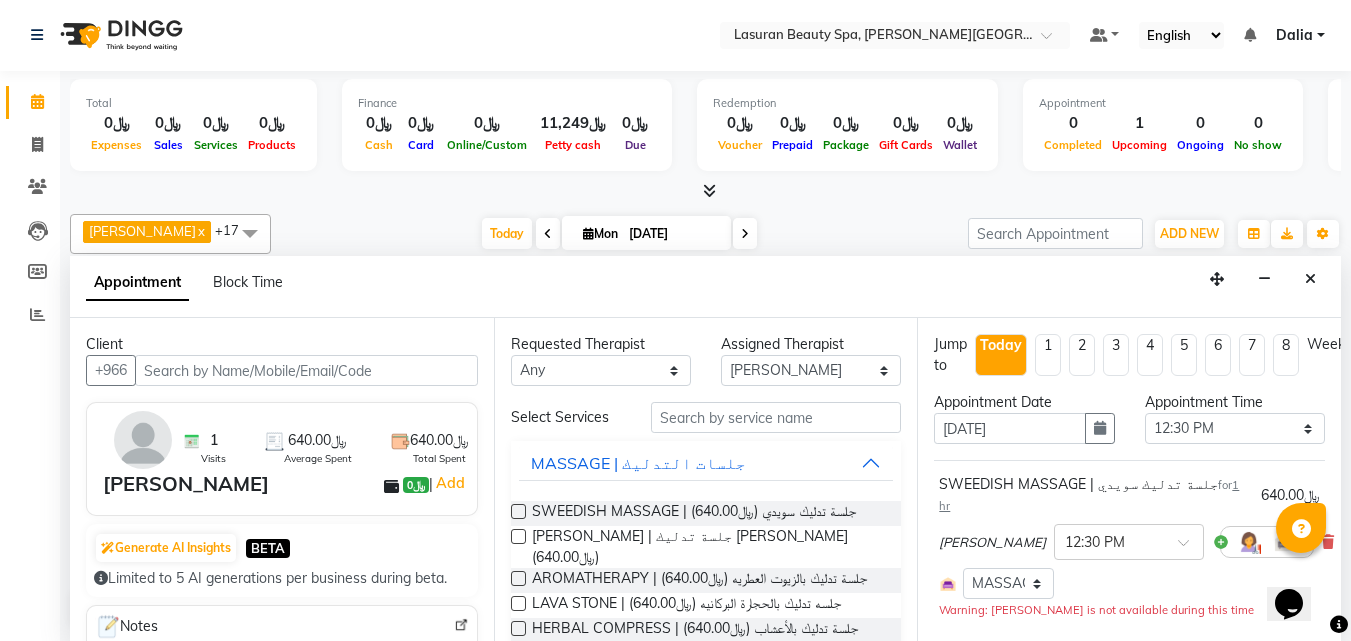 scroll, scrollTop: 89, scrollLeft: 0, axis: vertical 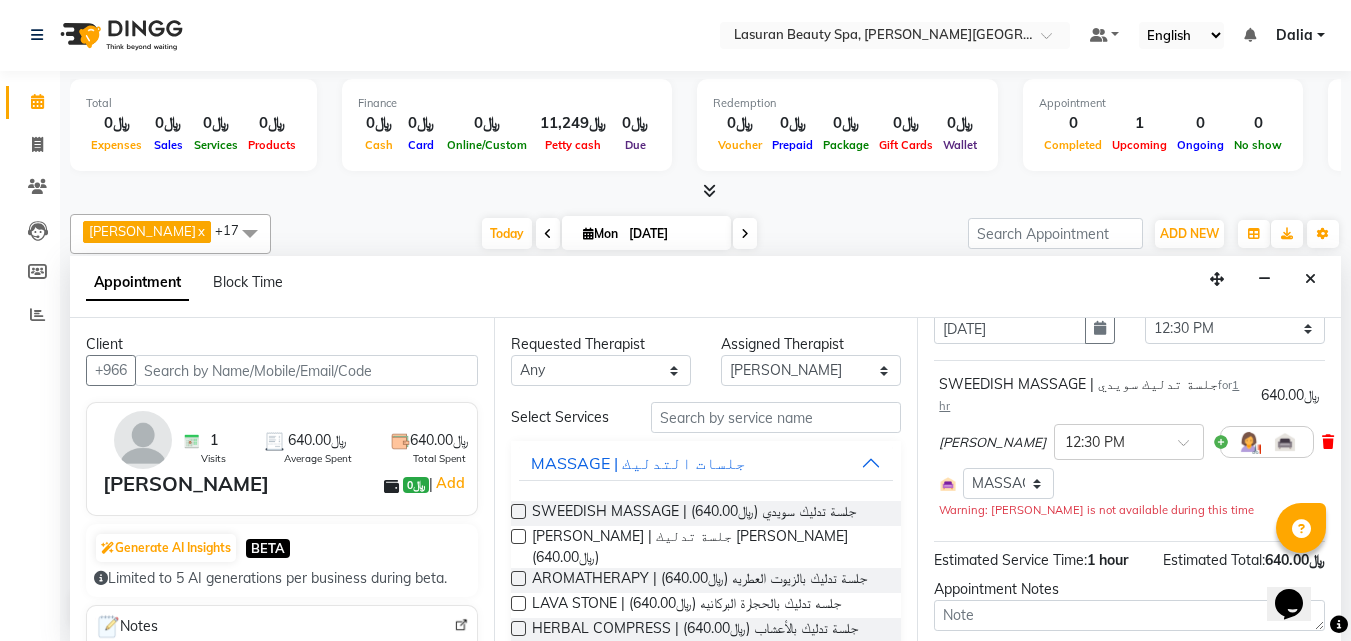 click at bounding box center (1328, 442) 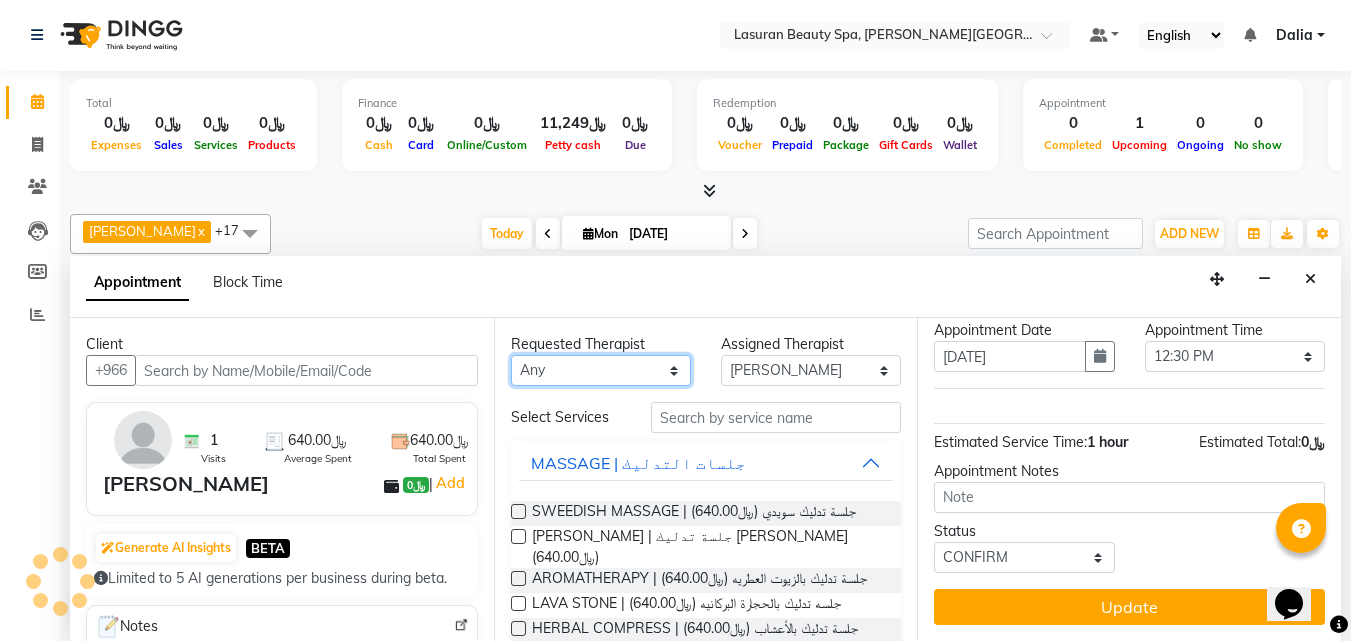 click on "Any [PERSON_NAME] ALJOHARY [PERSON_NAME] Kouraichy [PERSON_NAME] Angel [PERSON_NAME] SUMANDO [PERSON_NAME] [PERSON_NAME] [PERSON_NAME] [PERSON_NAME] Nah GULCHEKHRA HACER [PERSON_NAME] [DATE][PERSON_NAME] [PERSON_NAME] [PERSON_NAME] DJUJUM [PERSON_NAME] [PERSON_NAME] [PERSON_NAME] SUWIN [PERSON_NAME] [PERSON_NAME] AN AROBINTO zainab" at bounding box center [601, 370] 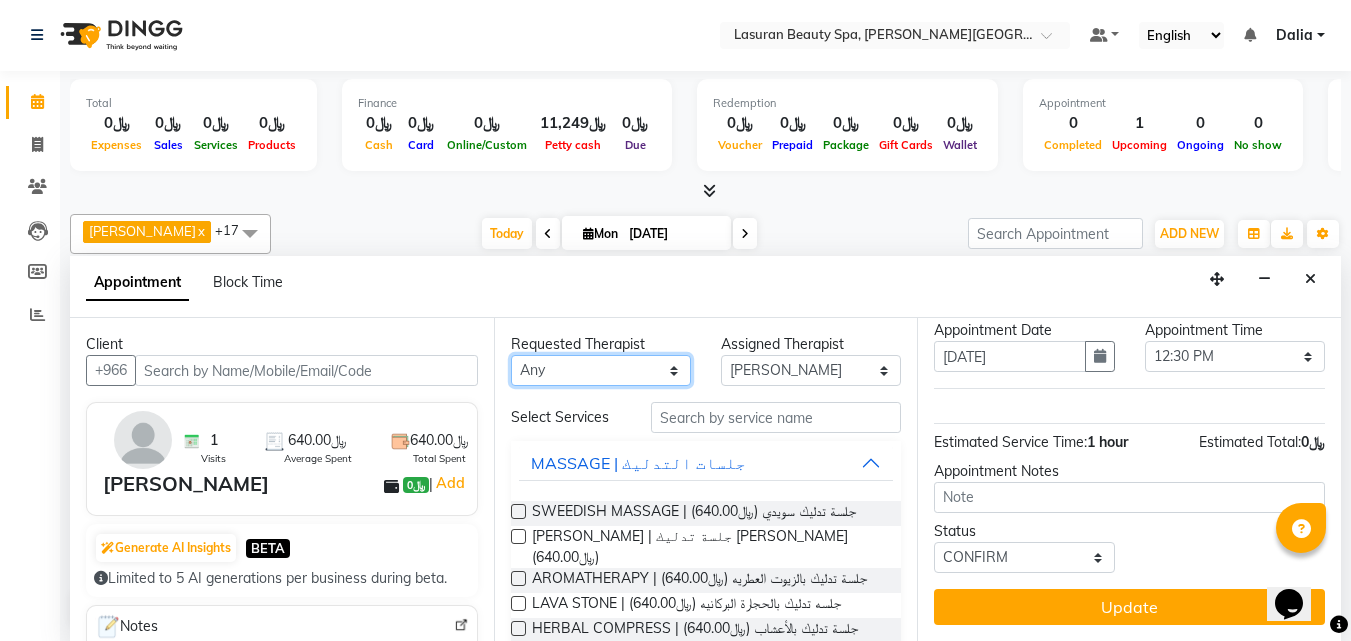 select on "54630" 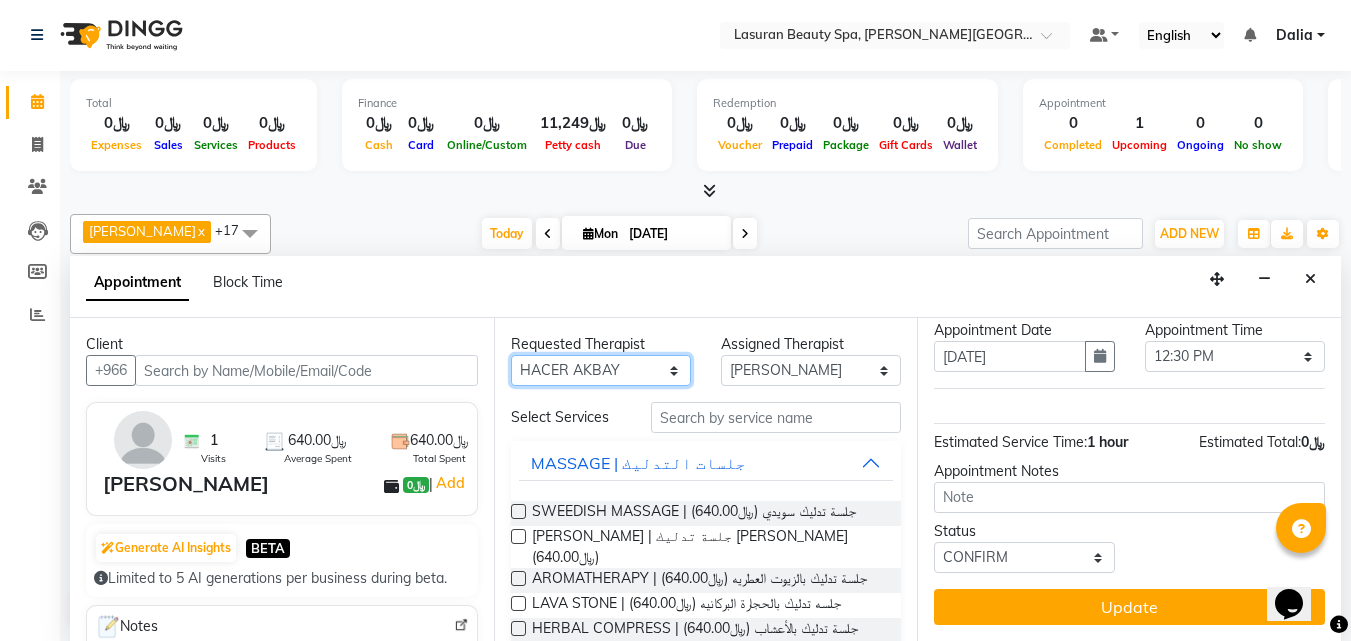 click on "Any [PERSON_NAME] ALJOHARY [PERSON_NAME] Kouraichy [PERSON_NAME] Angel [PERSON_NAME] SUMANDO [PERSON_NAME] [PERSON_NAME] [PERSON_NAME] [PERSON_NAME] Nah GULCHEKHRA HACER [PERSON_NAME] [DATE][PERSON_NAME] [PERSON_NAME] [PERSON_NAME] DJUJUM [PERSON_NAME] [PERSON_NAME] [PERSON_NAME] SUWIN [PERSON_NAME] [PERSON_NAME] AN AROBINTO zainab" at bounding box center [601, 370] 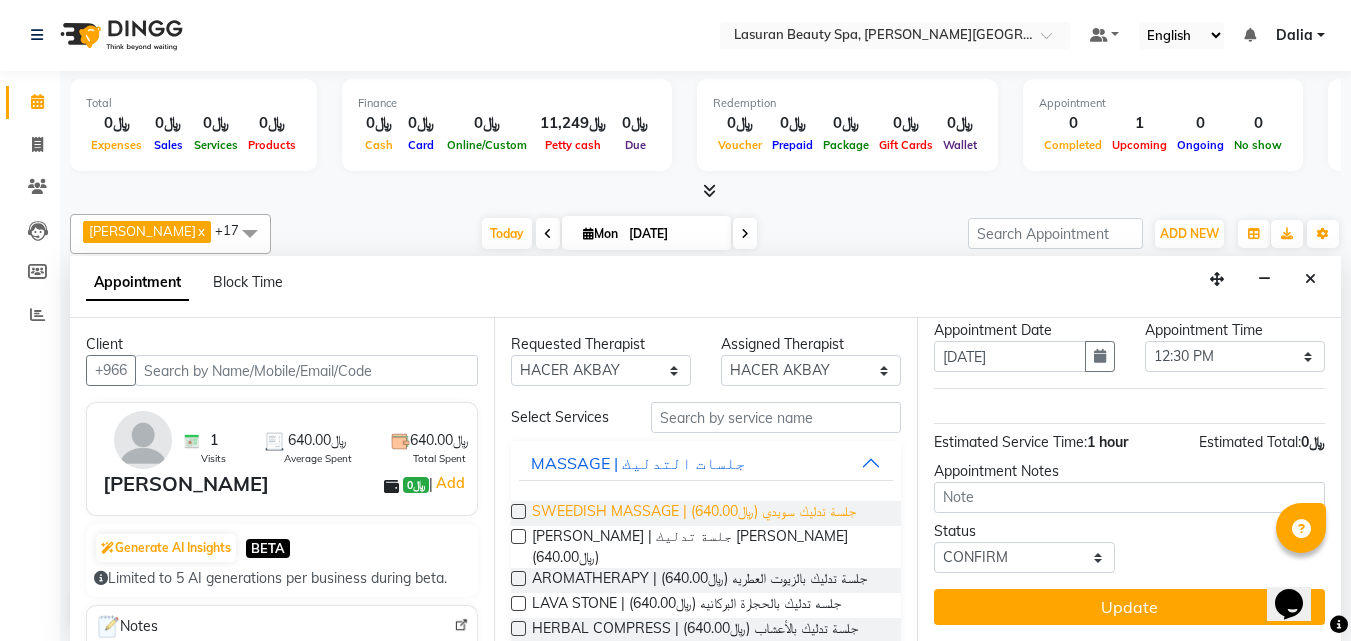click on "SWEEDISH MASSAGE | جلسة تدليك سويدي (﷼640.00)" at bounding box center [694, 513] 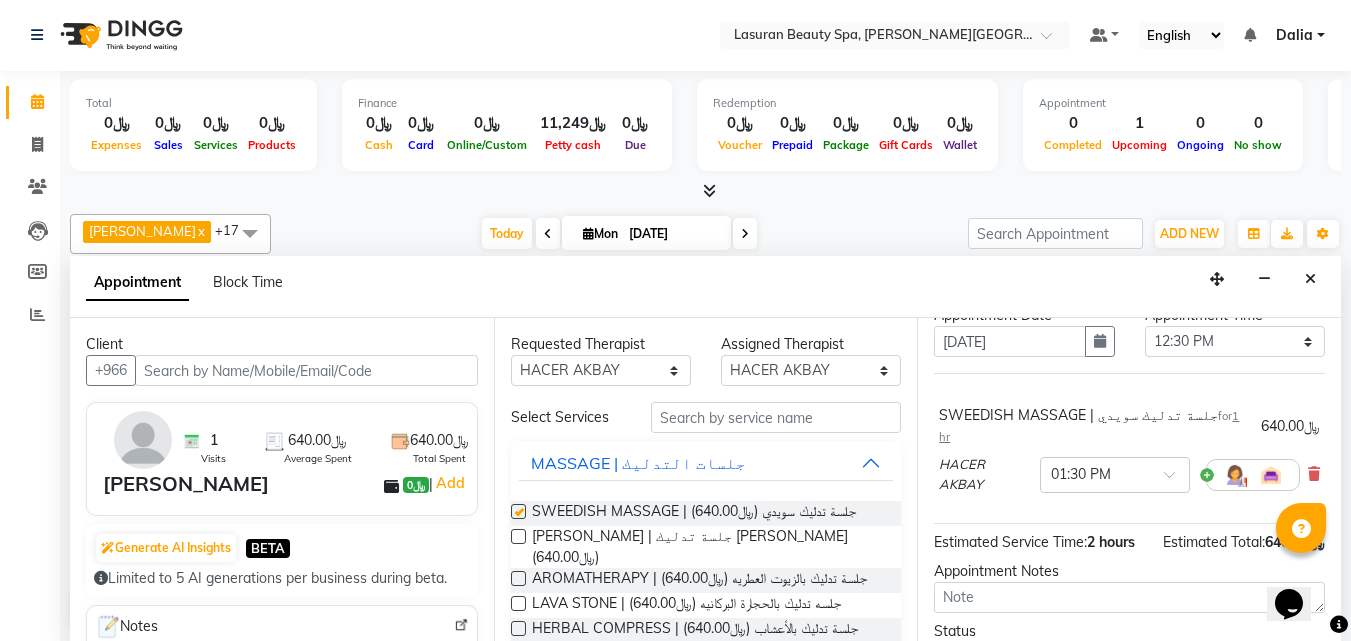 scroll, scrollTop: 100, scrollLeft: 0, axis: vertical 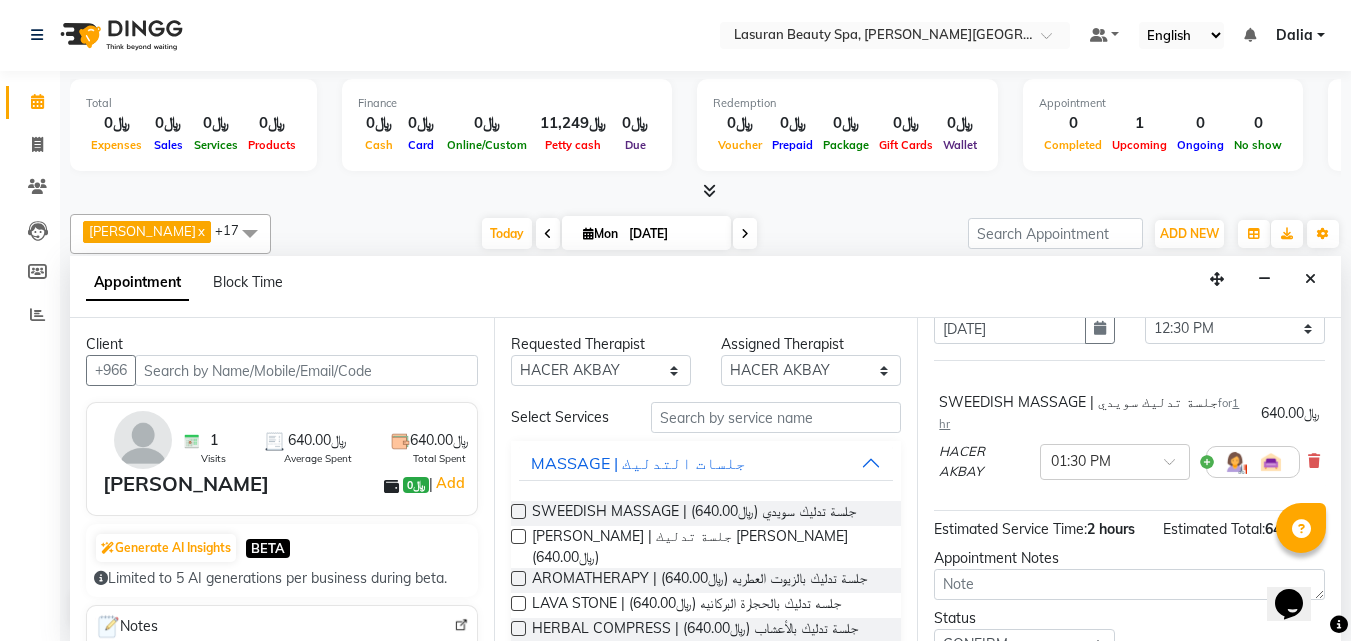 checkbox on "false" 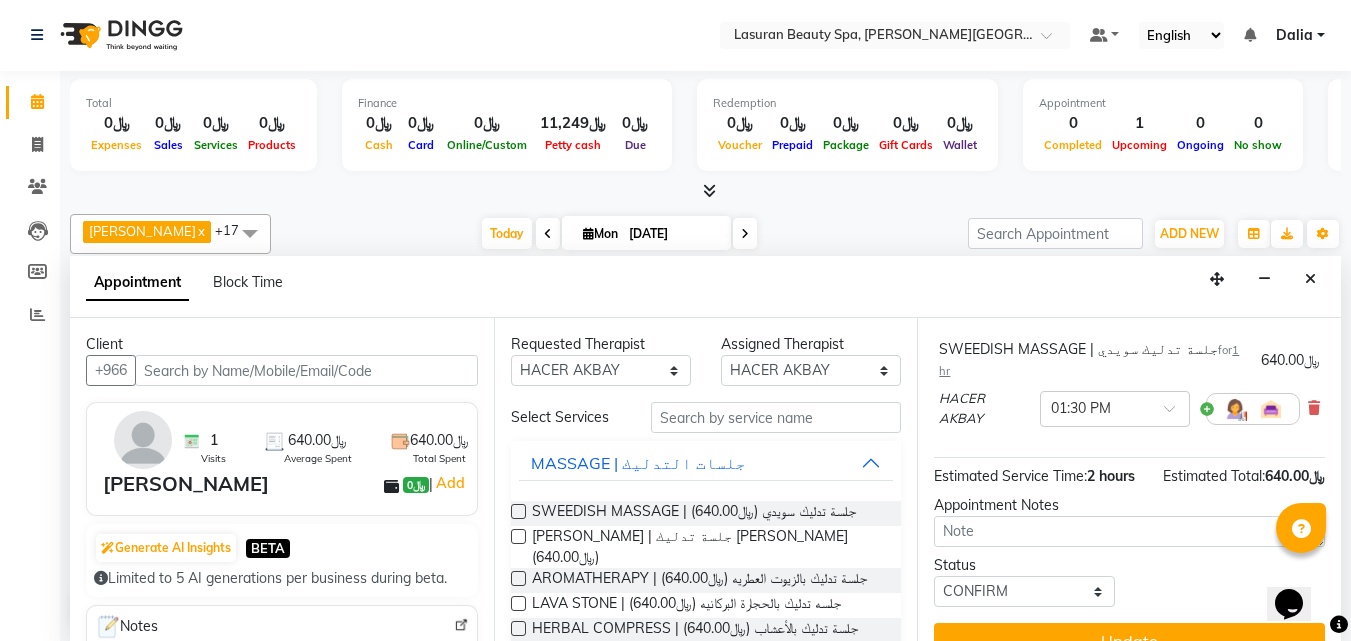 scroll, scrollTop: 202, scrollLeft: 0, axis: vertical 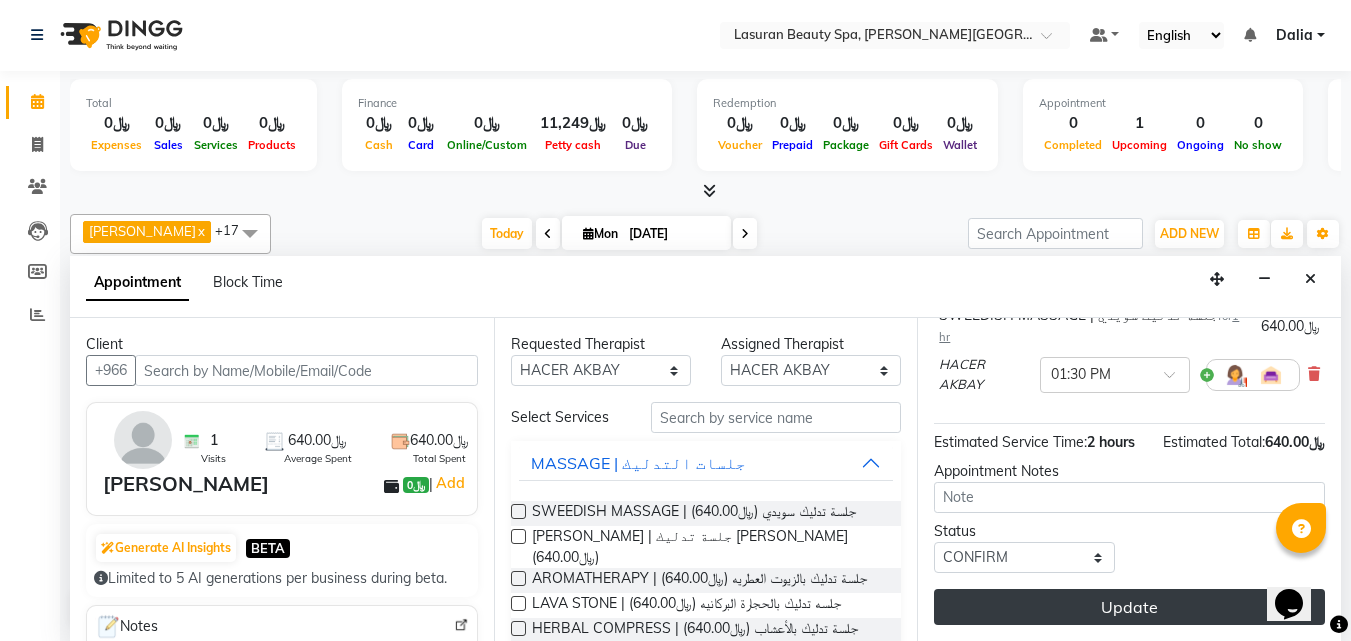 click on "Update" at bounding box center (1129, 607) 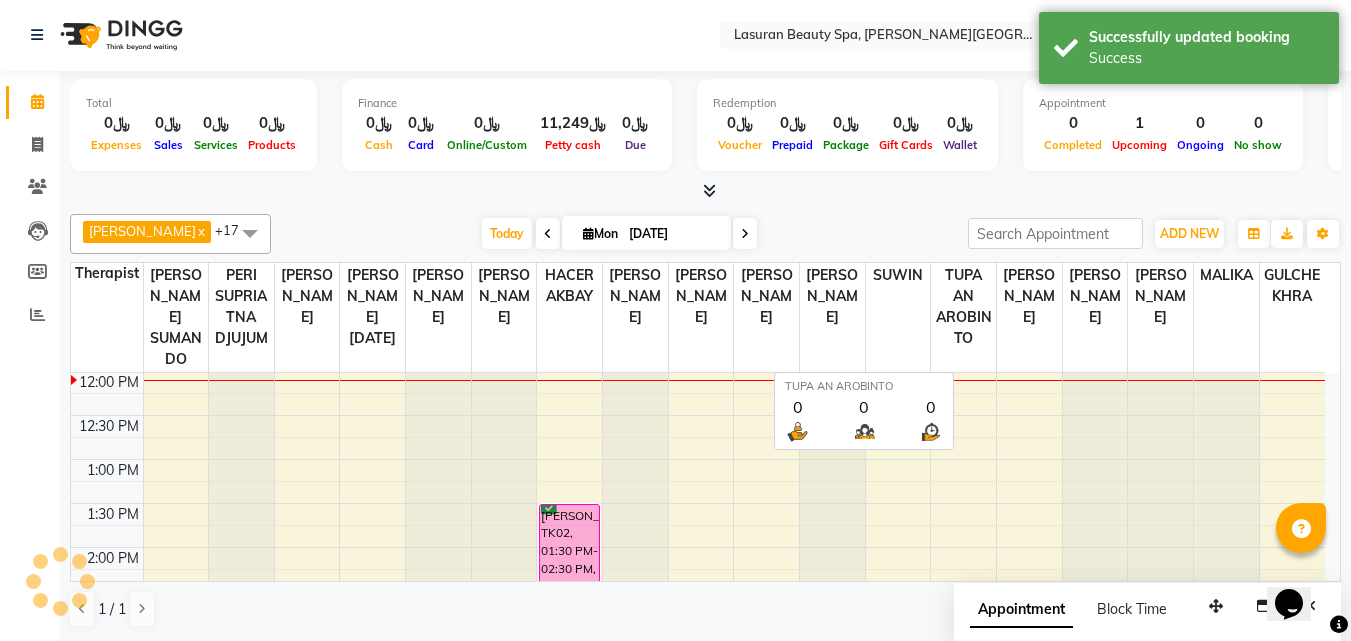 scroll, scrollTop: 0, scrollLeft: 0, axis: both 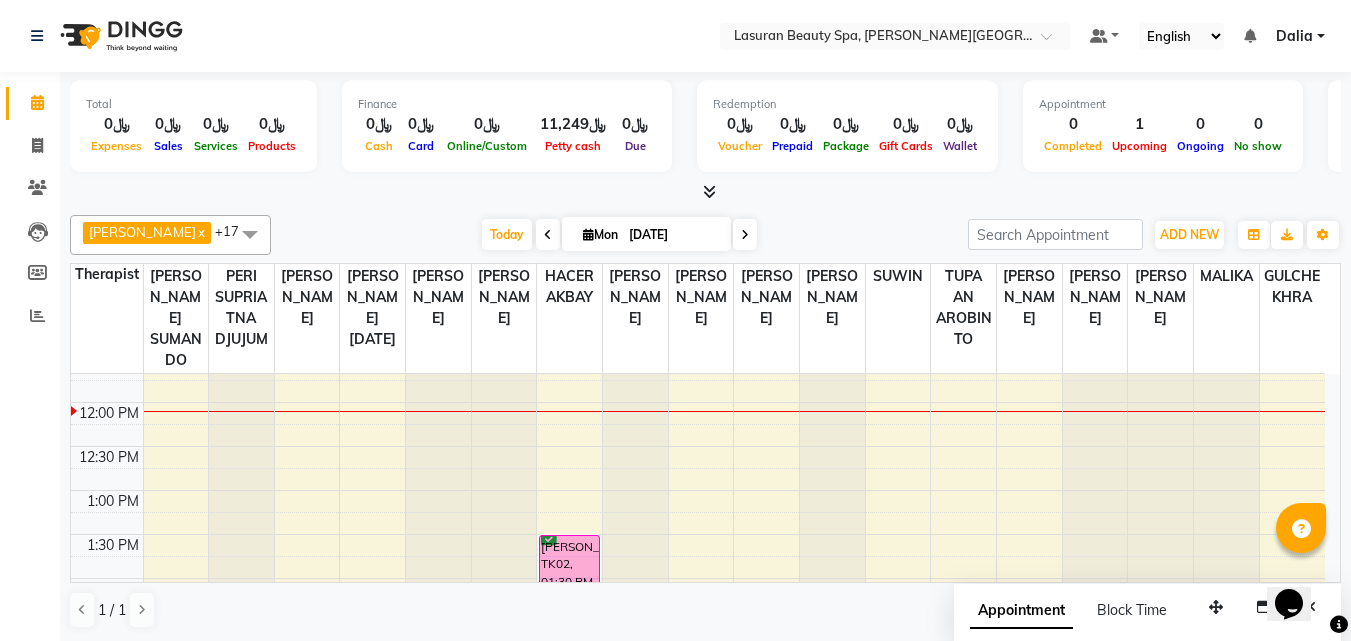 click at bounding box center [548, 235] 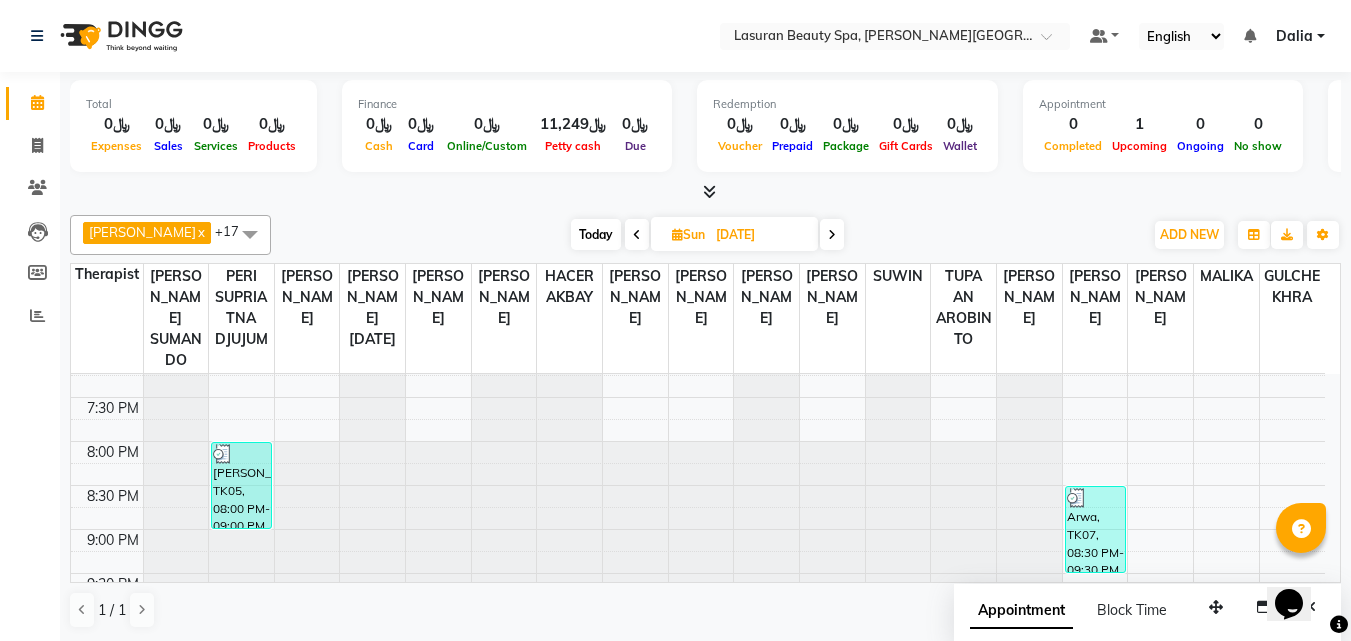 scroll, scrollTop: 759, scrollLeft: 0, axis: vertical 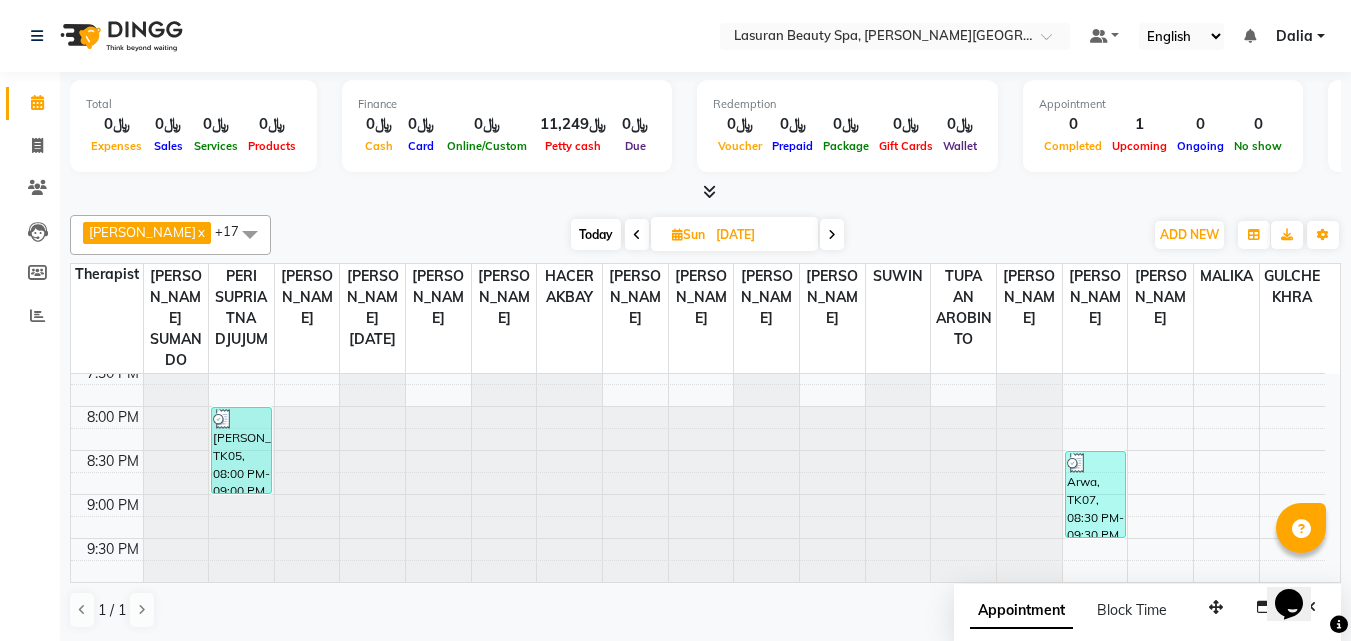 click on "Today" at bounding box center [596, 234] 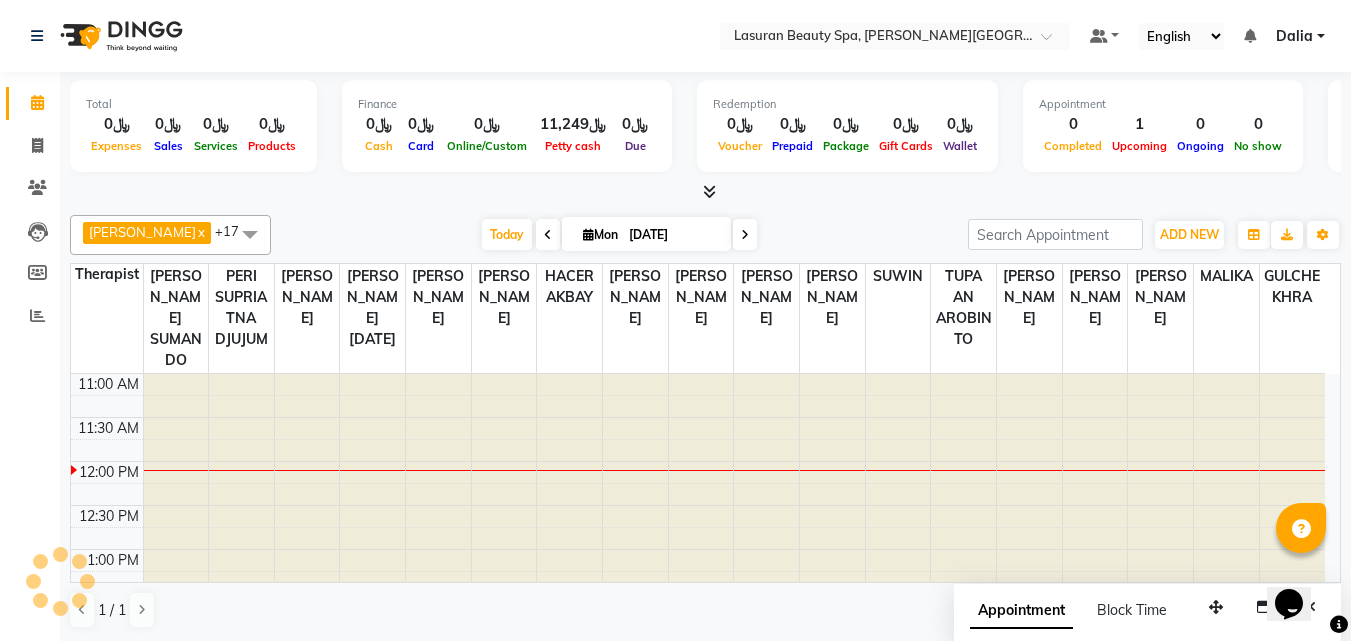 scroll, scrollTop: 89, scrollLeft: 0, axis: vertical 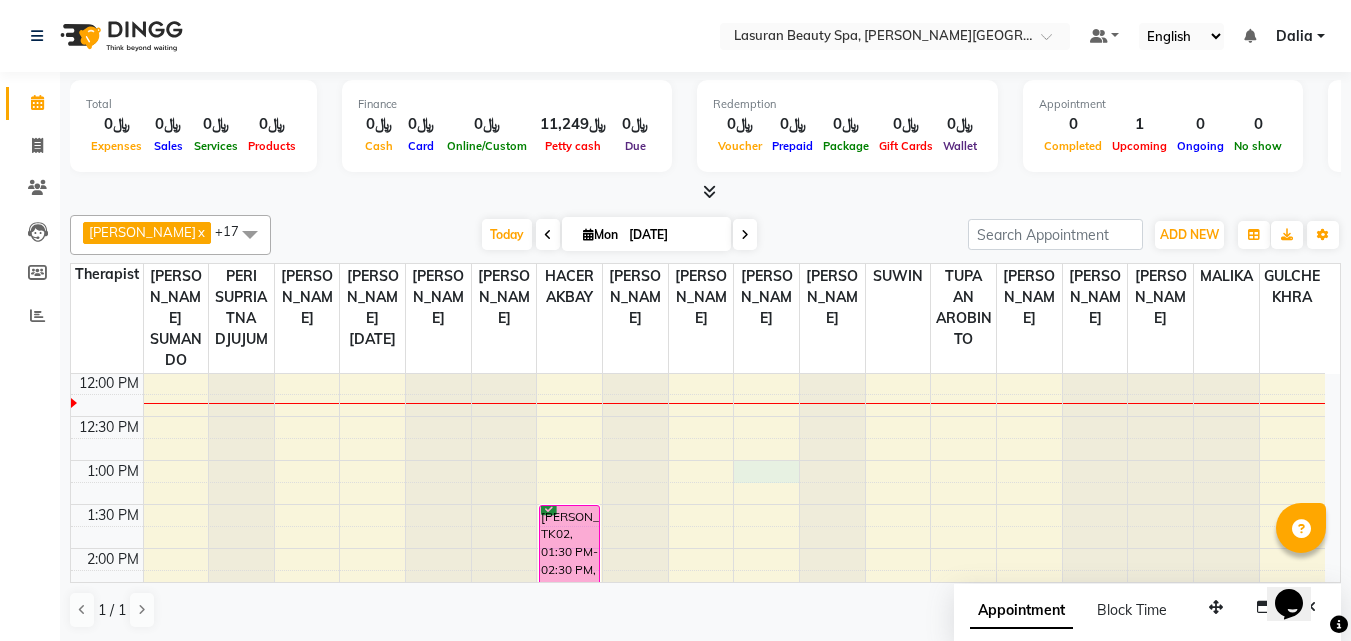click on "11:00 AM 11:30 AM 12:00 PM 12:30 PM 1:00 PM 1:30 PM 2:00 PM 2:30 PM 3:00 PM 3:30 PM 4:00 PM 4:30 PM 5:00 PM 5:30 PM 6:00 PM 6:30 PM 7:00 PM 7:30 PM 8:00 PM 8:30 PM 9:00 PM 9:30 PM     [PERSON_NAME], TK02, 01:30 PM-02:30 PM, SWEEDISH MASSAGE | جلسة [GEOGRAPHIC_DATA] سويدي" at bounding box center (698, 768) 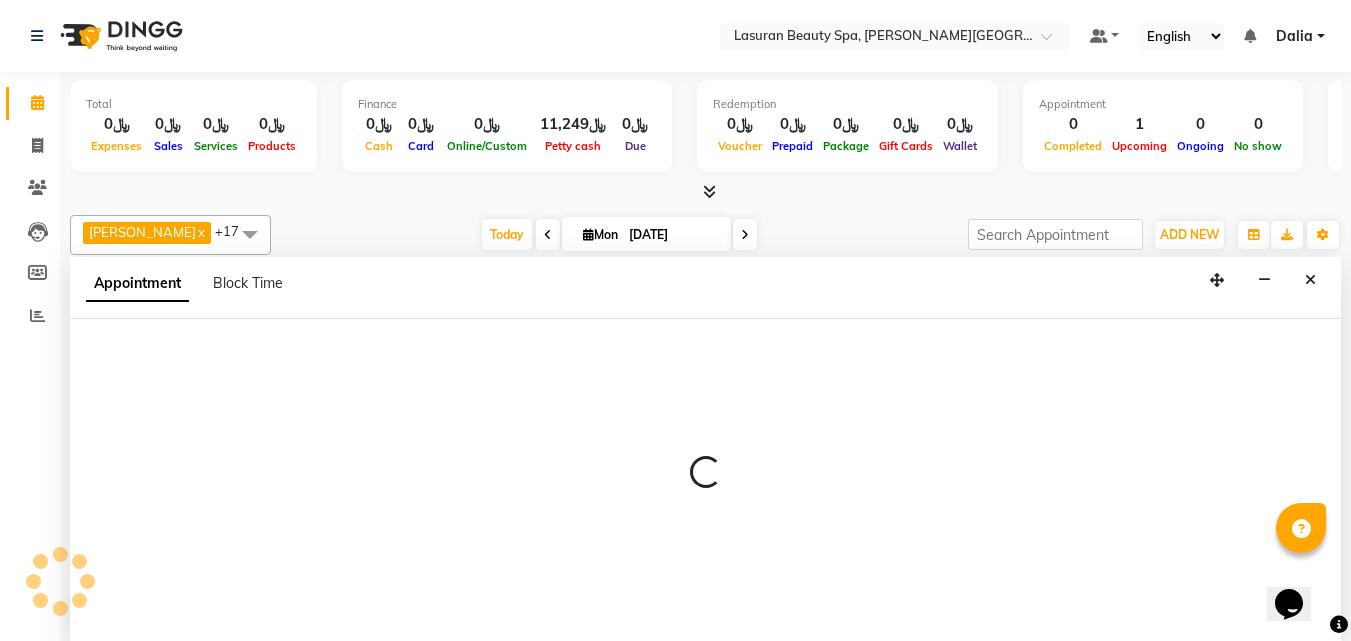 scroll, scrollTop: 1, scrollLeft: 0, axis: vertical 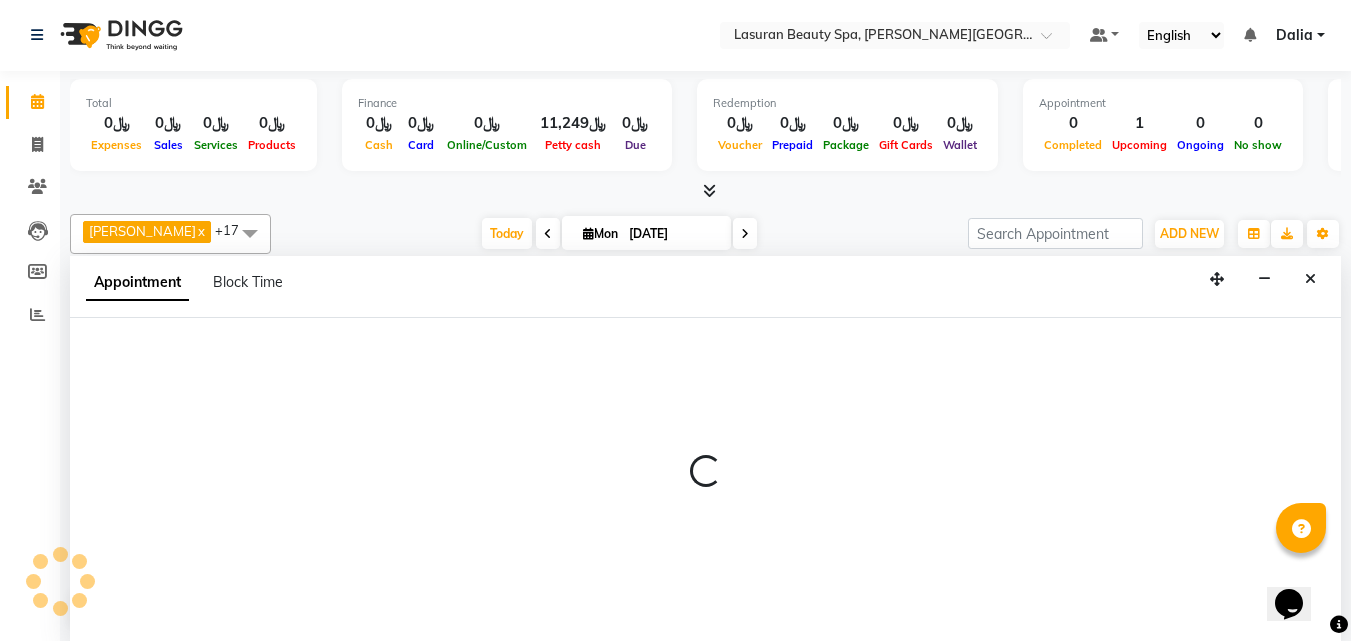 select on "54640" 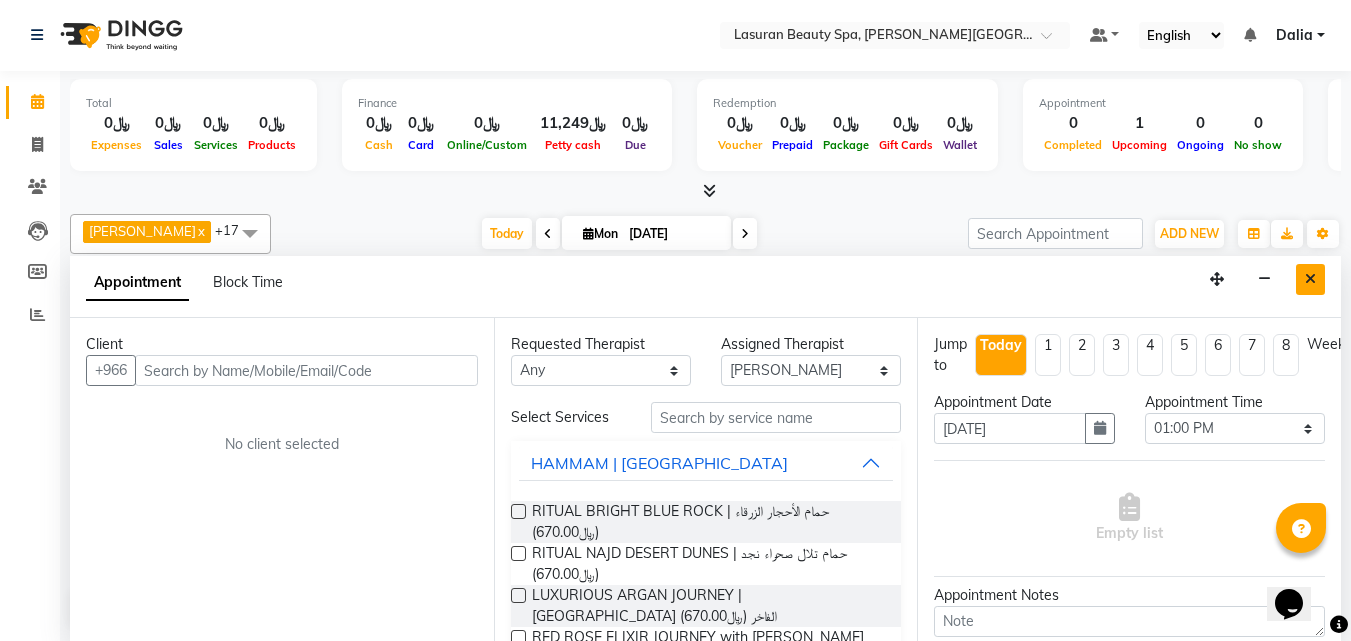click at bounding box center [1310, 279] 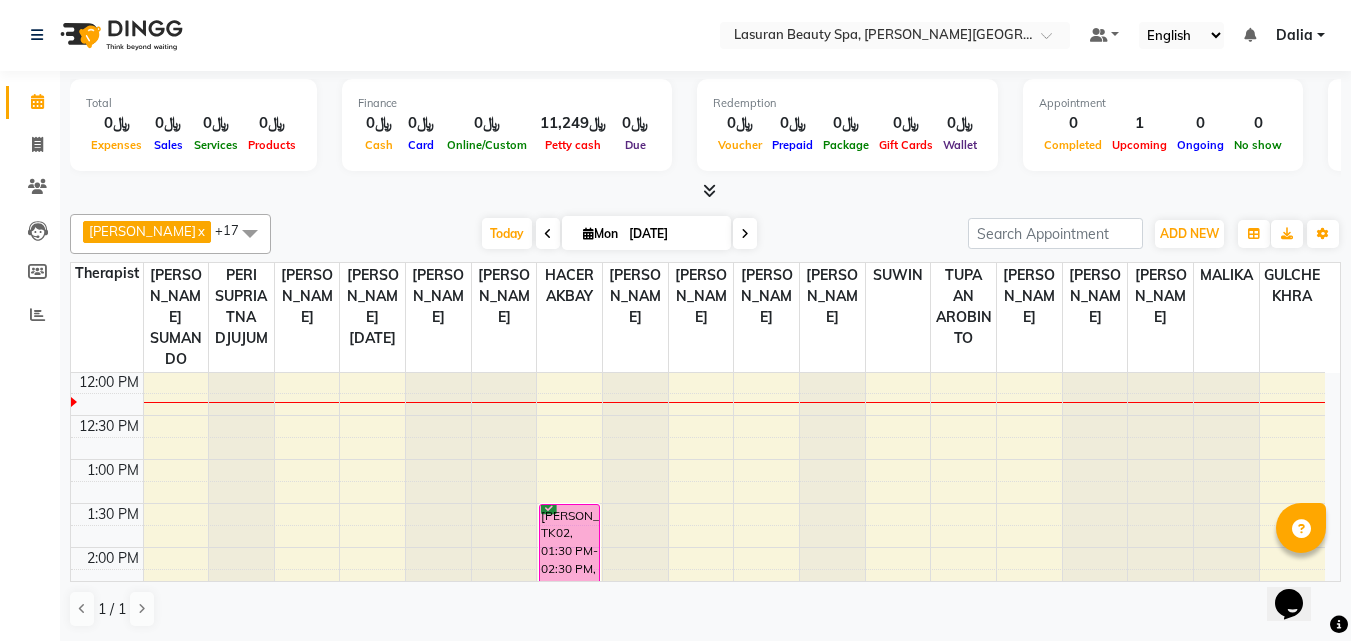 click on "11:00 AM 11:30 AM 12:00 PM 12:30 PM 1:00 PM 1:30 PM 2:00 PM 2:30 PM 3:00 PM 3:30 PM 4:00 PM 4:30 PM 5:00 PM 5:30 PM 6:00 PM 6:30 PM 7:00 PM 7:30 PM 8:00 PM 8:30 PM 9:00 PM 9:30 PM     [PERSON_NAME], TK02, 01:30 PM-02:30 PM, SWEEDISH MASSAGE | جلسة [GEOGRAPHIC_DATA] سويدي" at bounding box center (698, 767) 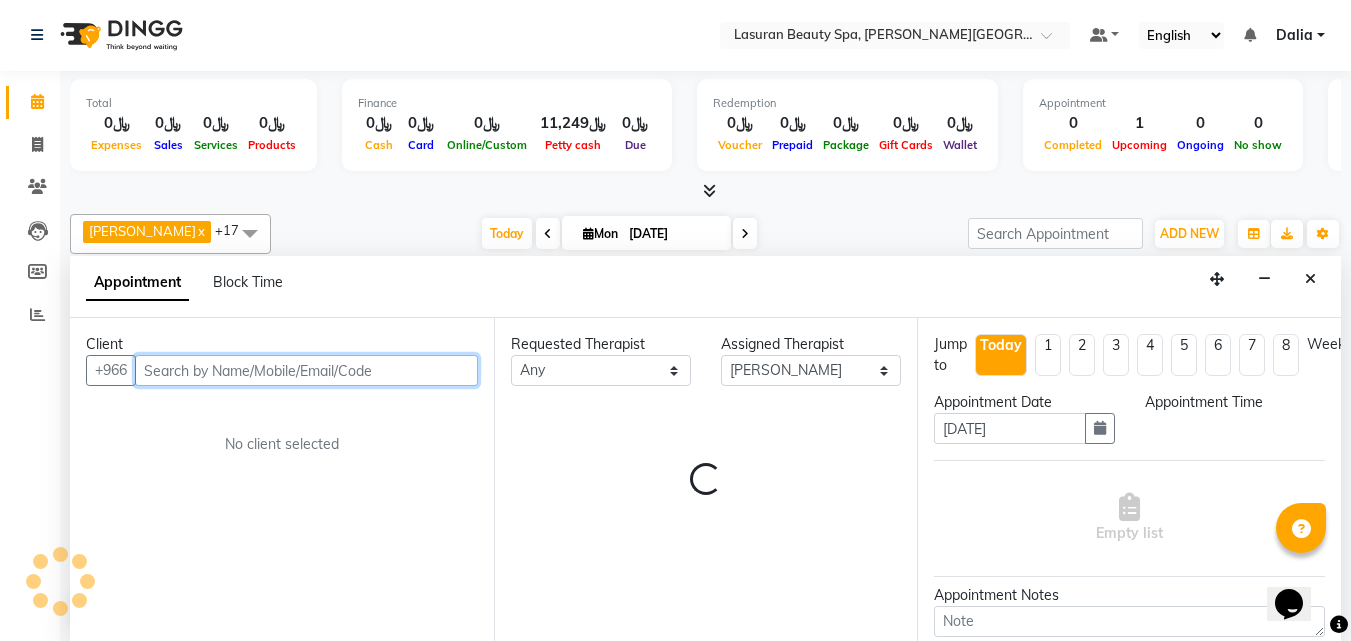select on "780" 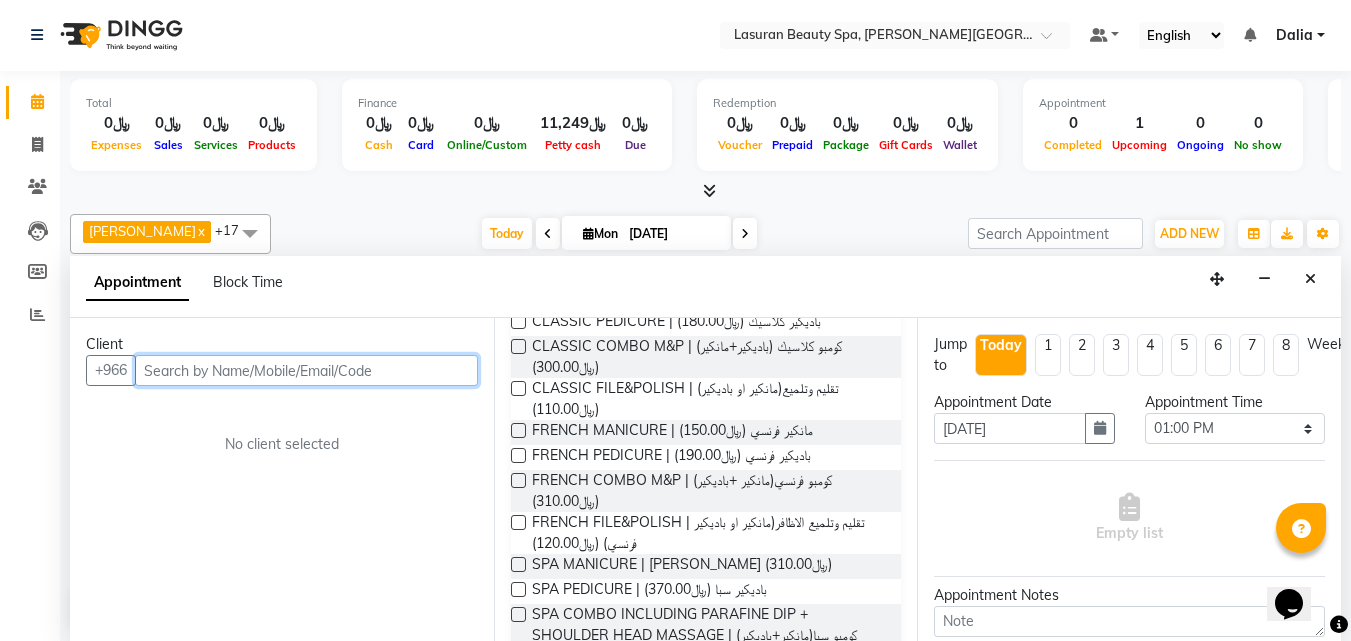 scroll, scrollTop: 236, scrollLeft: 0, axis: vertical 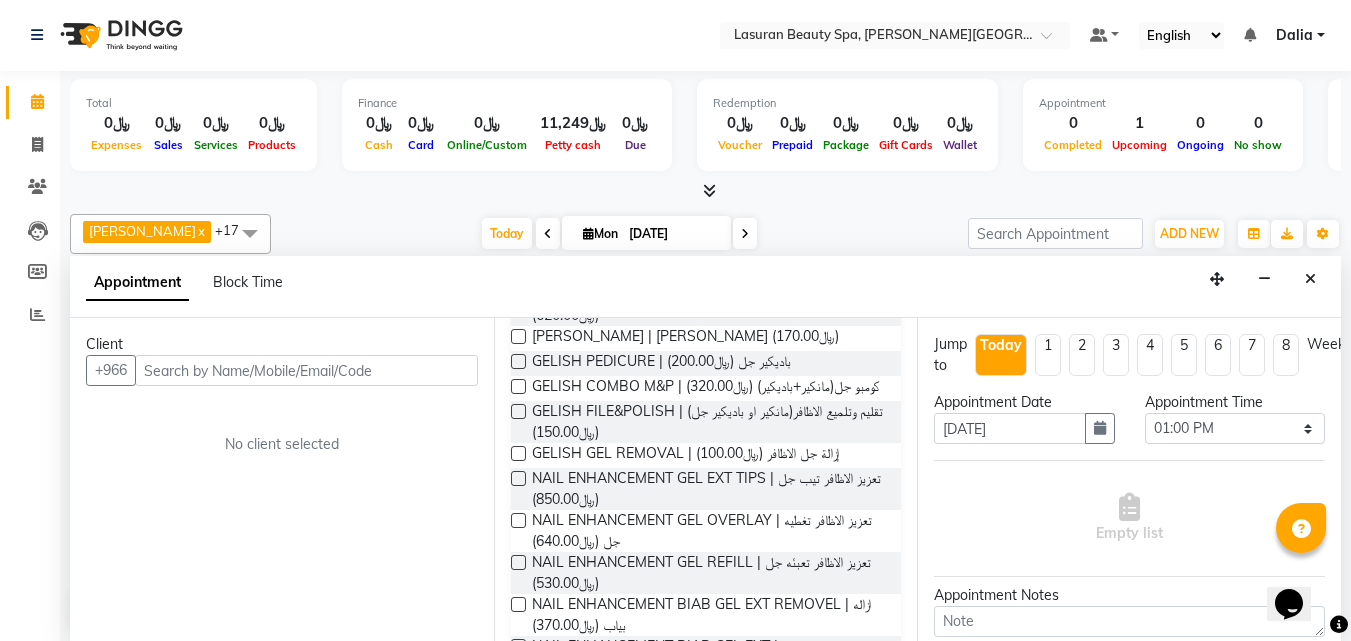 click on "Appointment Date [DATE]" at bounding box center (1024, 426) 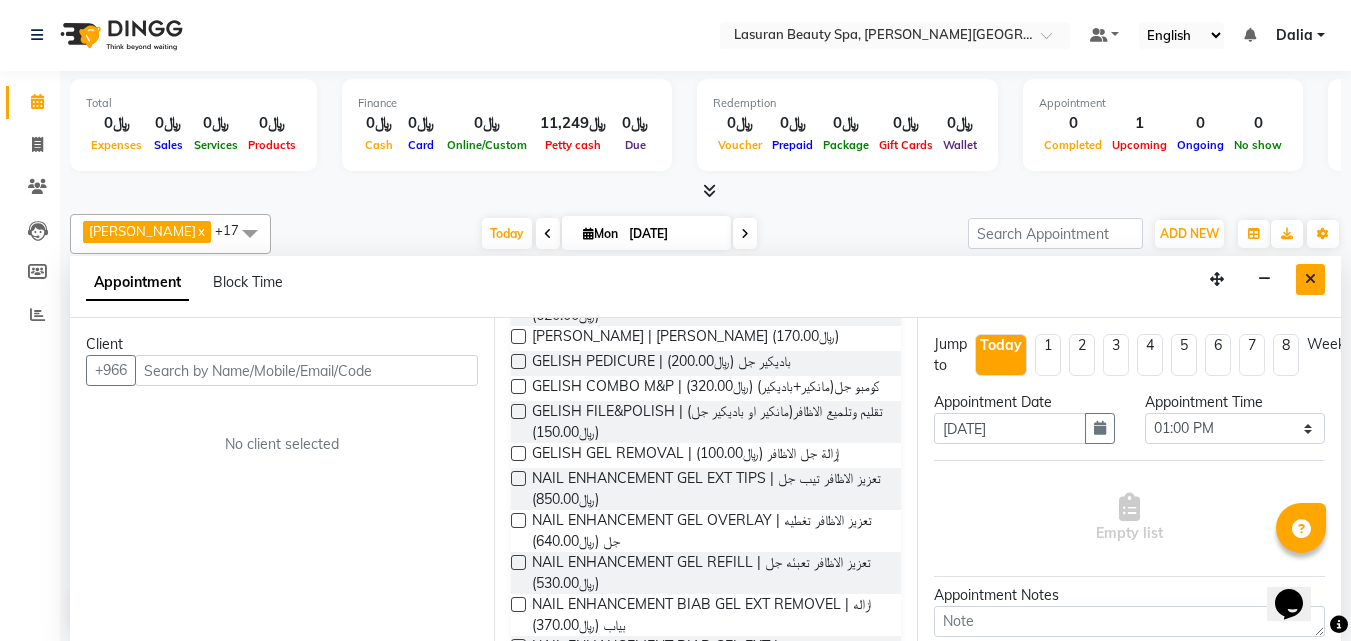 click at bounding box center [1310, 279] 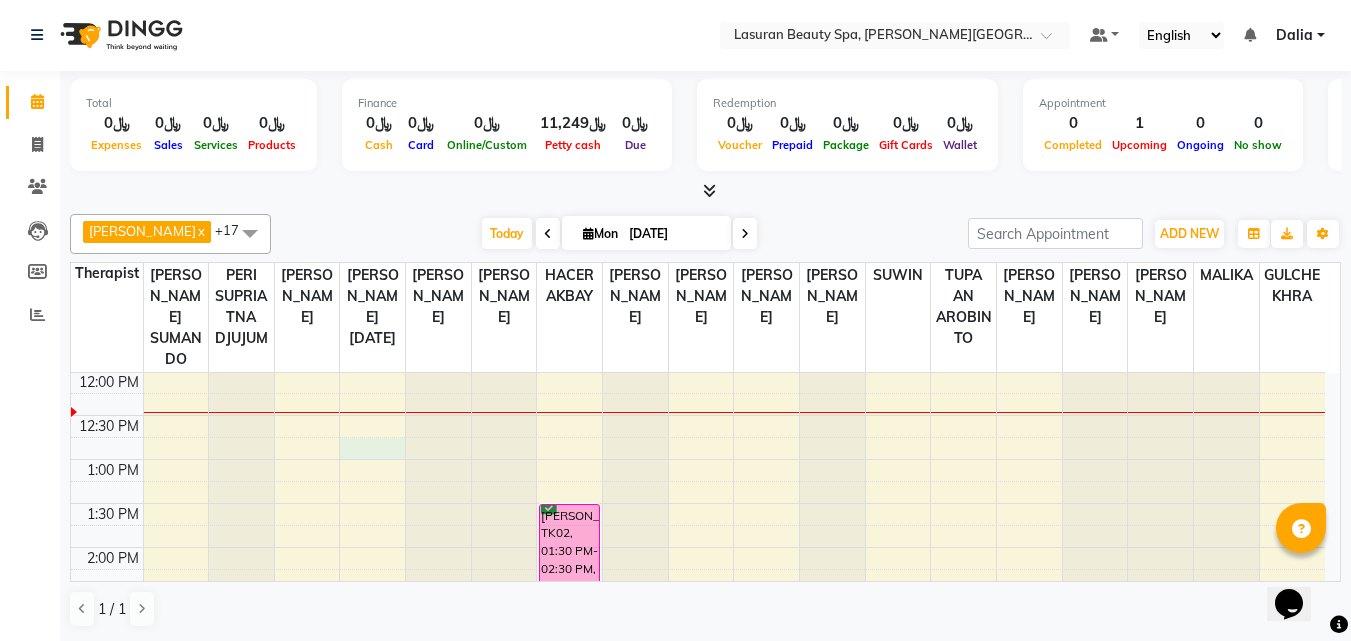 click on "11:00 AM 11:30 AM 12:00 PM 12:30 PM 1:00 PM 1:30 PM 2:00 PM 2:30 PM 3:00 PM 3:30 PM 4:00 PM 4:30 PM 5:00 PM 5:30 PM 6:00 PM 6:30 PM 7:00 PM 7:30 PM 8:00 PM 8:30 PM 9:00 PM 9:30 PM     [PERSON_NAME], TK02, 01:30 PM-02:30 PM, SWEEDISH MASSAGE | جلسة [GEOGRAPHIC_DATA] سويدي" at bounding box center (698, 767) 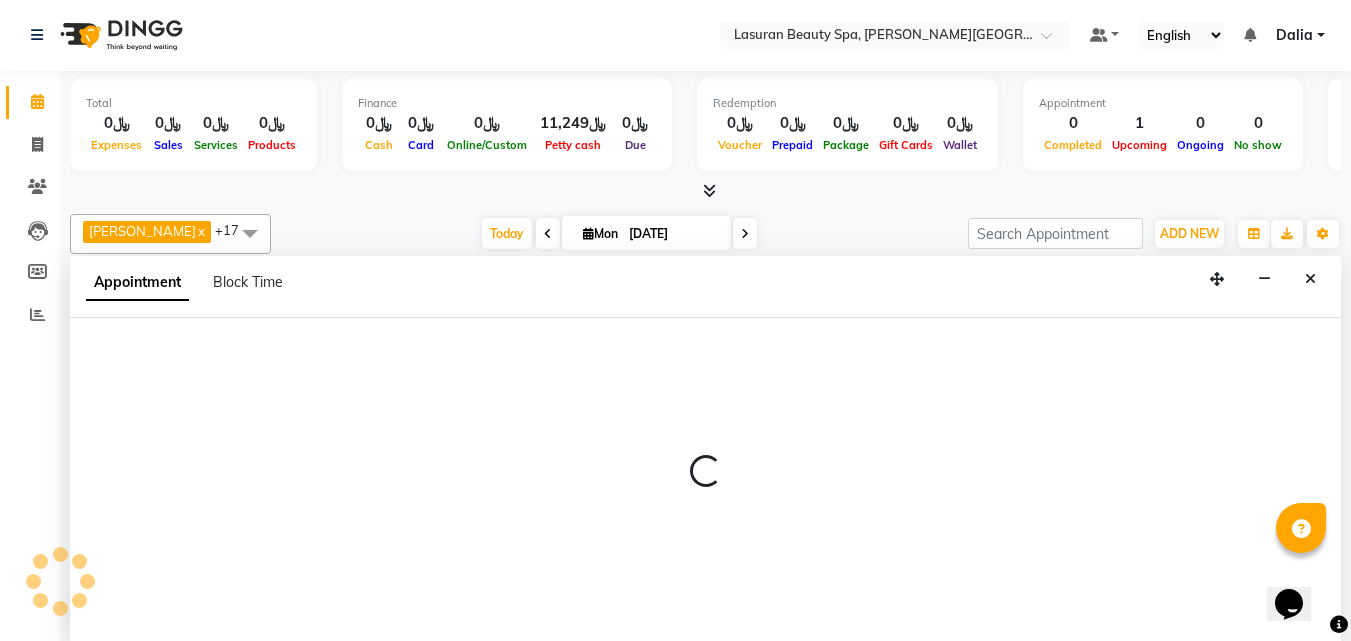 select on "54626" 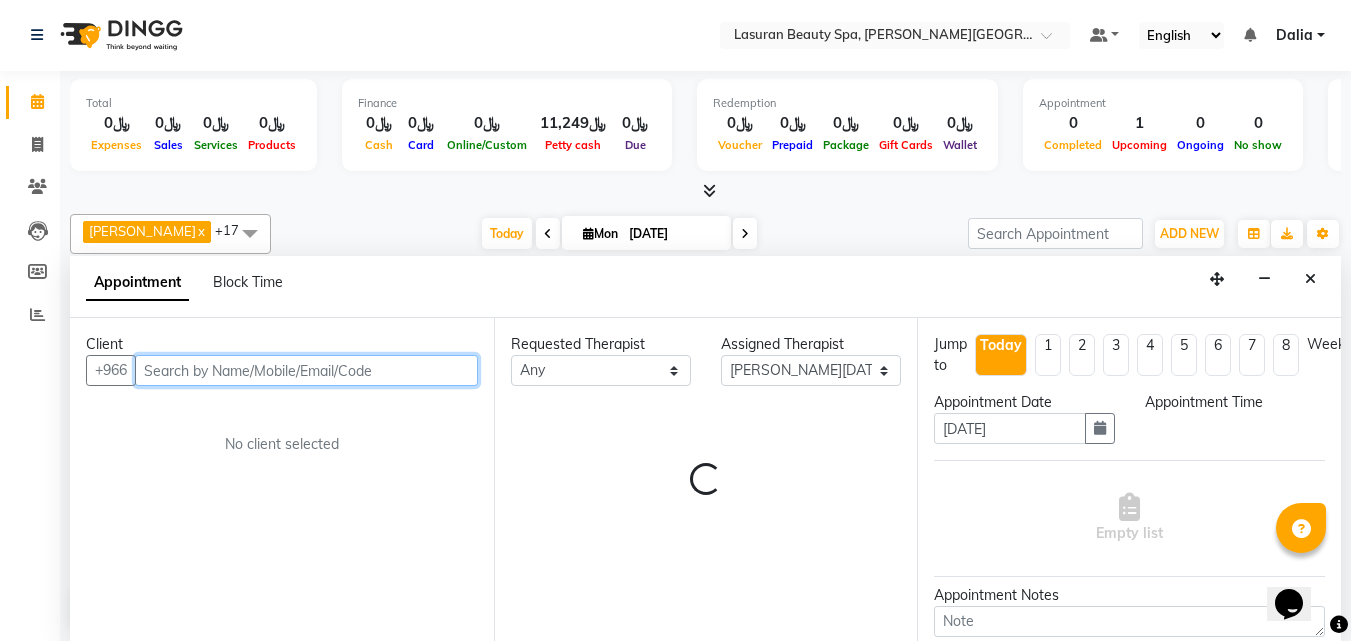 select on "765" 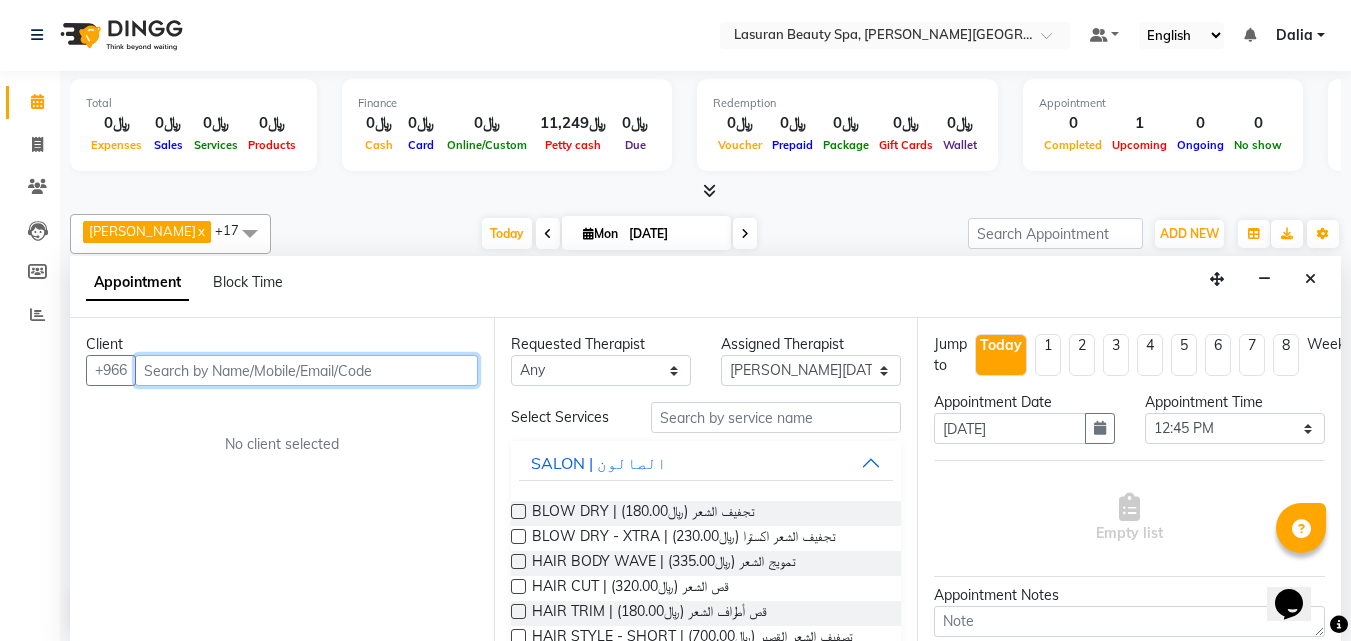 click at bounding box center (306, 370) 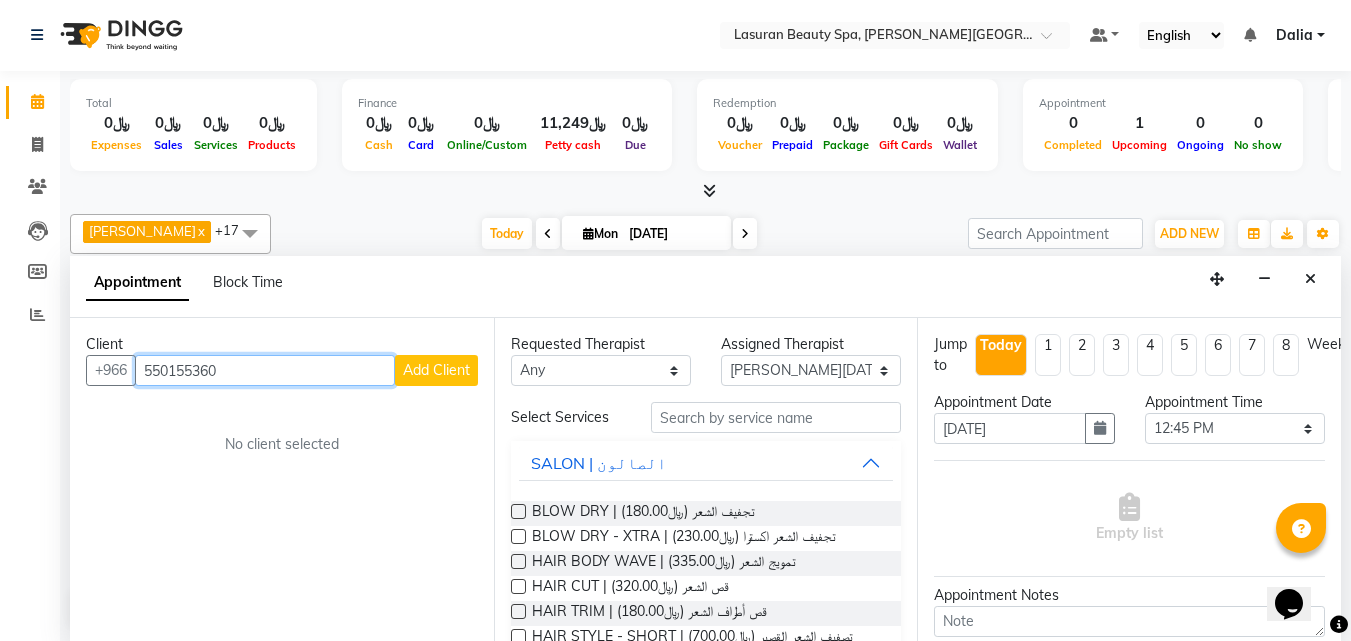 type on "550155360" 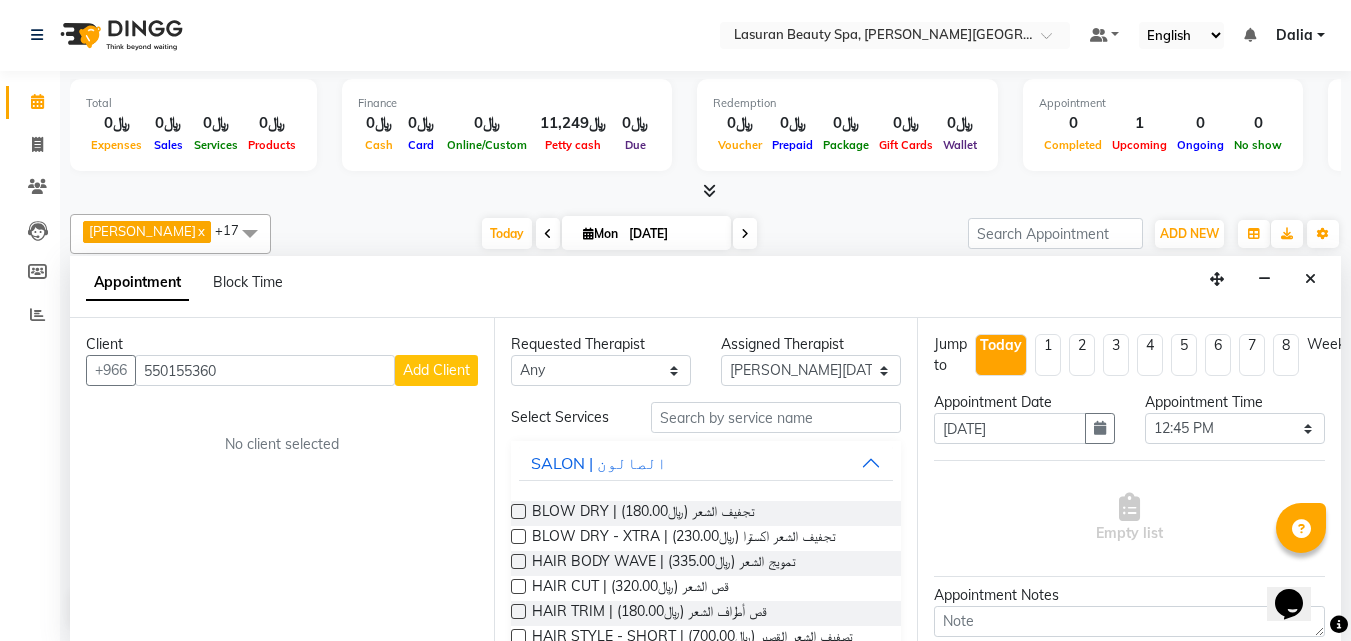 click on "Add Client" at bounding box center [436, 370] 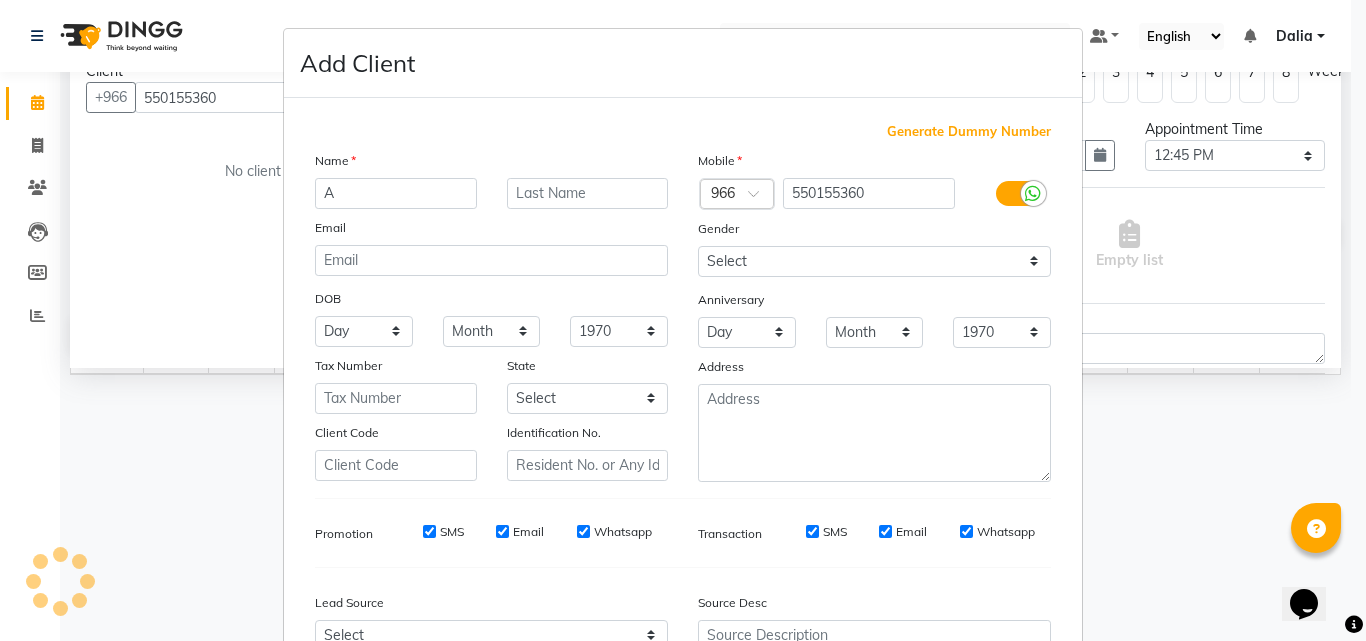 scroll, scrollTop: 0, scrollLeft: 0, axis: both 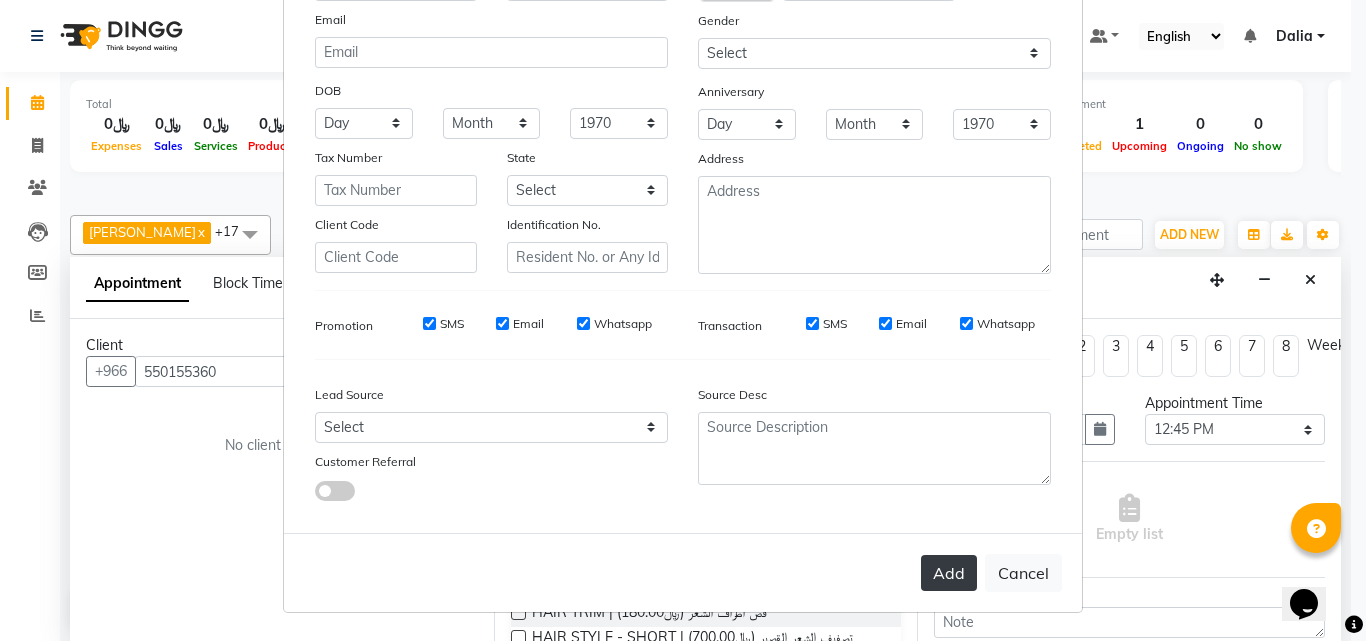 type on "[PERSON_NAME]" 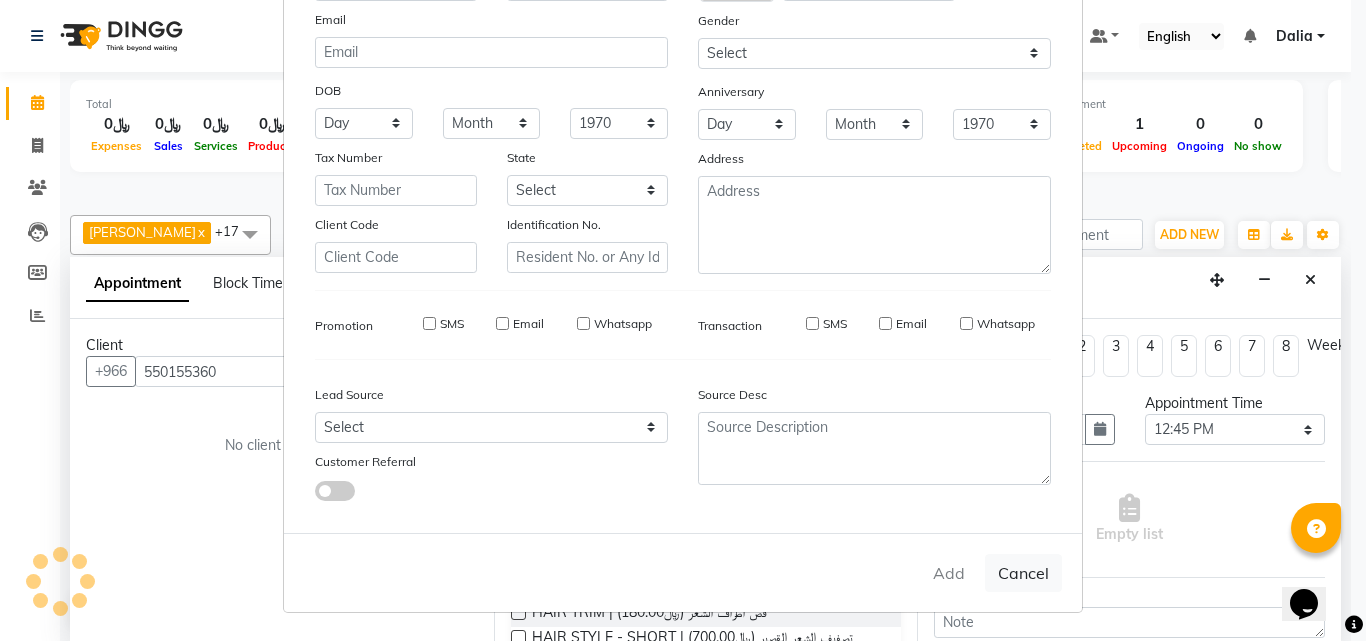 type on "55*****60" 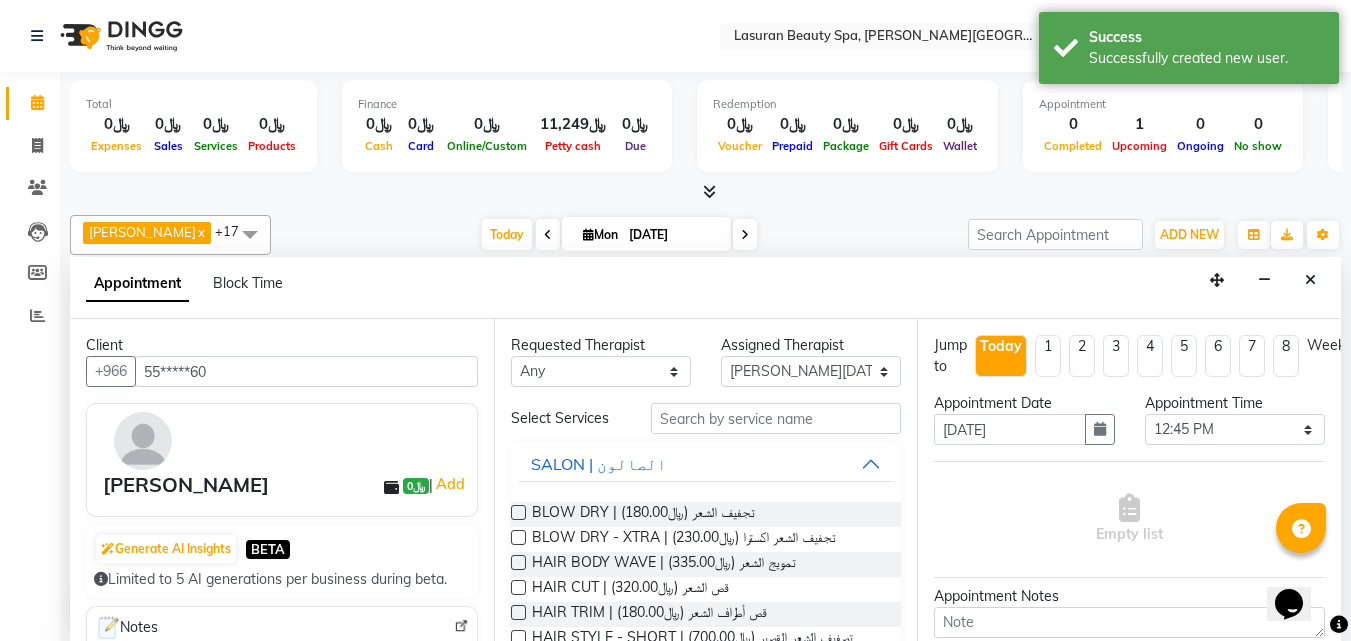 click on "BLOW DRY | تجفيف الشعر (﷼180.00)" at bounding box center [706, 514] 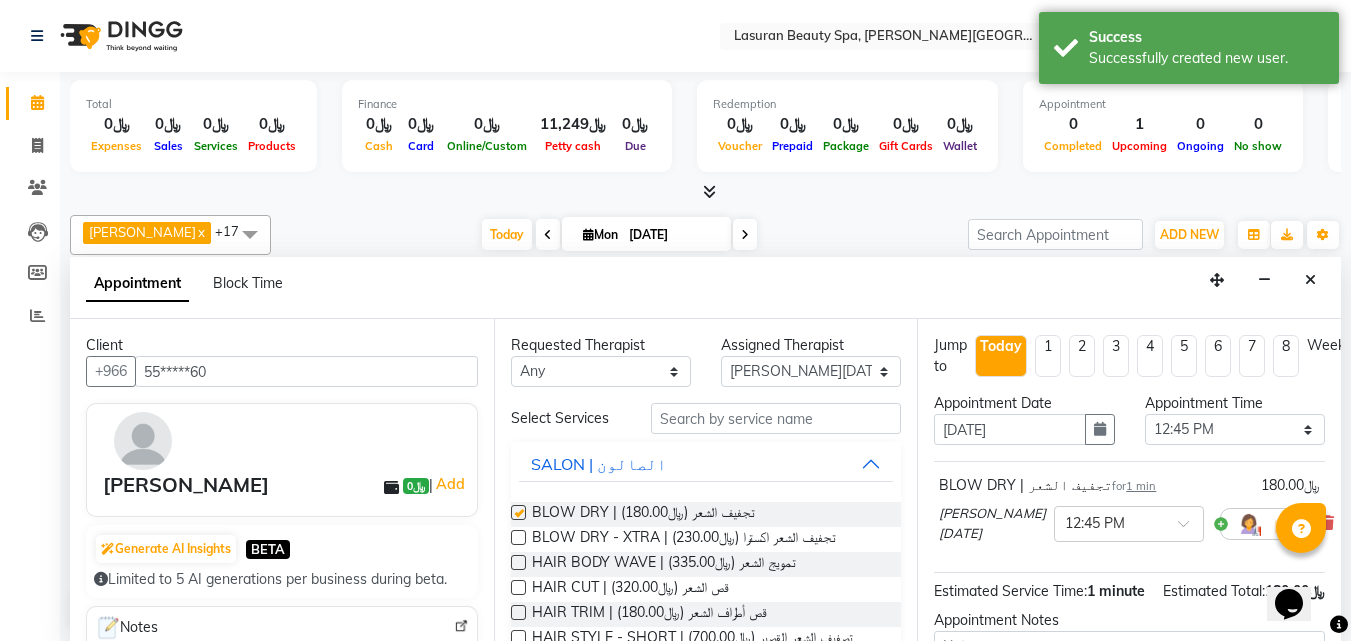 checkbox on "false" 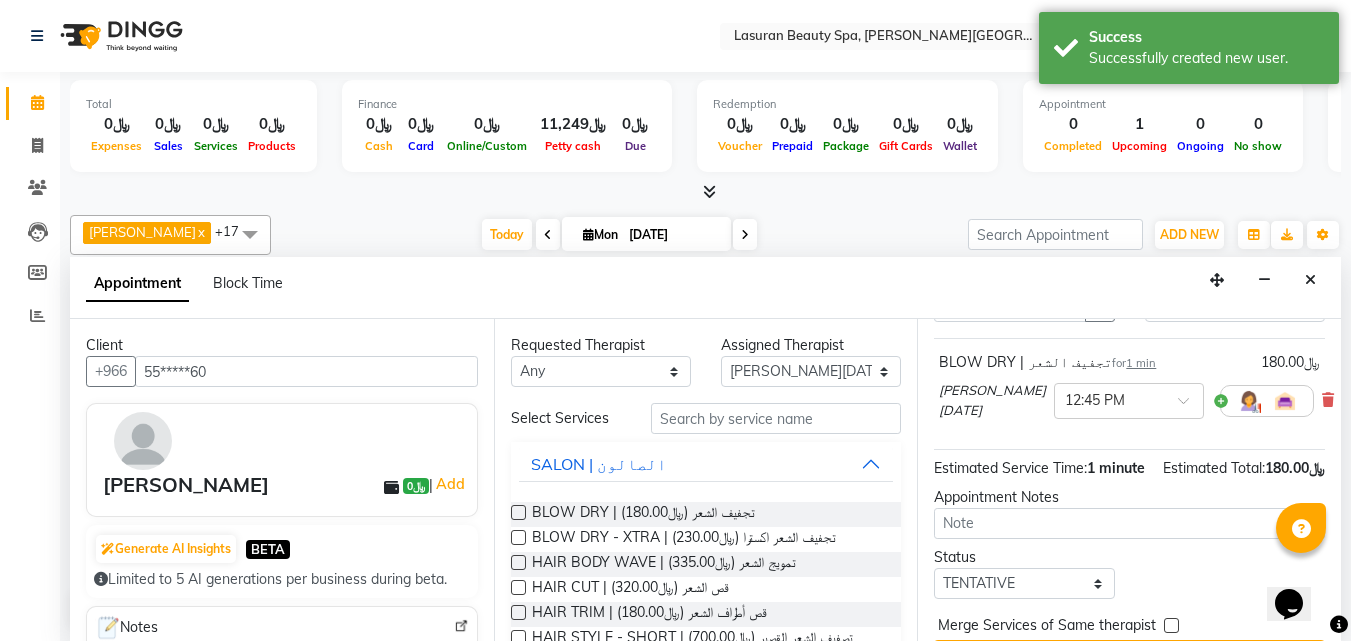 scroll, scrollTop: 209, scrollLeft: 0, axis: vertical 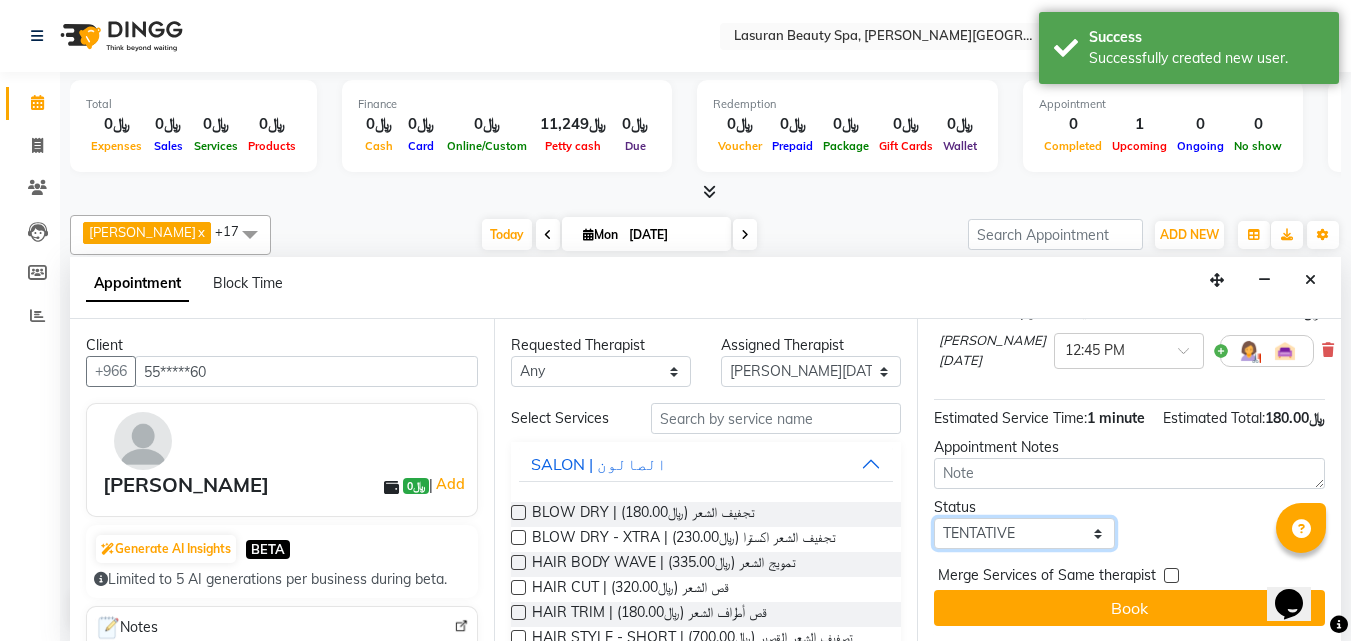 click on "Select TENTATIVE CONFIRM CHECK-IN UPCOMING" at bounding box center (1024, 533) 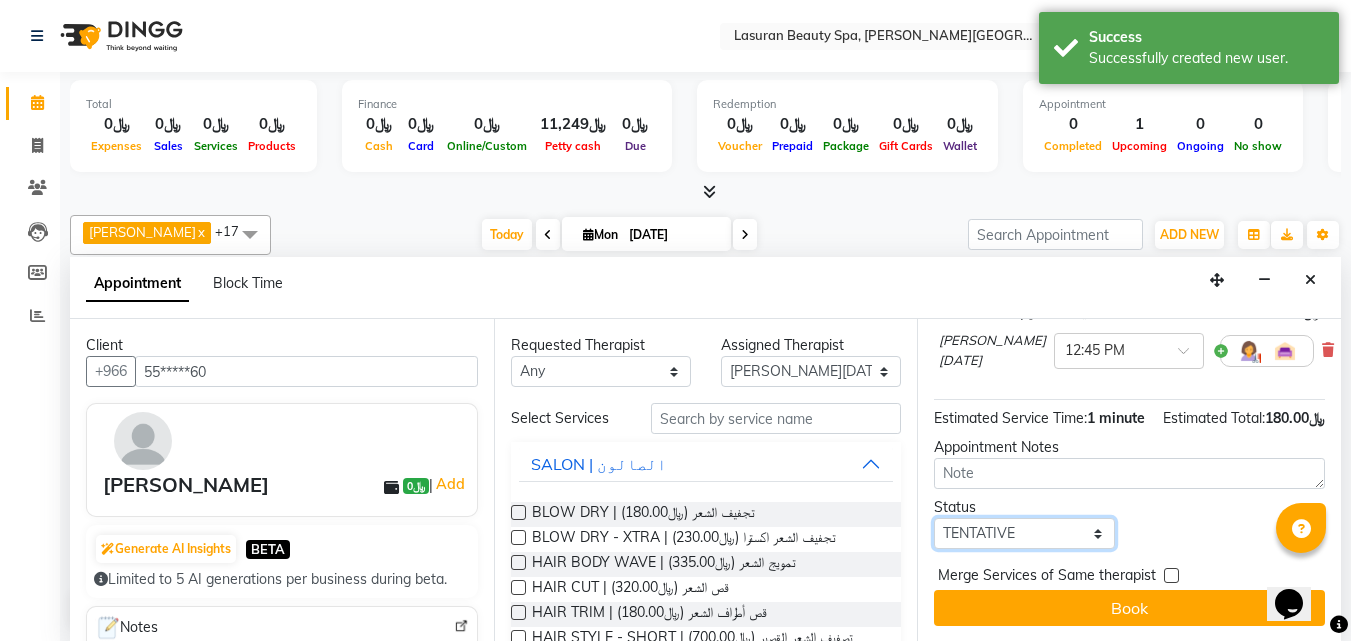 select on "confirm booking" 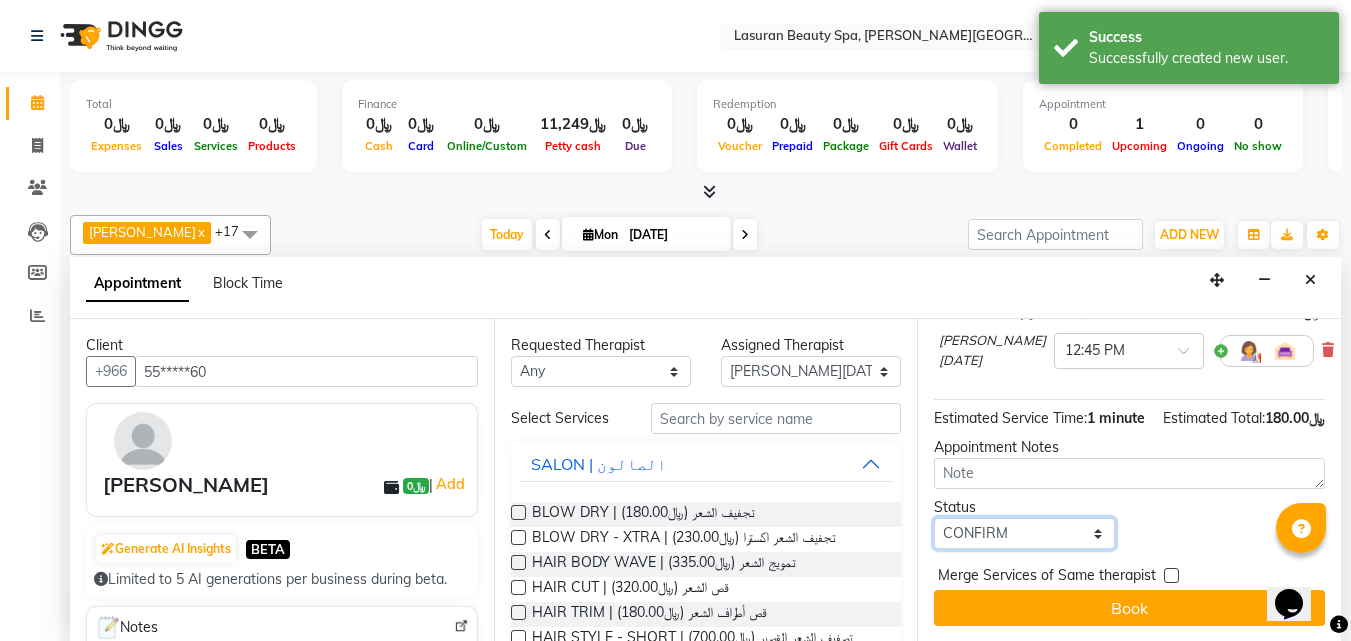click on "Select TENTATIVE CONFIRM CHECK-IN UPCOMING" at bounding box center (1024, 533) 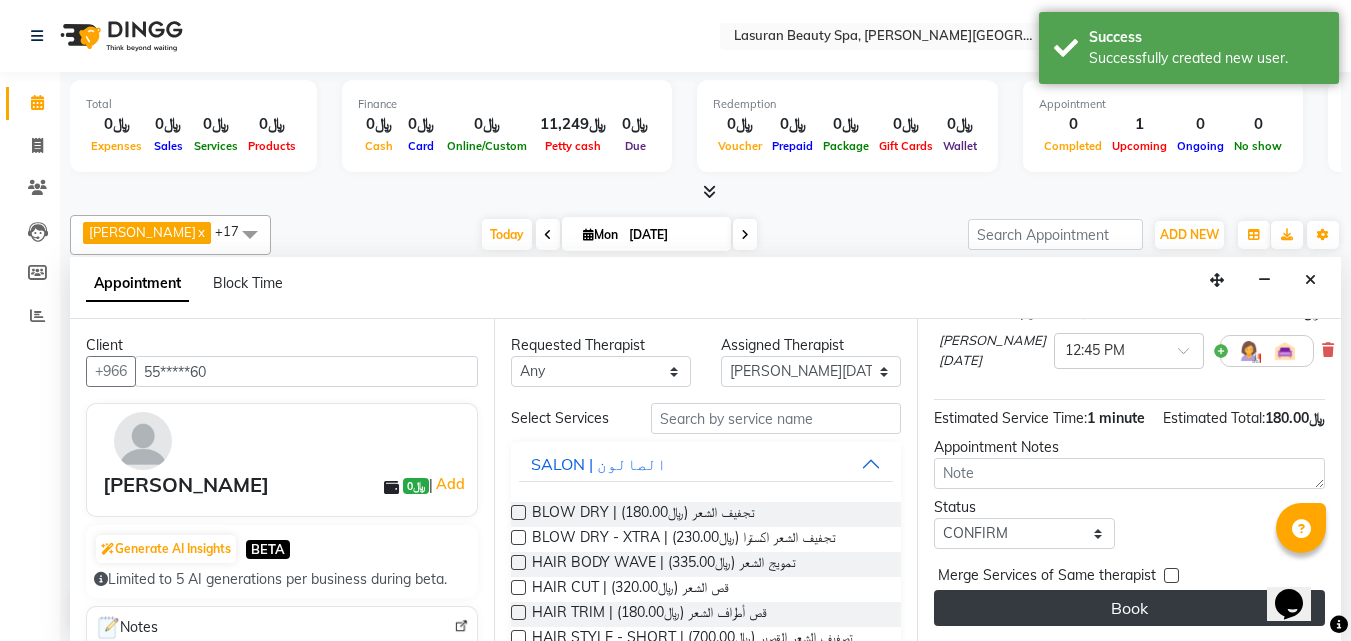 click on "Book" at bounding box center (1129, 608) 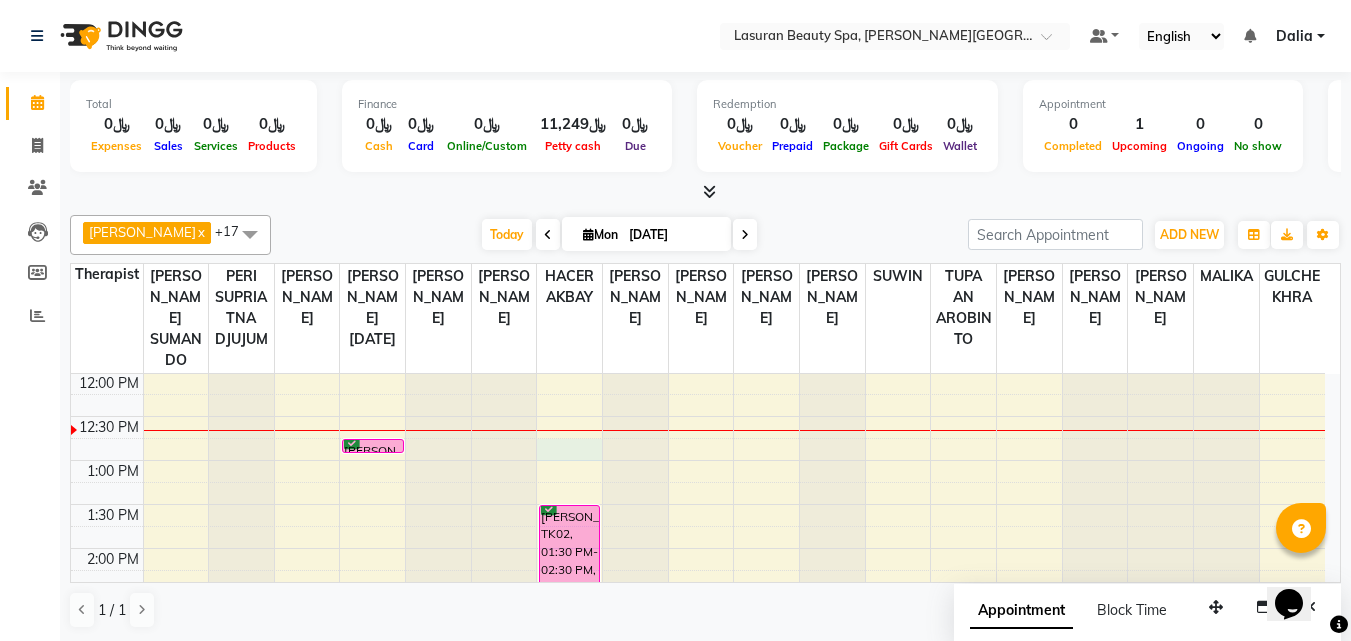 click on "11:00 AM 11:30 AM 12:00 PM 12:30 PM 1:00 PM 1:30 PM 2:00 PM 2:30 PM 3:00 PM 3:30 PM 4:00 PM 4:30 PM 5:00 PM 5:30 PM 6:00 PM 6:30 PM 7:00 PM 7:30 PM 8:00 PM 8:30 PM 9:00 PM 9:30 PM     [GEOGRAPHIC_DATA], TK03, 12:45 PM-12:46 PM, BLOW DRY | تجفيف الشعر     [PERSON_NAME], TK02, 01:30 PM-02:30 PM, SWEEDISH MASSAGE | جلسة تدليك سويدي" at bounding box center [698, 768] 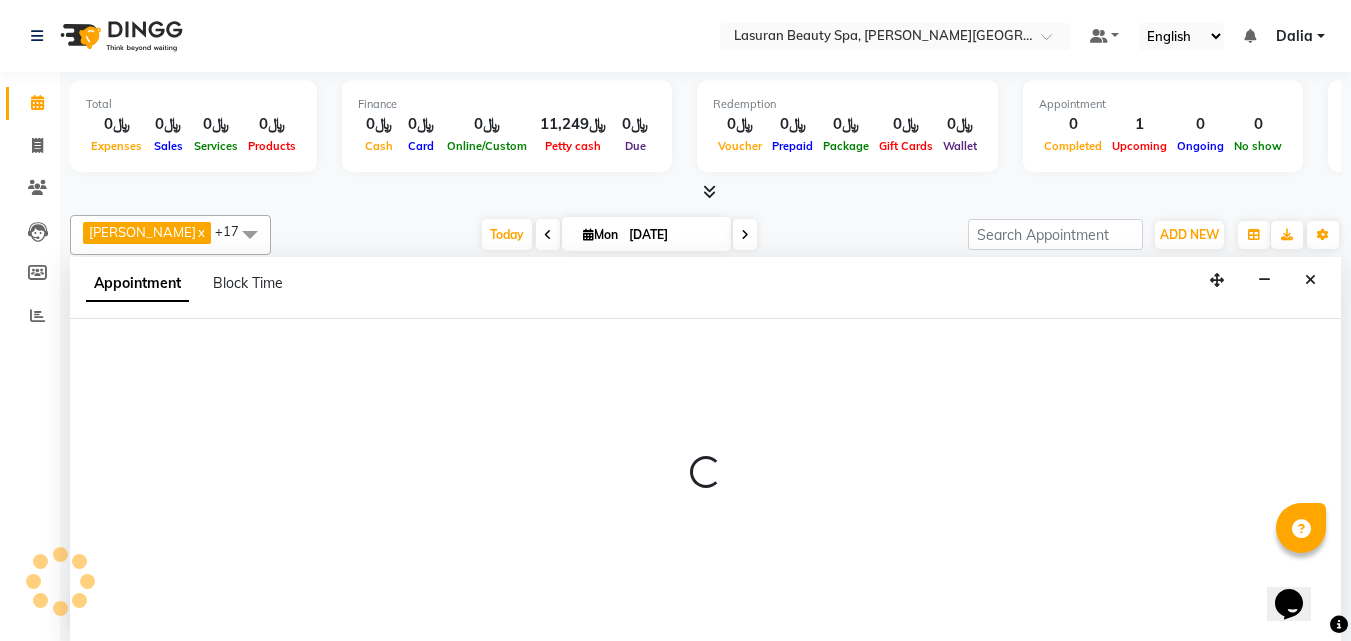 scroll, scrollTop: 1, scrollLeft: 0, axis: vertical 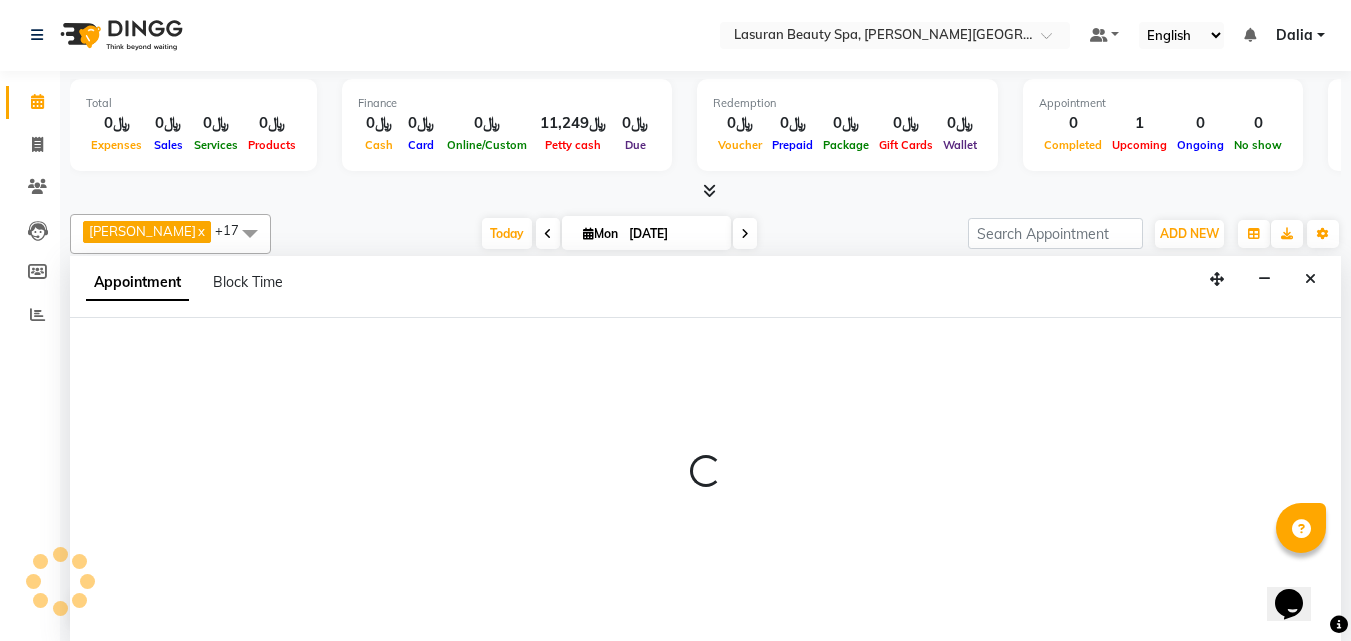 select on "54630" 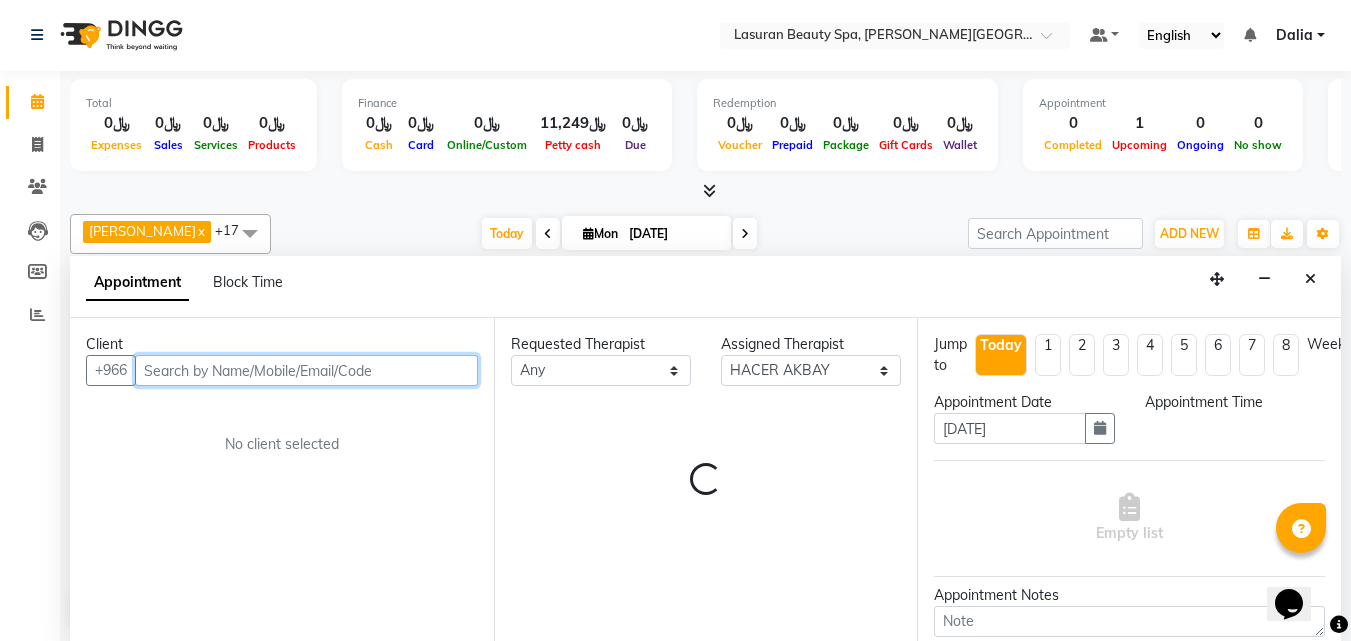 select on "765" 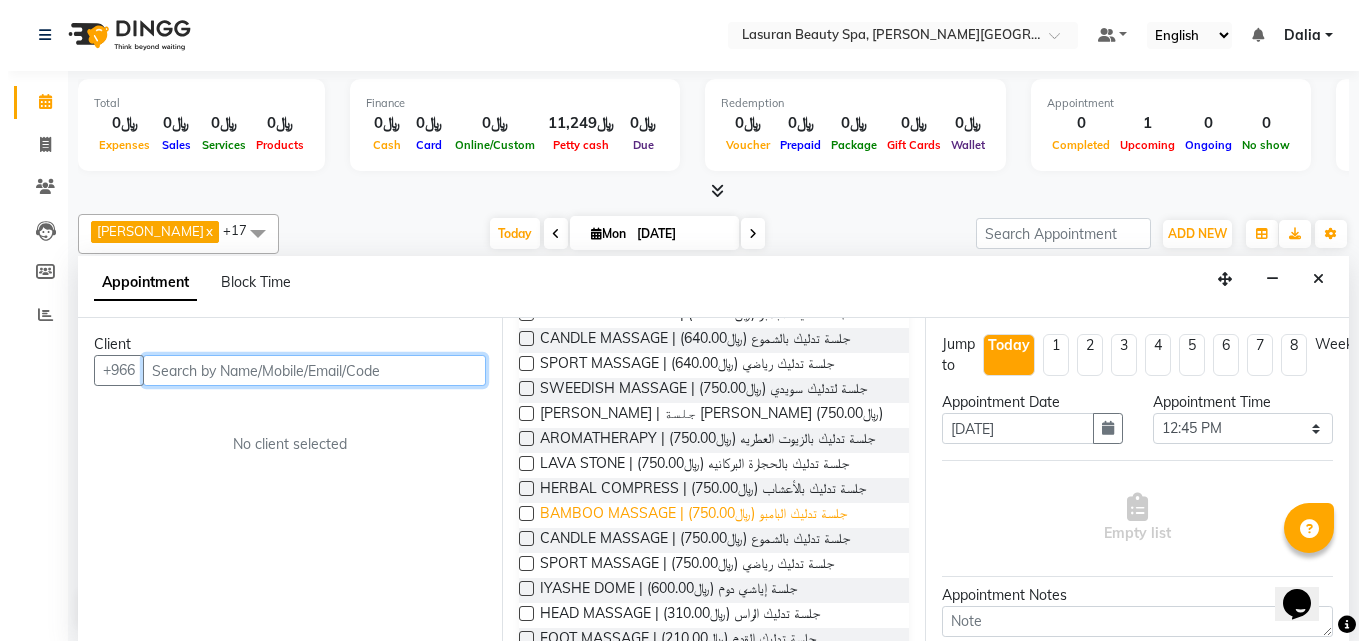 scroll, scrollTop: 400, scrollLeft: 0, axis: vertical 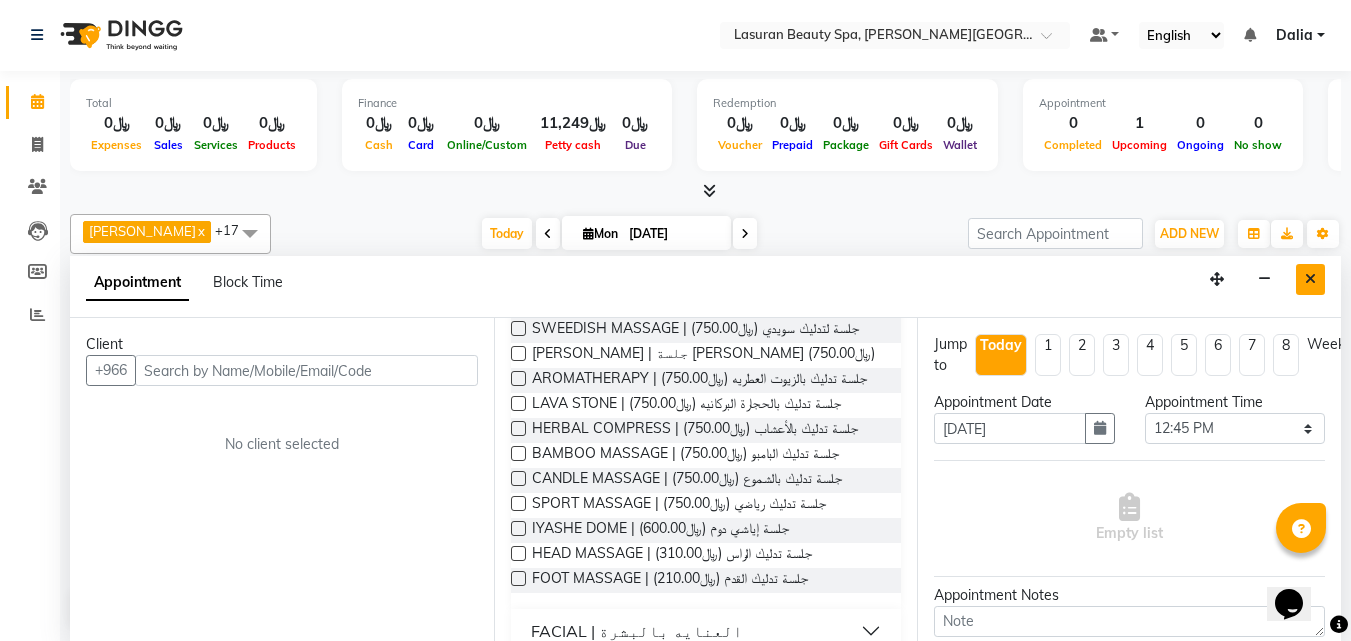 click at bounding box center [1310, 279] 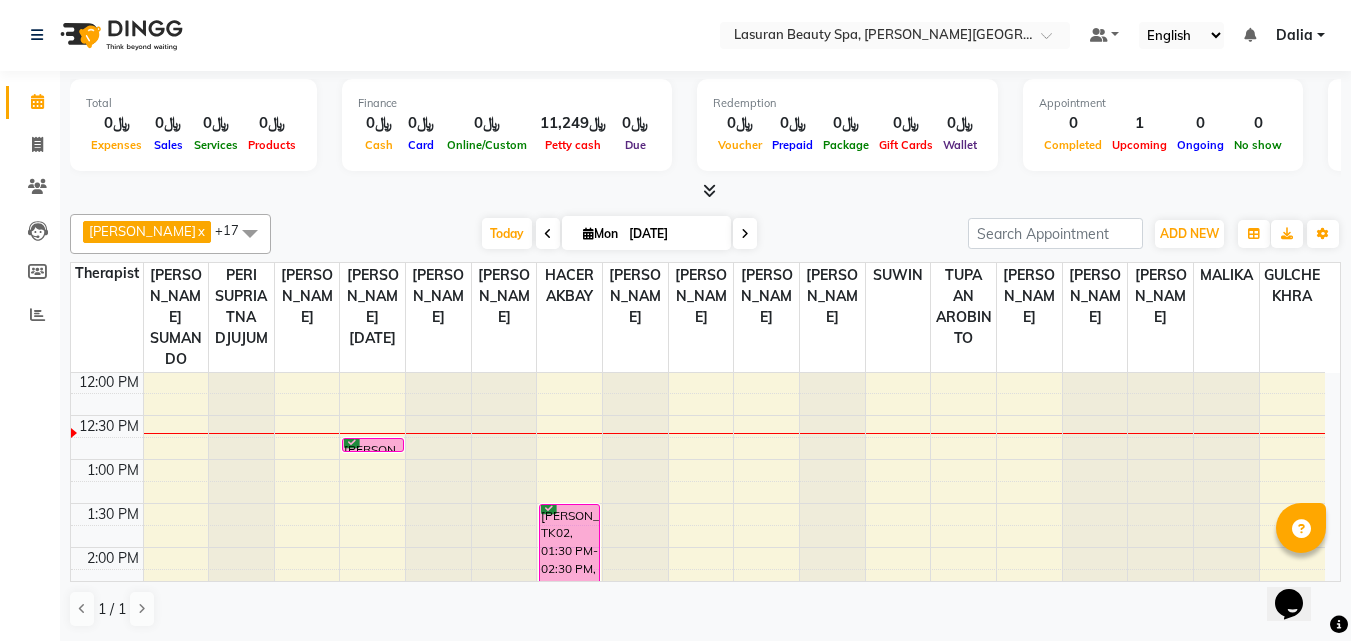 click on "[PERSON_NAME], TK03, 12:45 PM-12:46 PM, BLOW DRY | تجفيف الشعر" at bounding box center (372, 445) 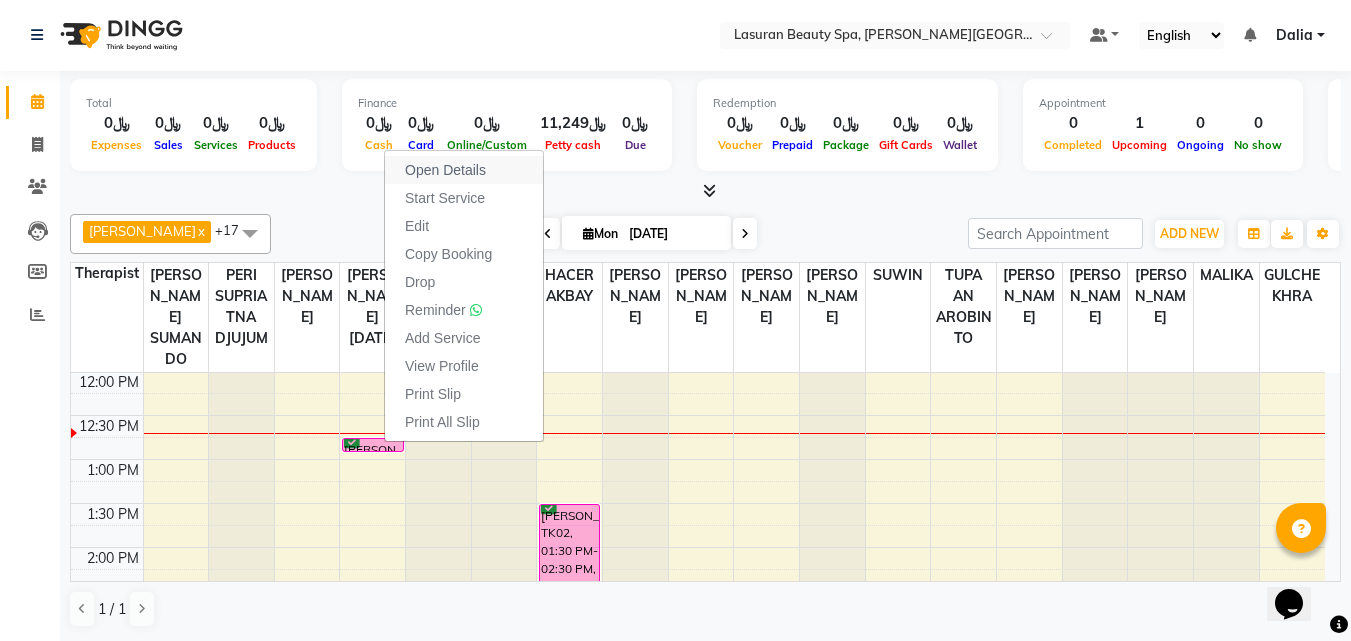 click on "Open Details" at bounding box center (445, 170) 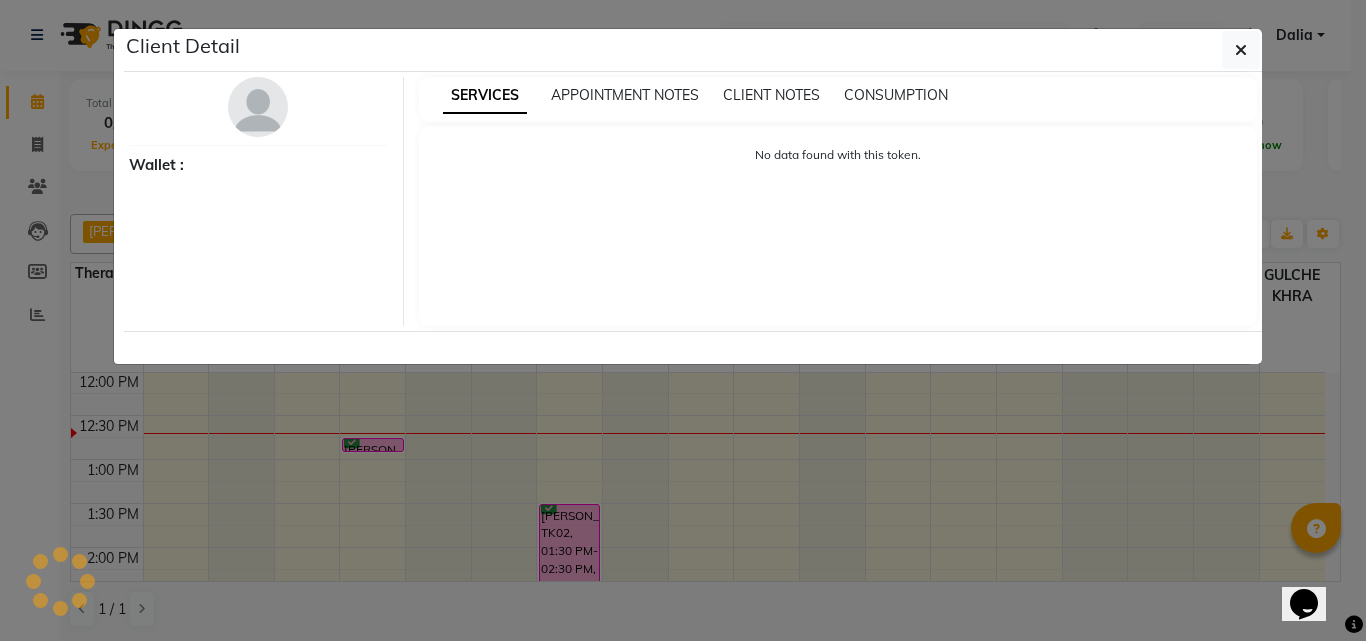 select on "6" 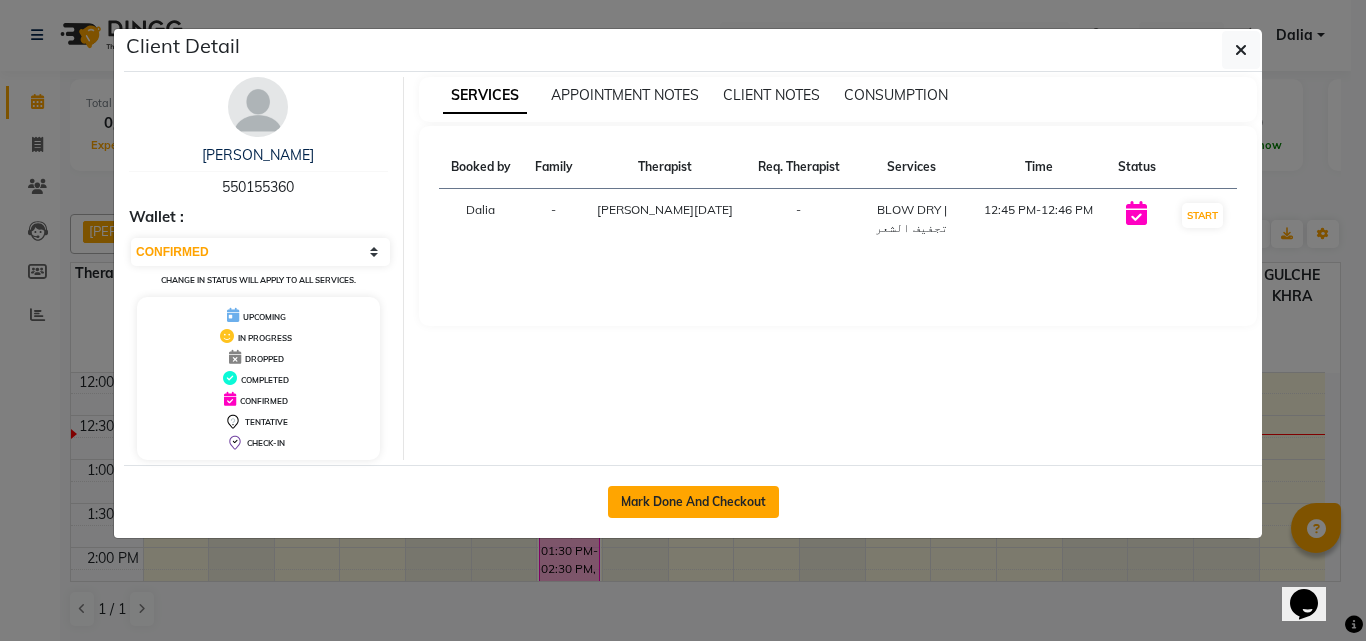 click on "Mark Done And Checkout" 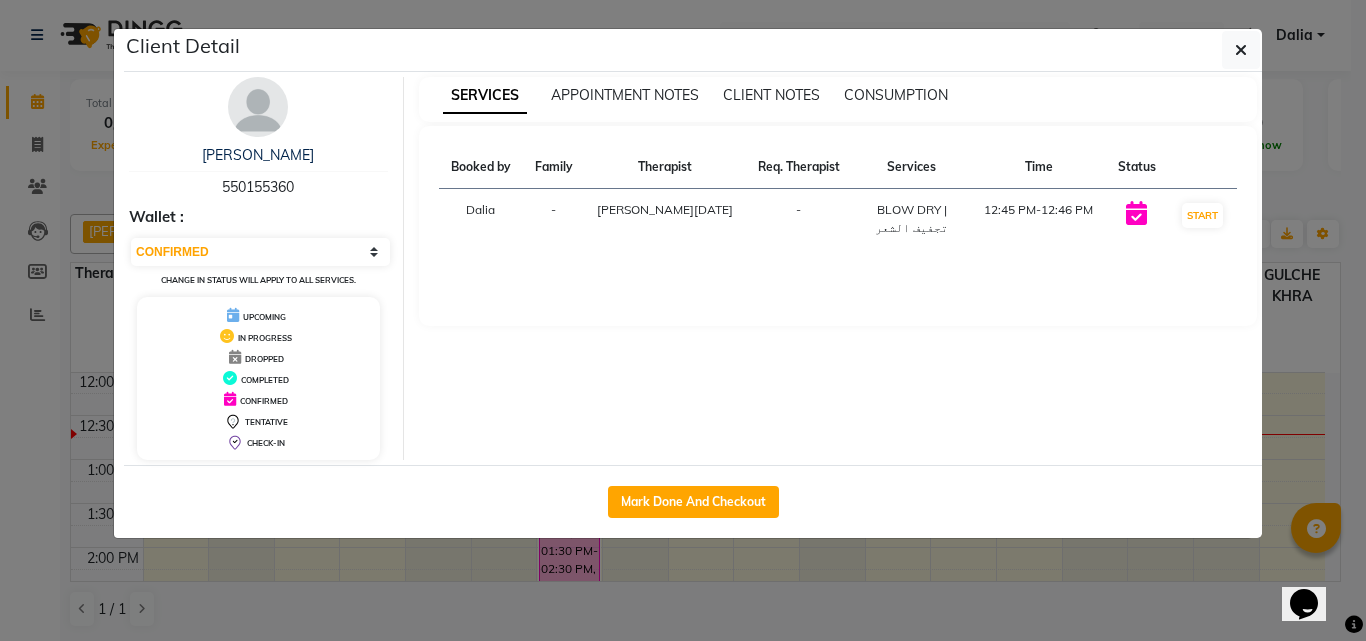 select on "service" 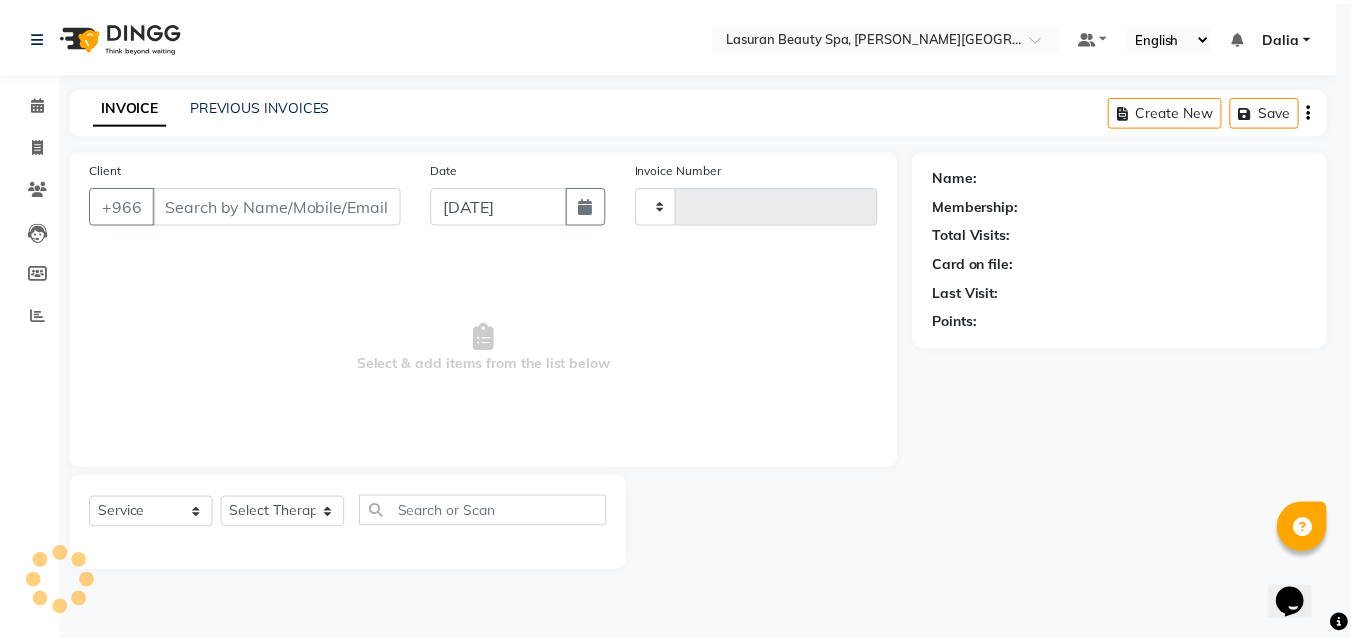scroll, scrollTop: 0, scrollLeft: 0, axis: both 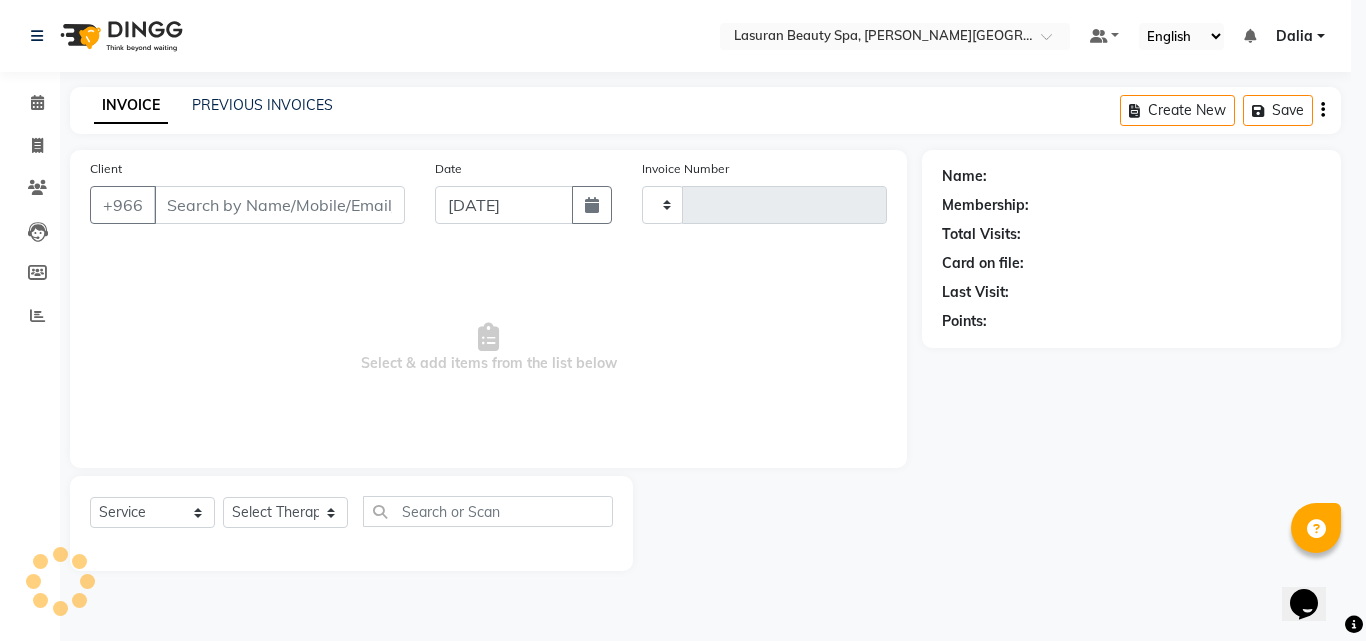 type on "0923" 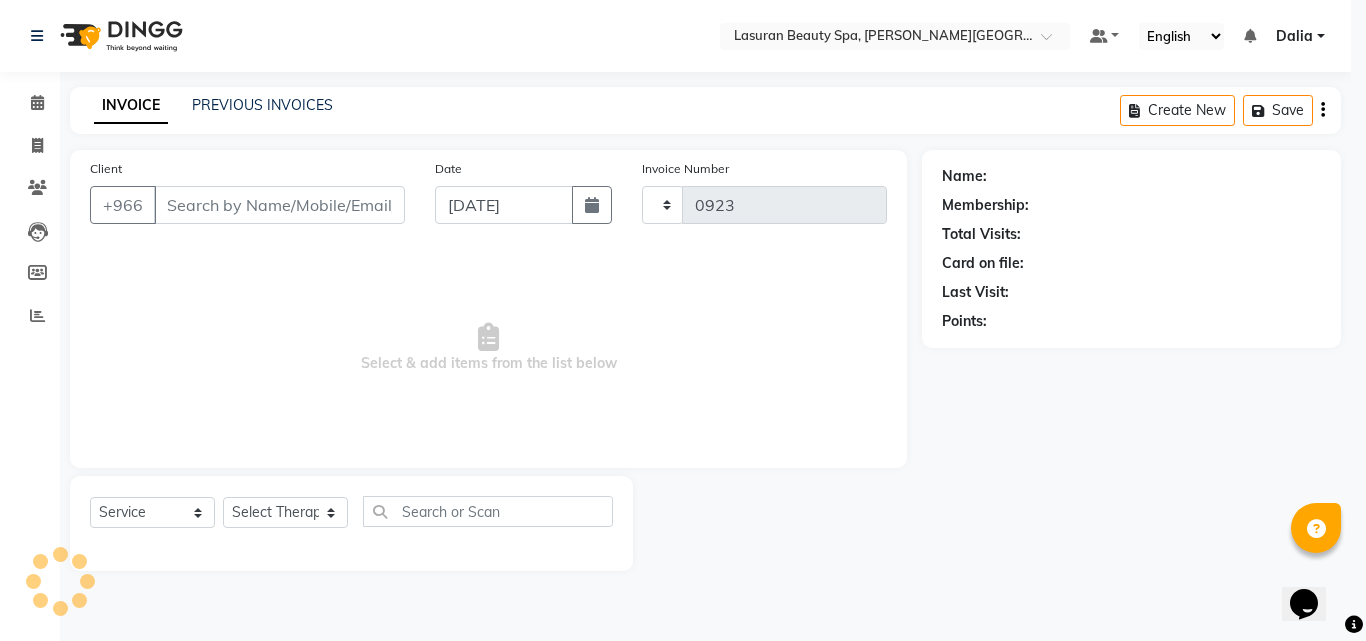select on "6941" 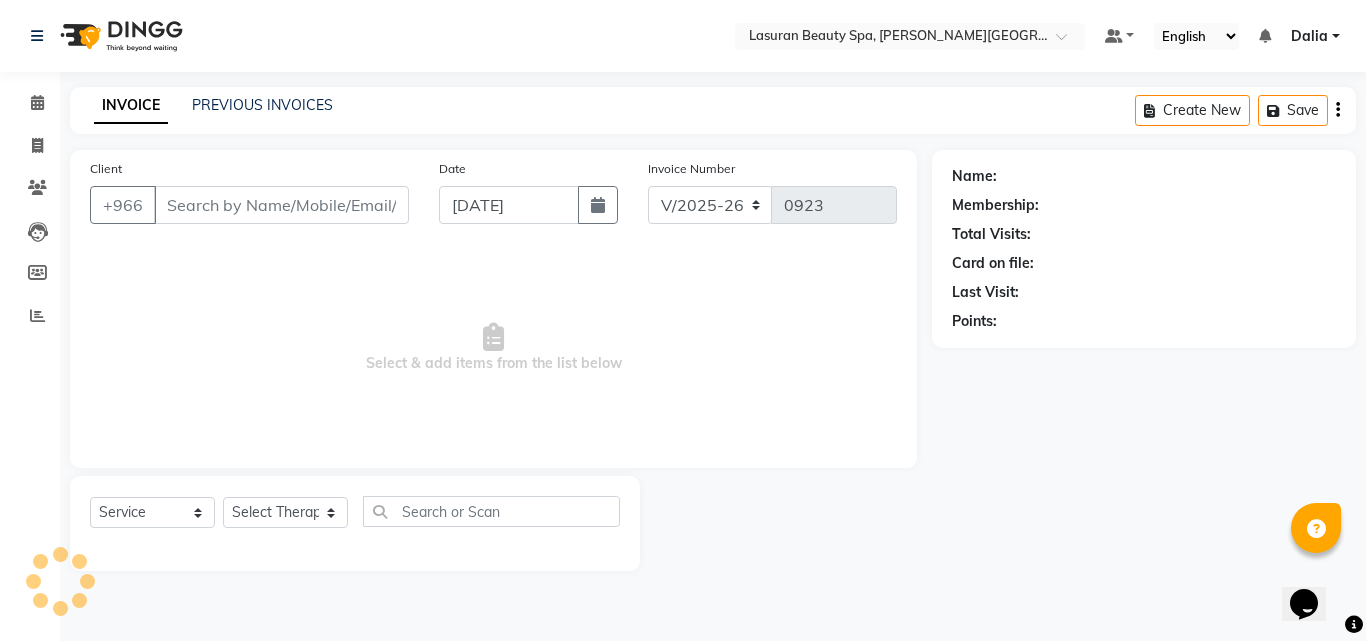 select on "V" 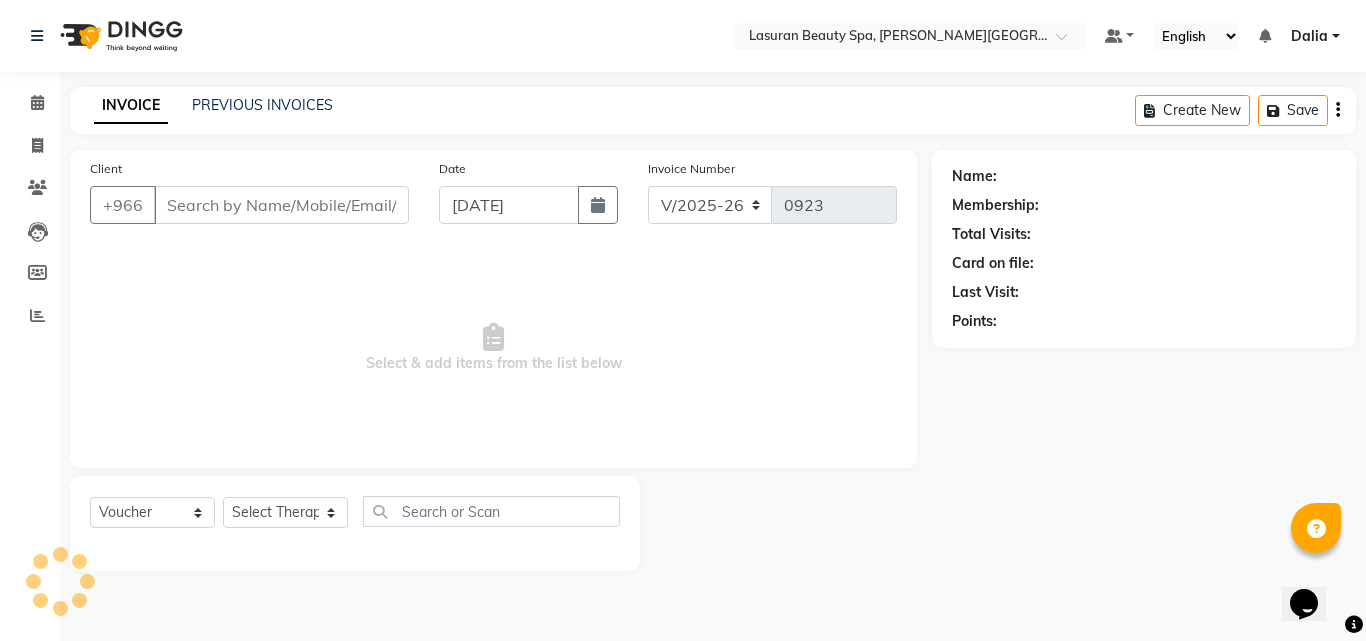 type on "55*****60" 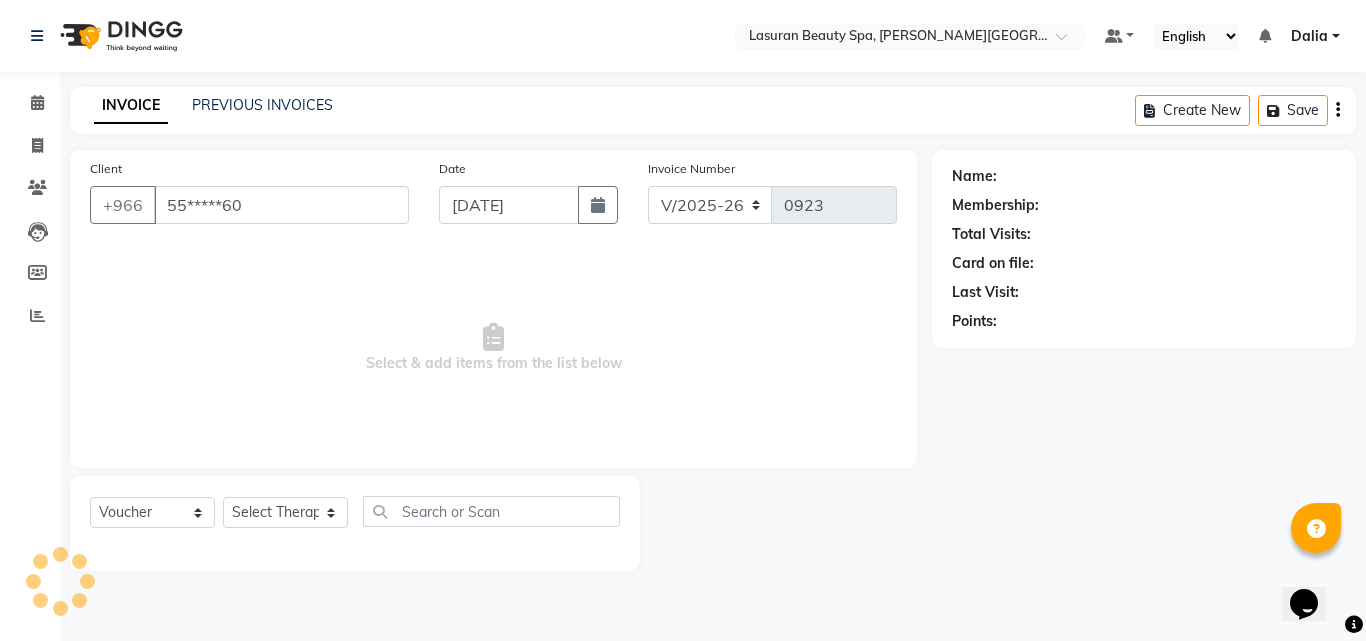select on "66975" 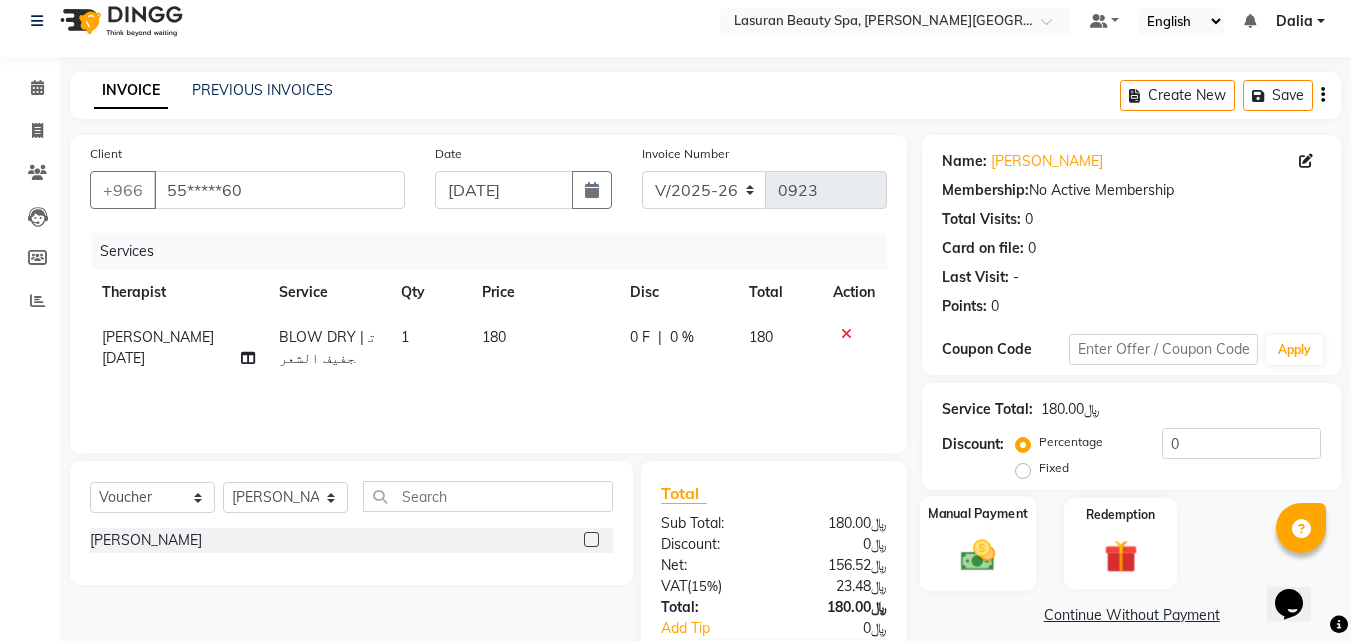 scroll, scrollTop: 0, scrollLeft: 0, axis: both 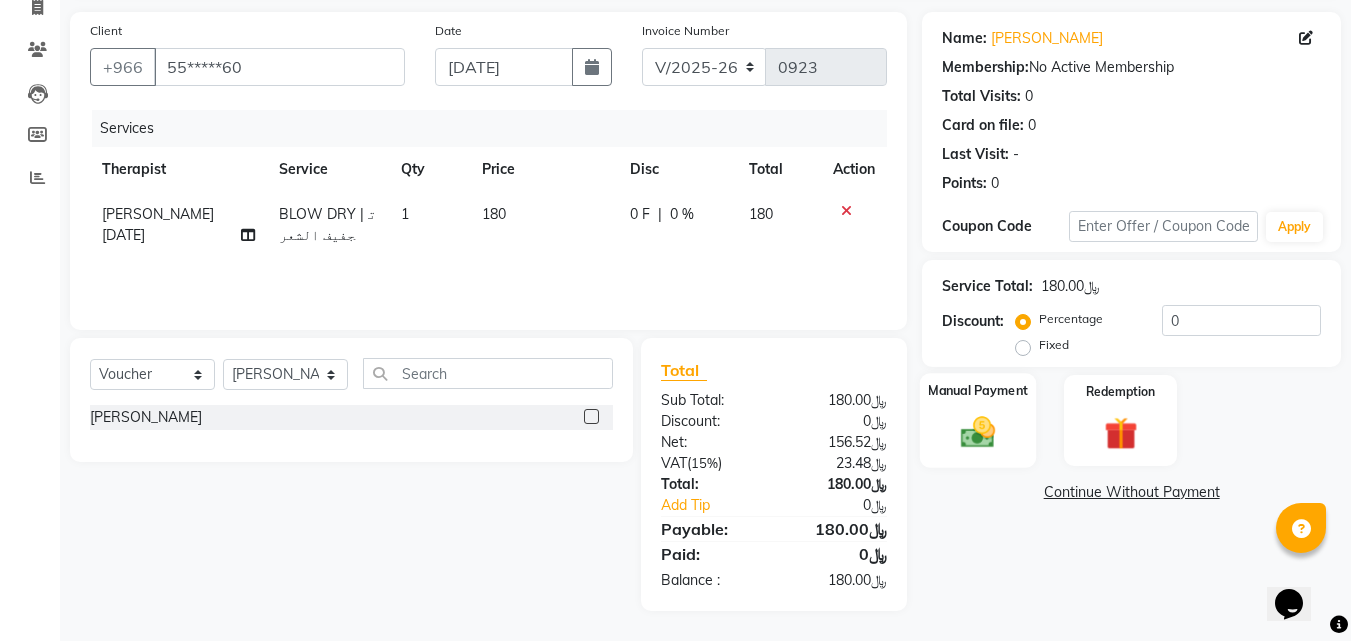 click 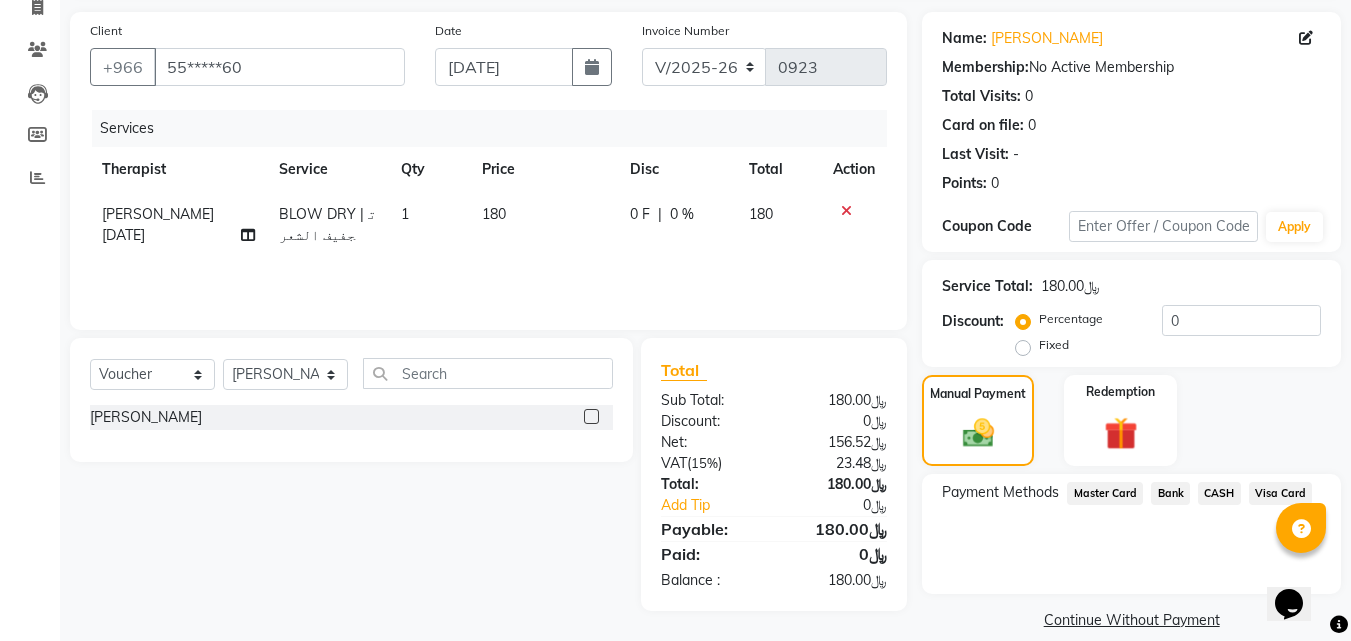 scroll, scrollTop: 162, scrollLeft: 0, axis: vertical 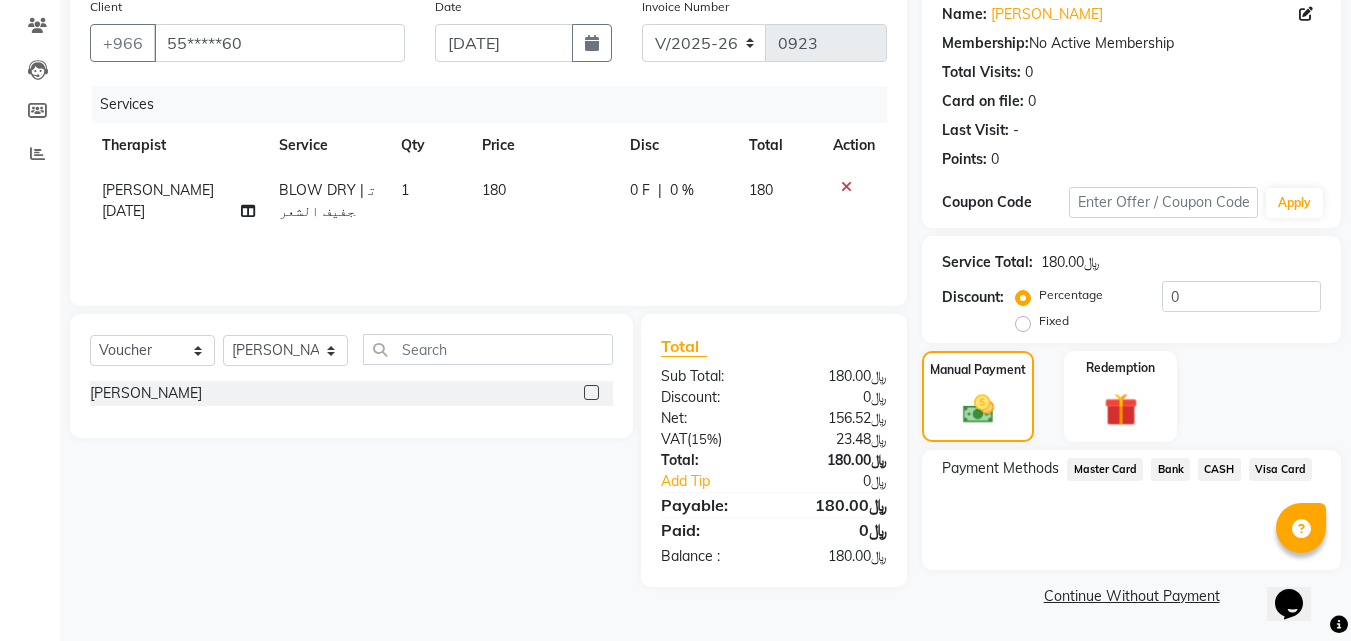click on "Visa Card" 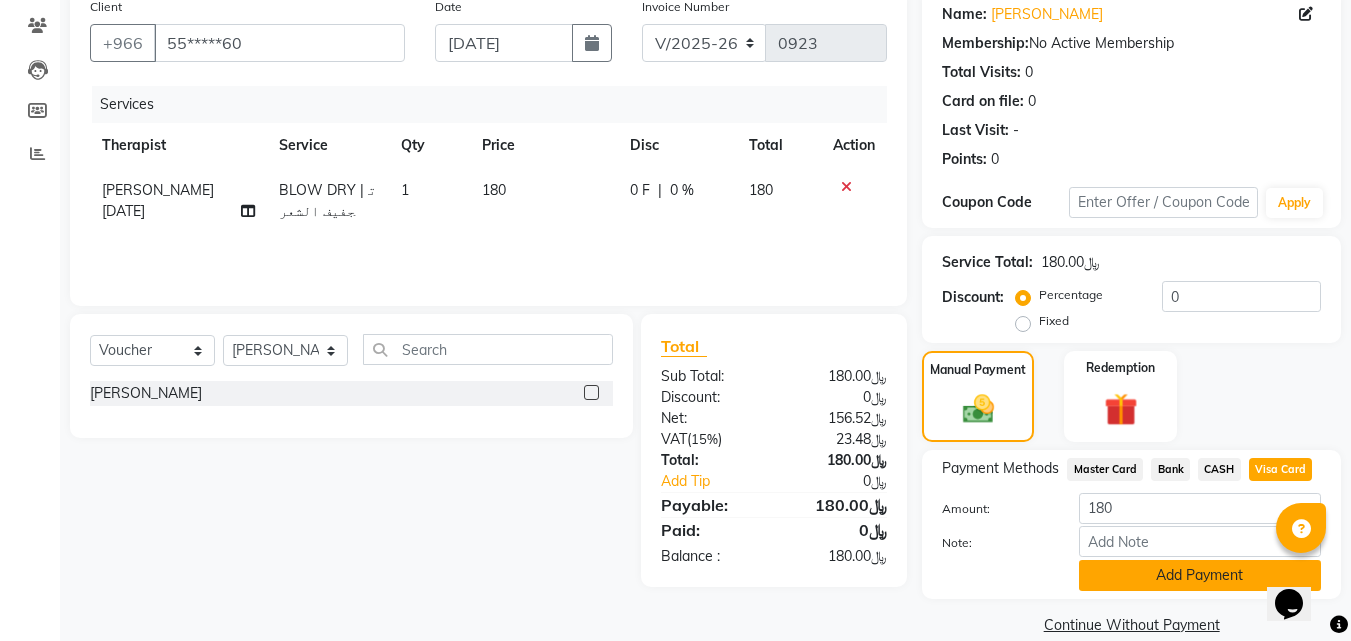 click on "Add Payment" 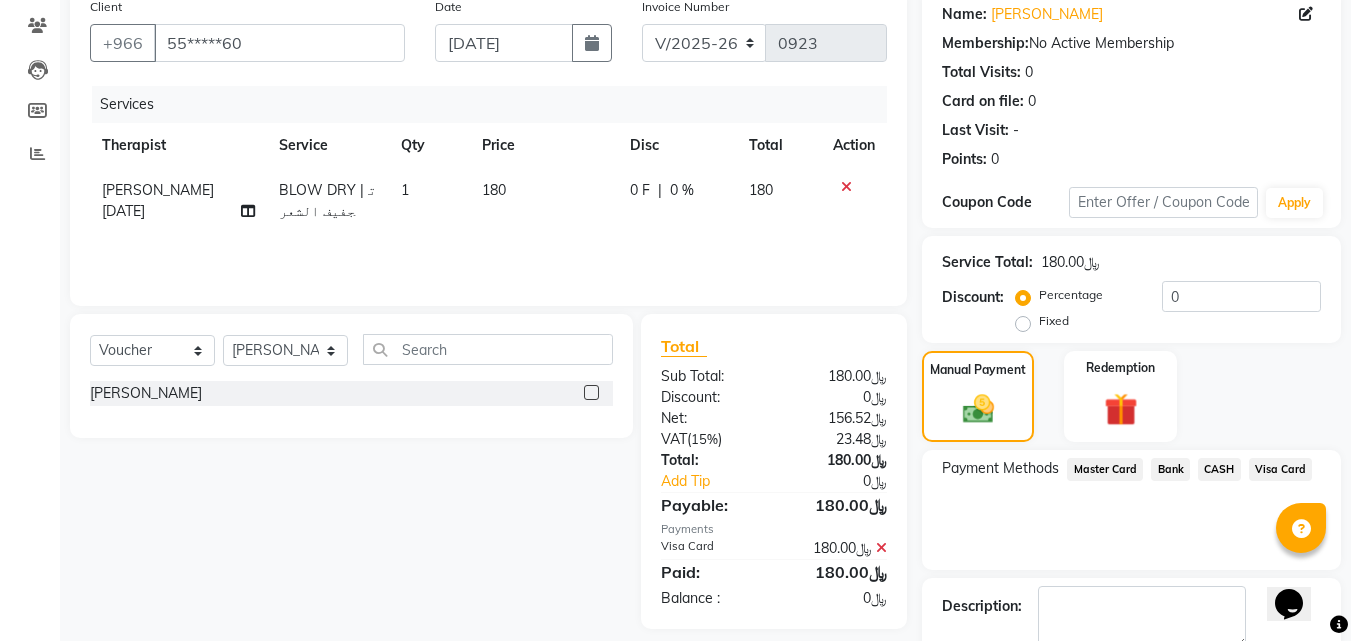 scroll, scrollTop: 246, scrollLeft: 0, axis: vertical 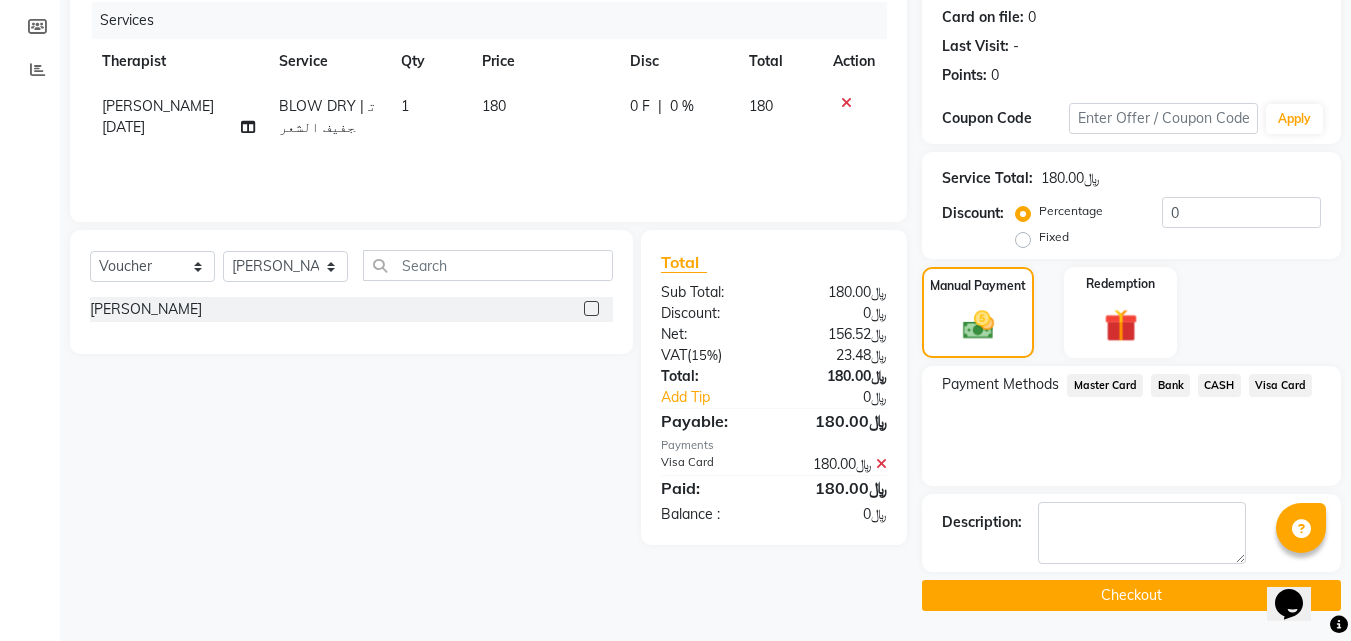 click on "Checkout" 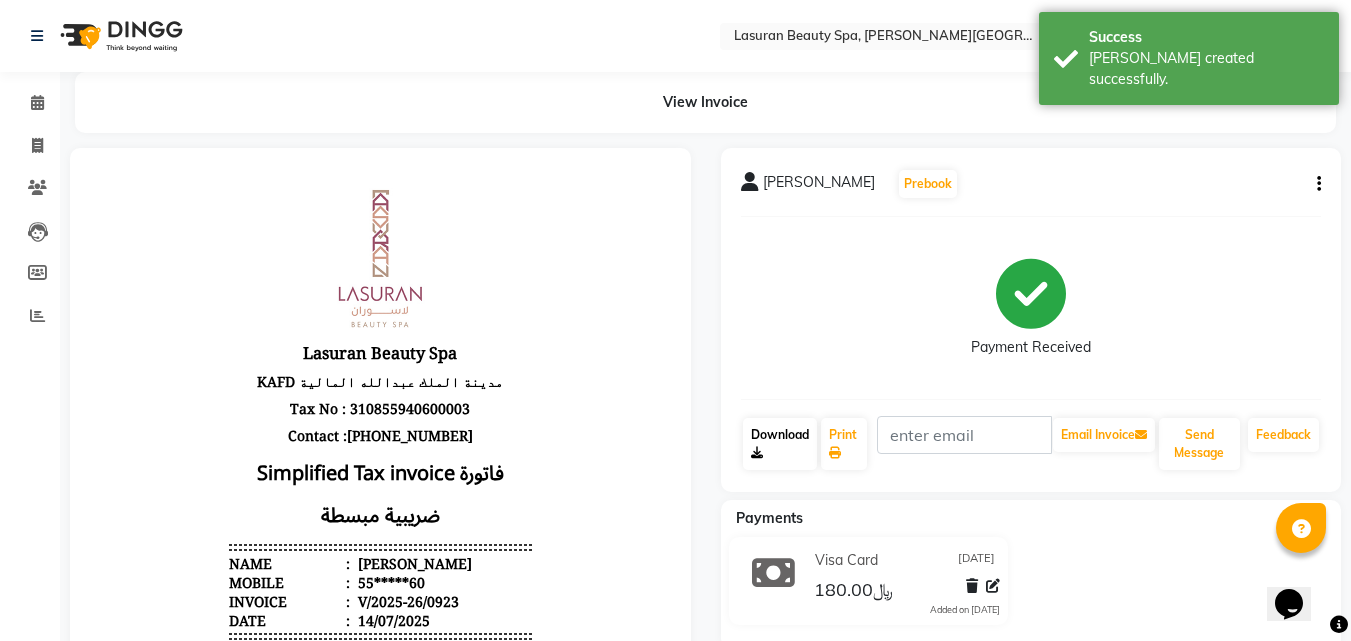 scroll, scrollTop: 0, scrollLeft: 0, axis: both 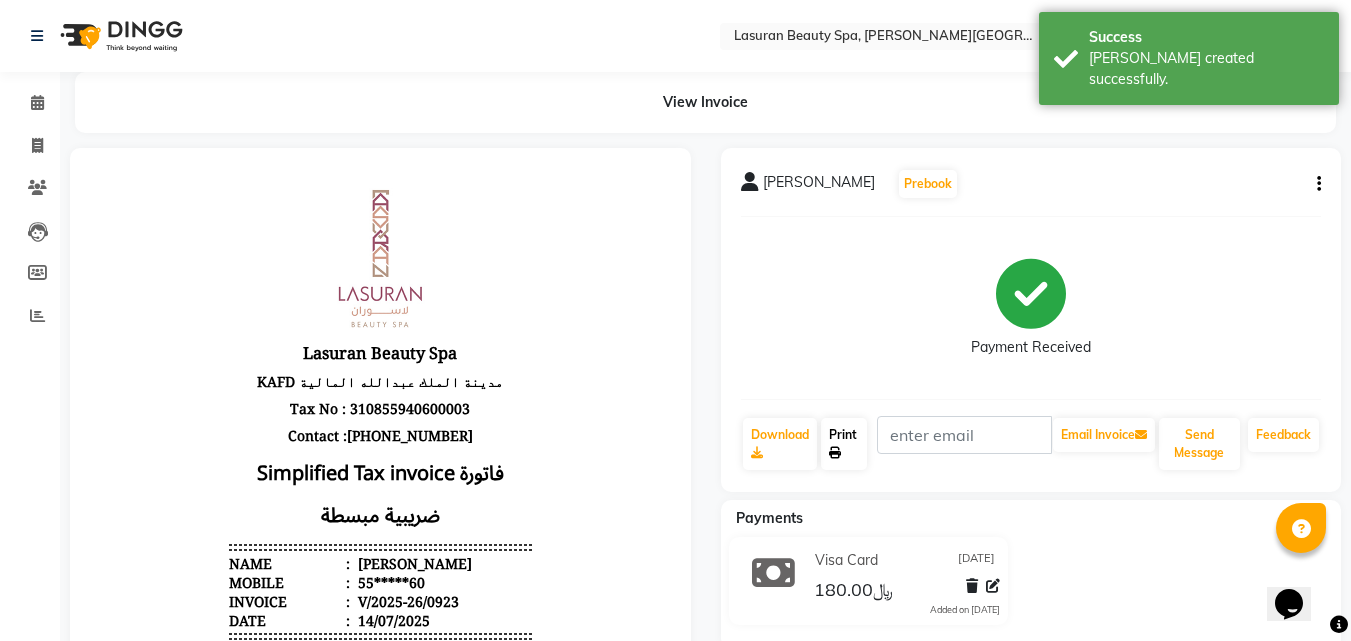 click on "Print" 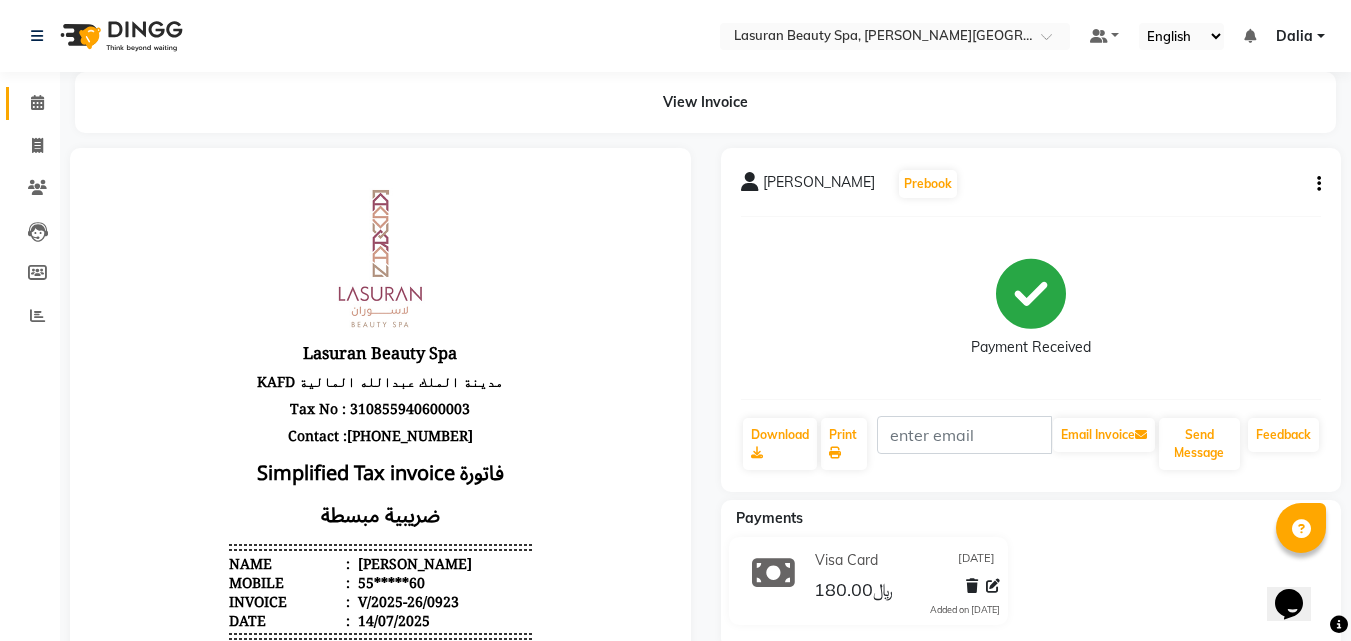click 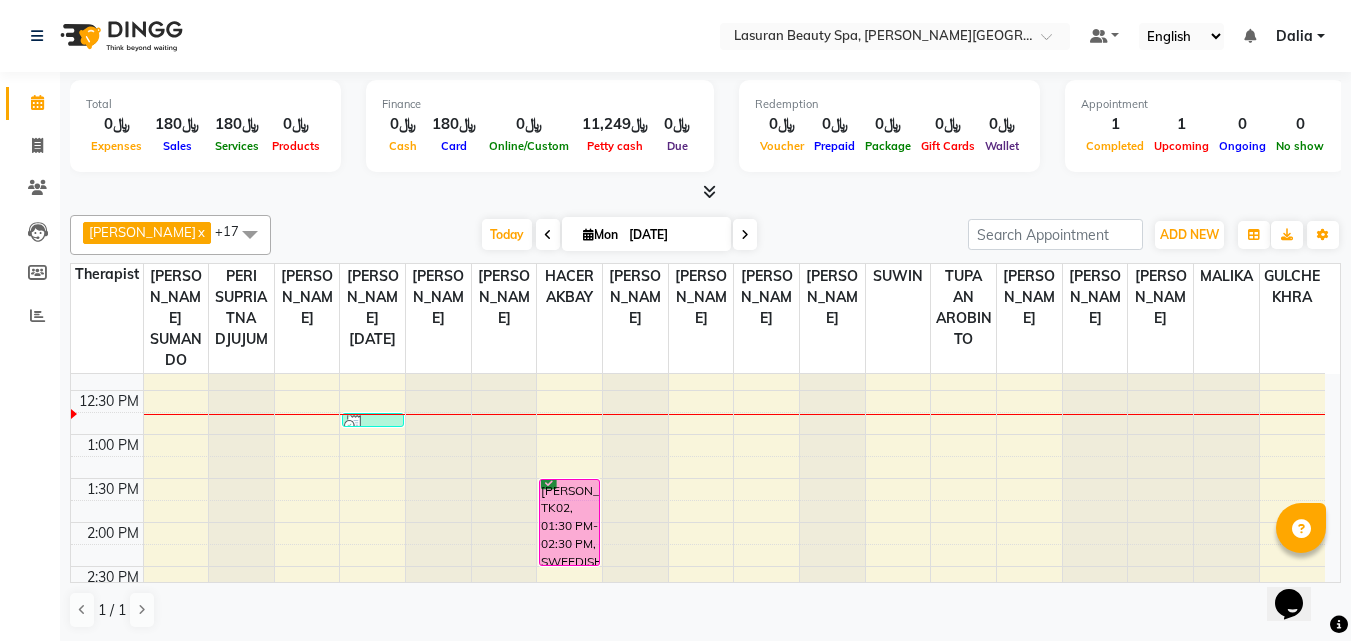 scroll, scrollTop: 59, scrollLeft: 0, axis: vertical 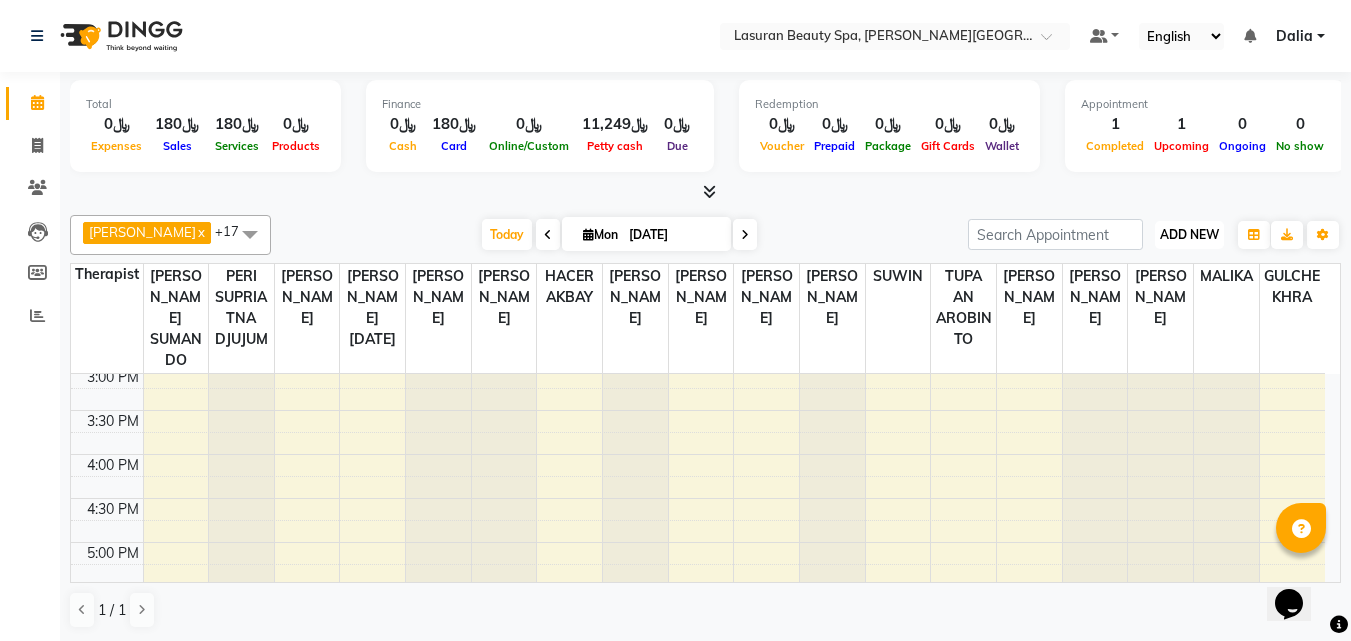 click on "ADD NEW" at bounding box center [1189, 234] 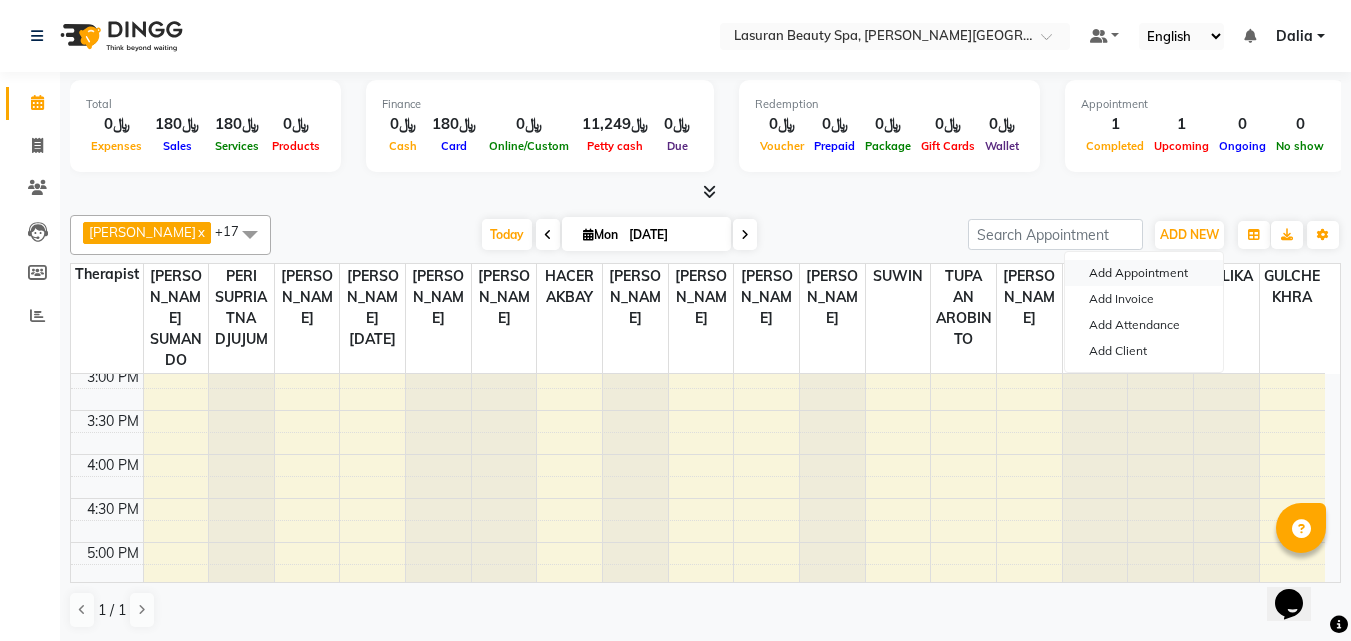 click on "Add Appointment" at bounding box center [1144, 273] 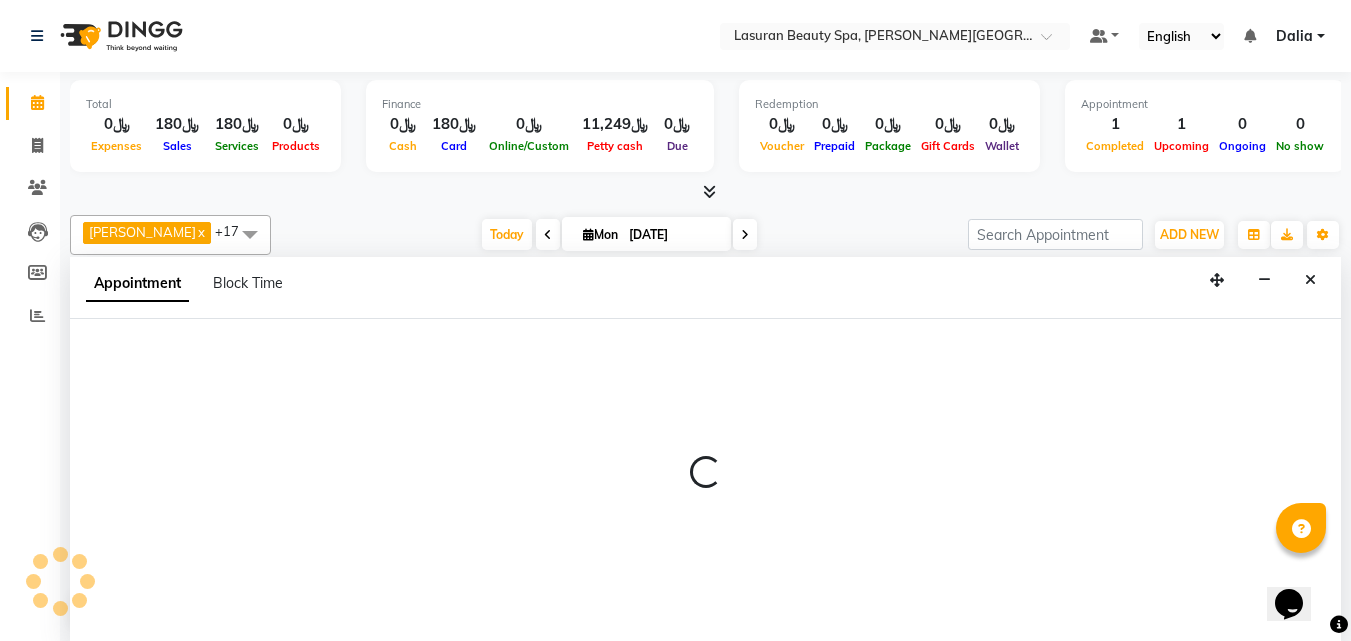 select on "tentative" 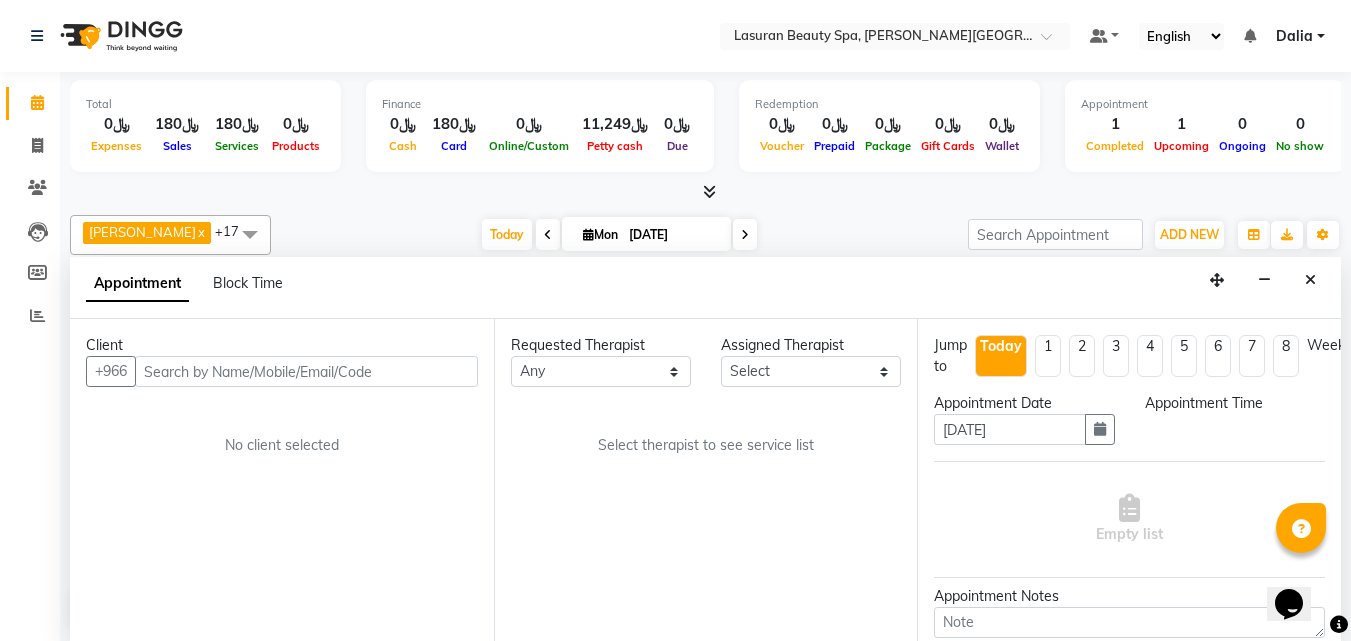 scroll, scrollTop: 1, scrollLeft: 0, axis: vertical 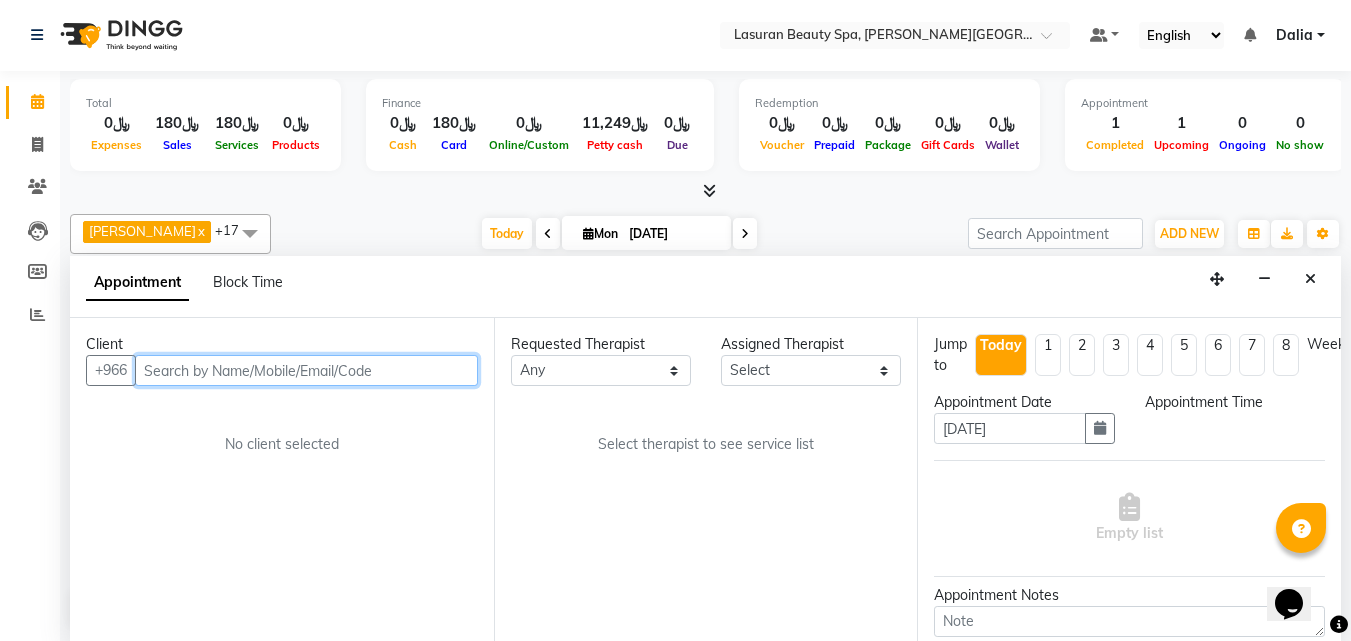 select on "720" 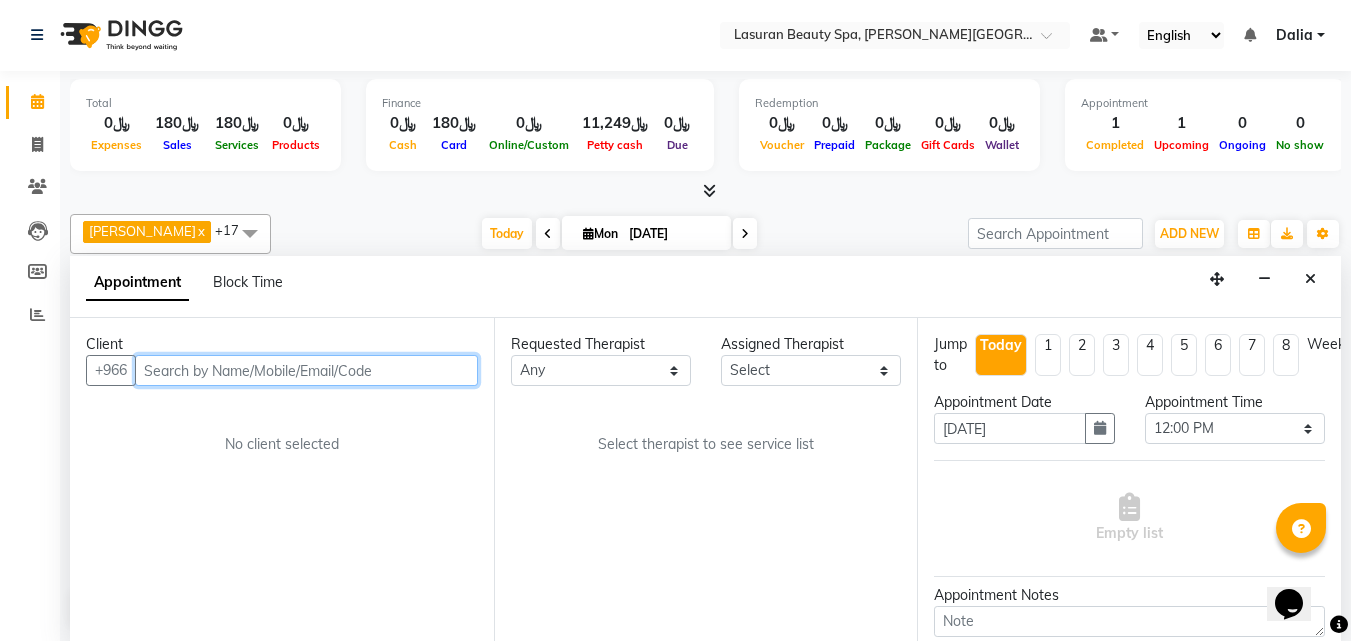 paste on "506102458" 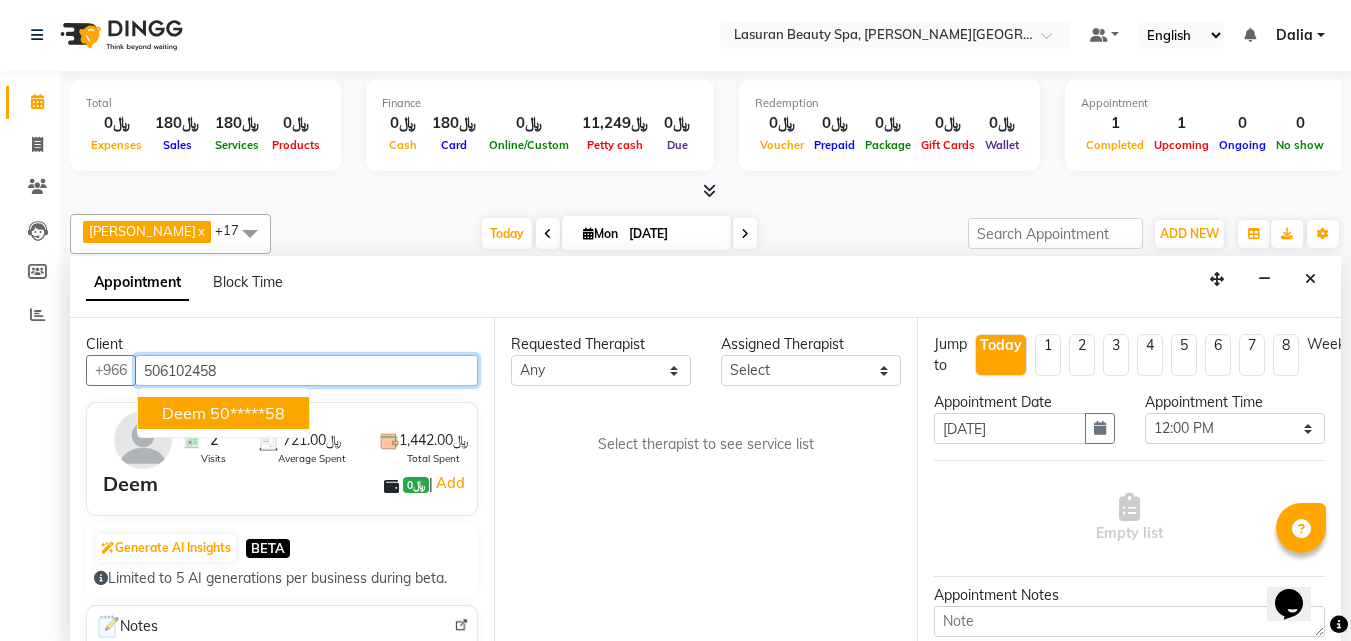 click on "50*****58" at bounding box center (247, 413) 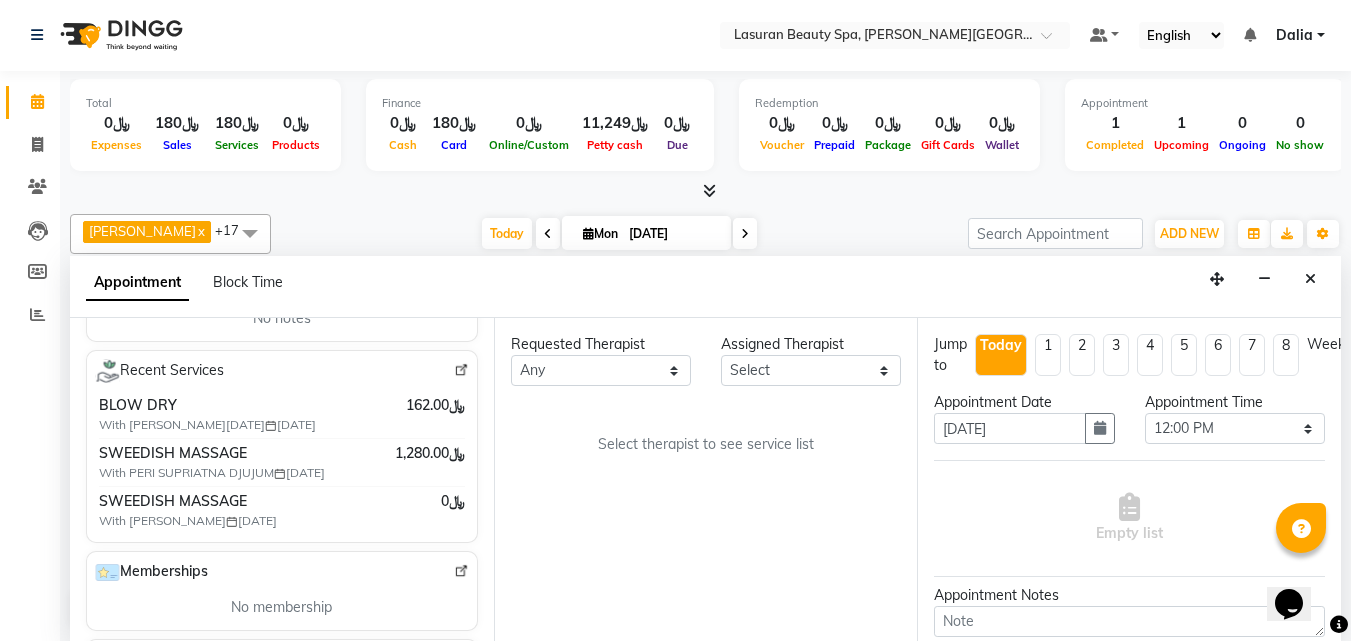 scroll, scrollTop: 300, scrollLeft: 0, axis: vertical 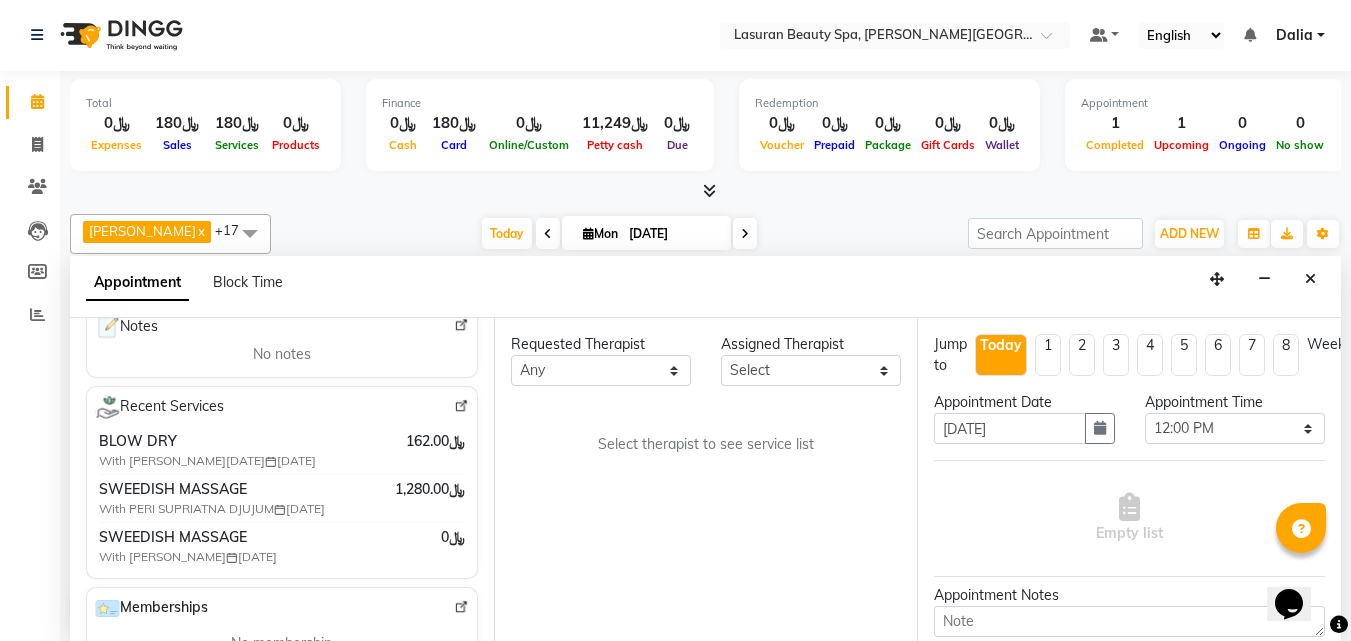 type on "50*****58" 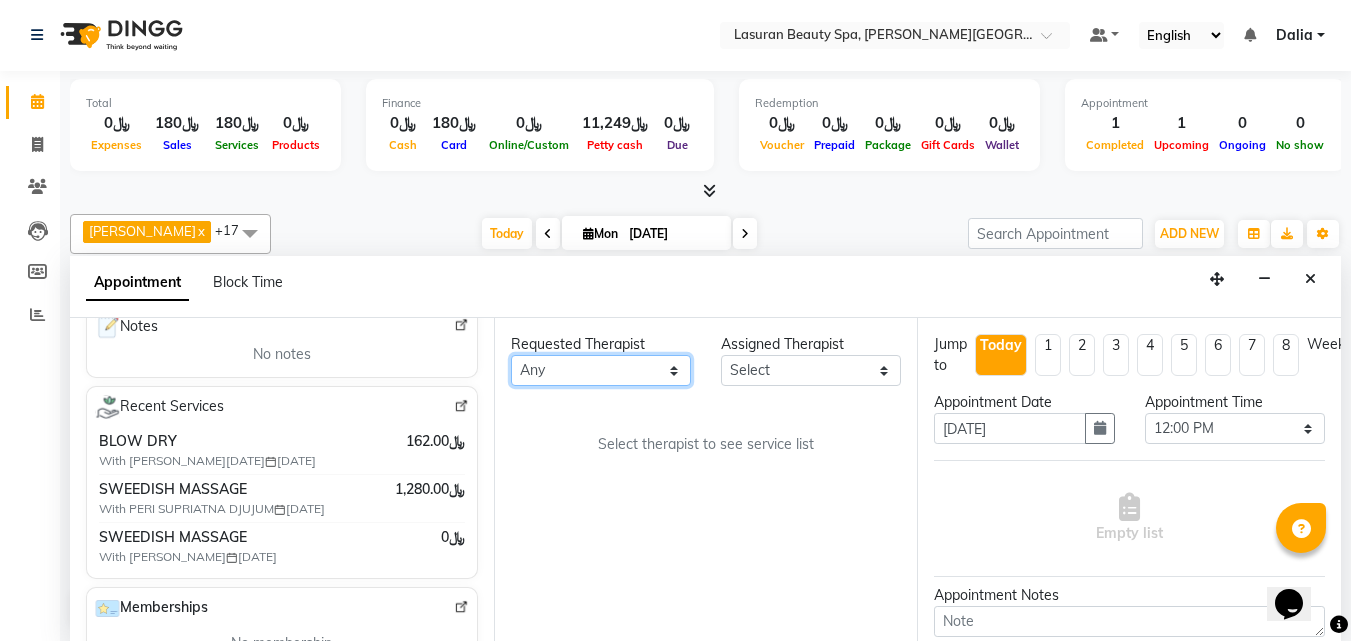 click on "Any [PERSON_NAME] ALJOHARY [PERSON_NAME] Kouraichy [PERSON_NAME] Angel [PERSON_NAME] SUMANDO [PERSON_NAME] [PERSON_NAME] [PERSON_NAME] [PERSON_NAME] Nah GULCHEKHRA HACER [PERSON_NAME] [DATE][PERSON_NAME] [PERSON_NAME] [PERSON_NAME] DJUJUM [PERSON_NAME] [PERSON_NAME] [PERSON_NAME] SUWIN [PERSON_NAME] [PERSON_NAME] AN AROBINTO zainab" at bounding box center (601, 370) 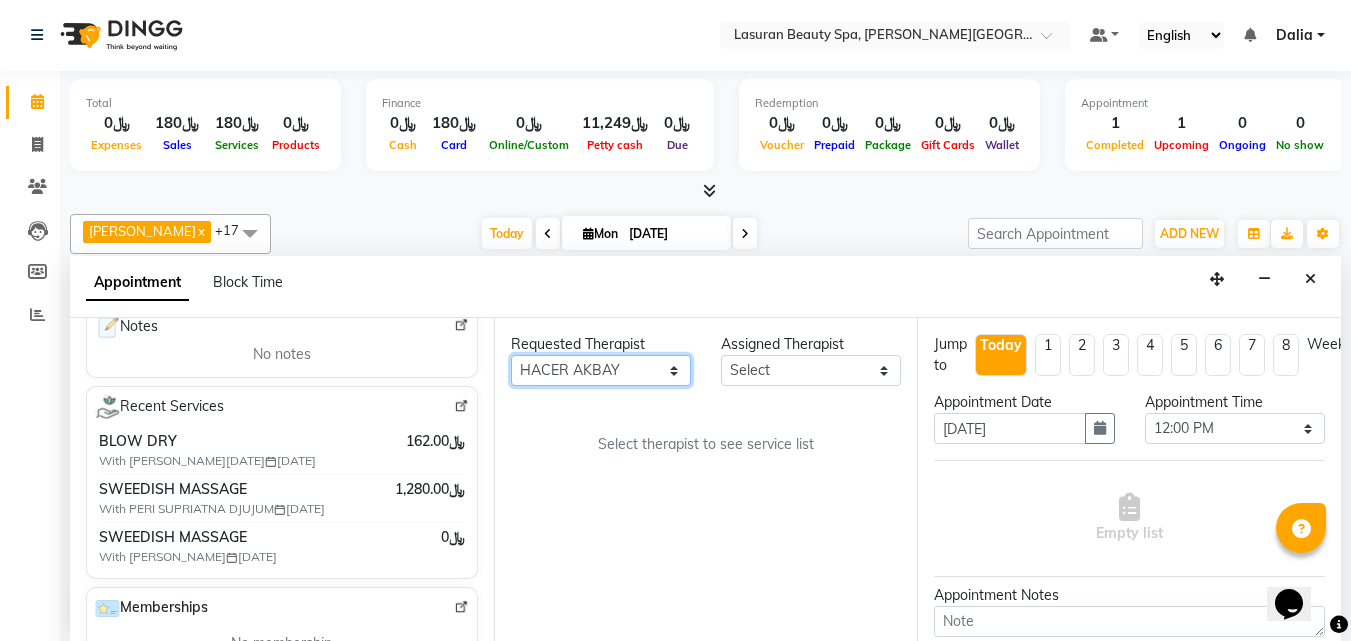 click on "Any [PERSON_NAME] ALJOHARY [PERSON_NAME] Kouraichy [PERSON_NAME] Angel [PERSON_NAME] SUMANDO [PERSON_NAME] [PERSON_NAME] [PERSON_NAME] [PERSON_NAME] Nah GULCHEKHRA HACER [PERSON_NAME] [DATE][PERSON_NAME] [PERSON_NAME] [PERSON_NAME] DJUJUM [PERSON_NAME] [PERSON_NAME] [PERSON_NAME] SUWIN [PERSON_NAME] [PERSON_NAME] AN AROBINTO zainab" at bounding box center [601, 370] 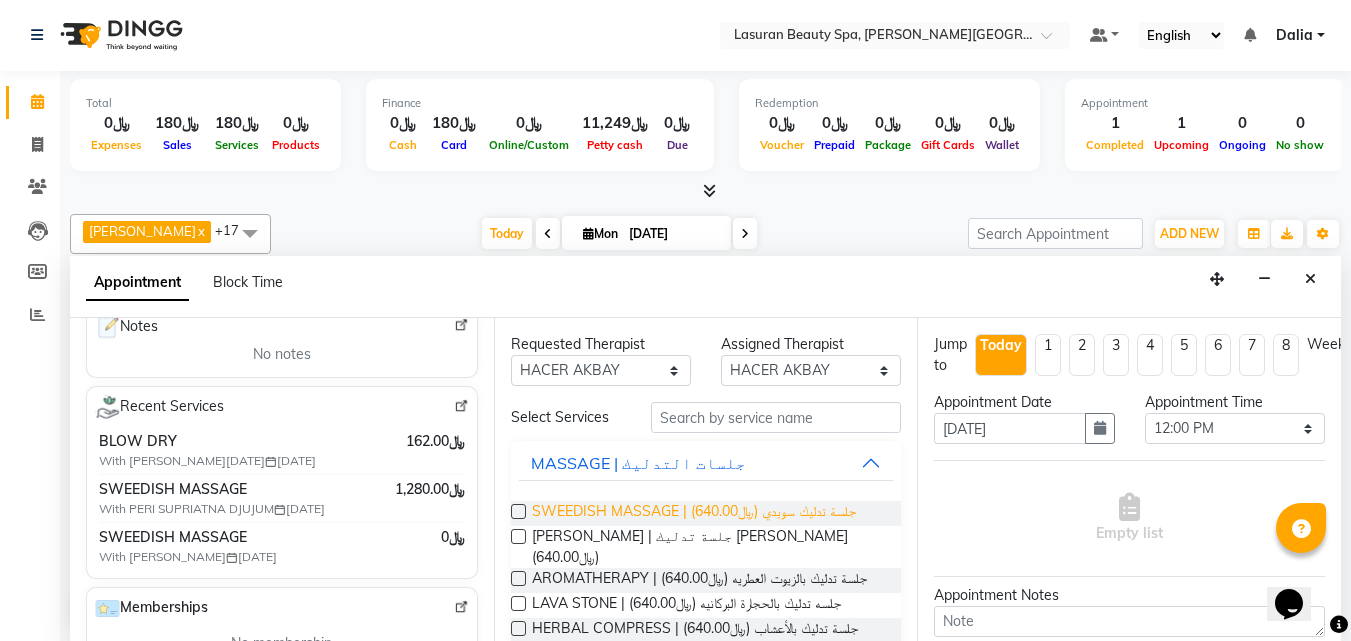 click on "SWEEDISH MASSAGE | جلسة تدليك سويدي (﷼640.00)" at bounding box center (694, 513) 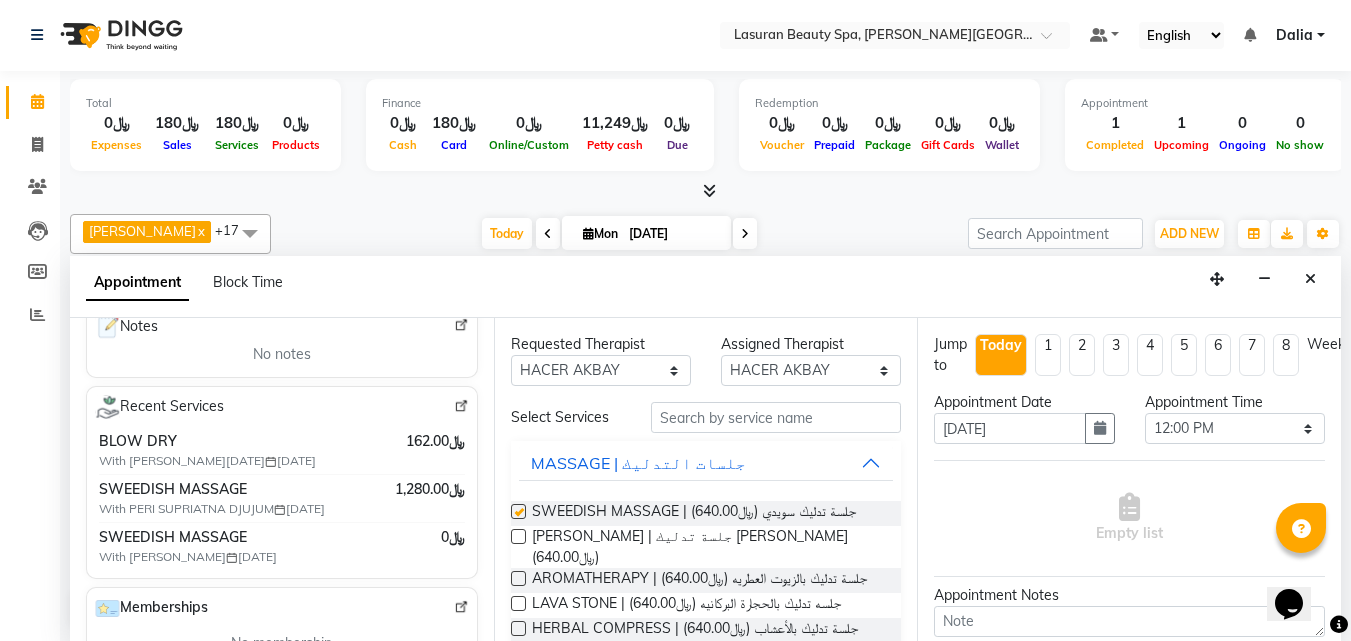 checkbox on "false" 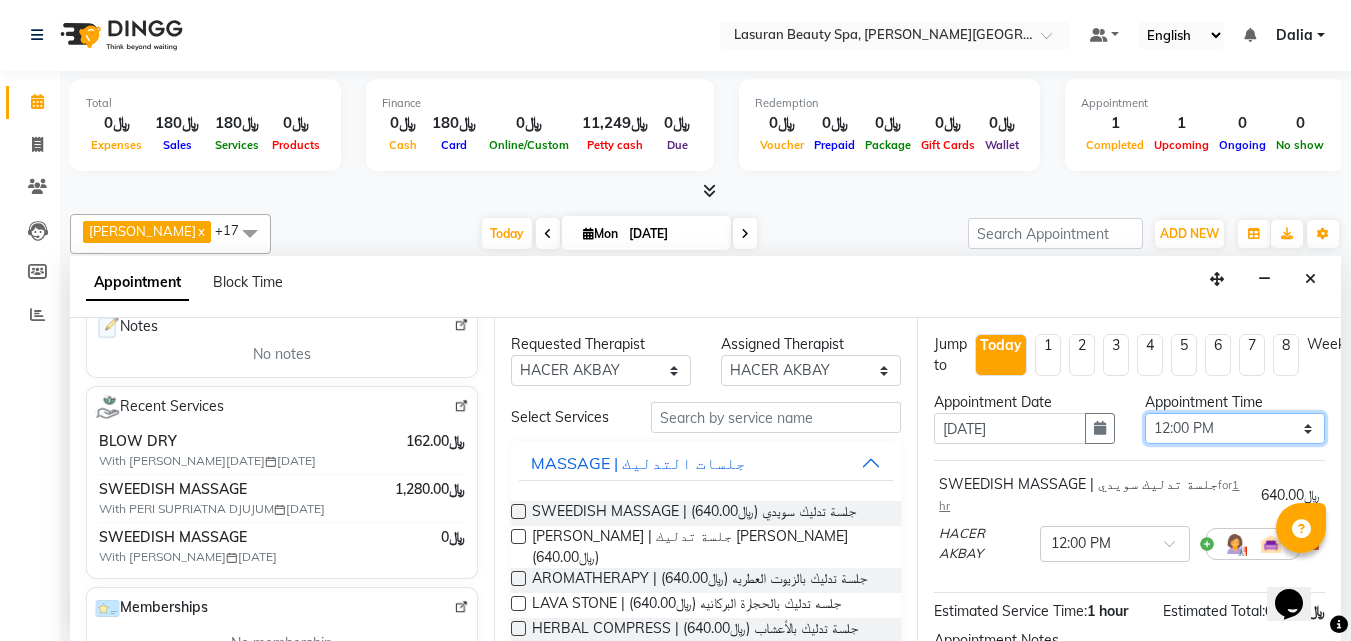 click on "Select 12:00 PM 12:15 PM 12:30 PM 12:45 PM 01:00 PM 01:15 PM 01:30 PM 01:45 PM 02:00 PM 02:15 PM 02:30 PM 02:45 PM 03:00 PM 03:15 PM 03:30 PM 03:45 PM 04:00 PM 04:15 PM 04:30 PM 04:45 PM 05:00 PM 05:15 PM 05:30 PM 05:45 PM 06:00 PM 06:15 PM 06:30 PM 06:45 PM 07:00 PM 07:15 PM 07:30 PM 07:45 PM 08:00 PM 08:15 PM 08:30 PM 08:45 PM 09:00 PM 09:15 PM 09:30 PM" at bounding box center [1235, 428] 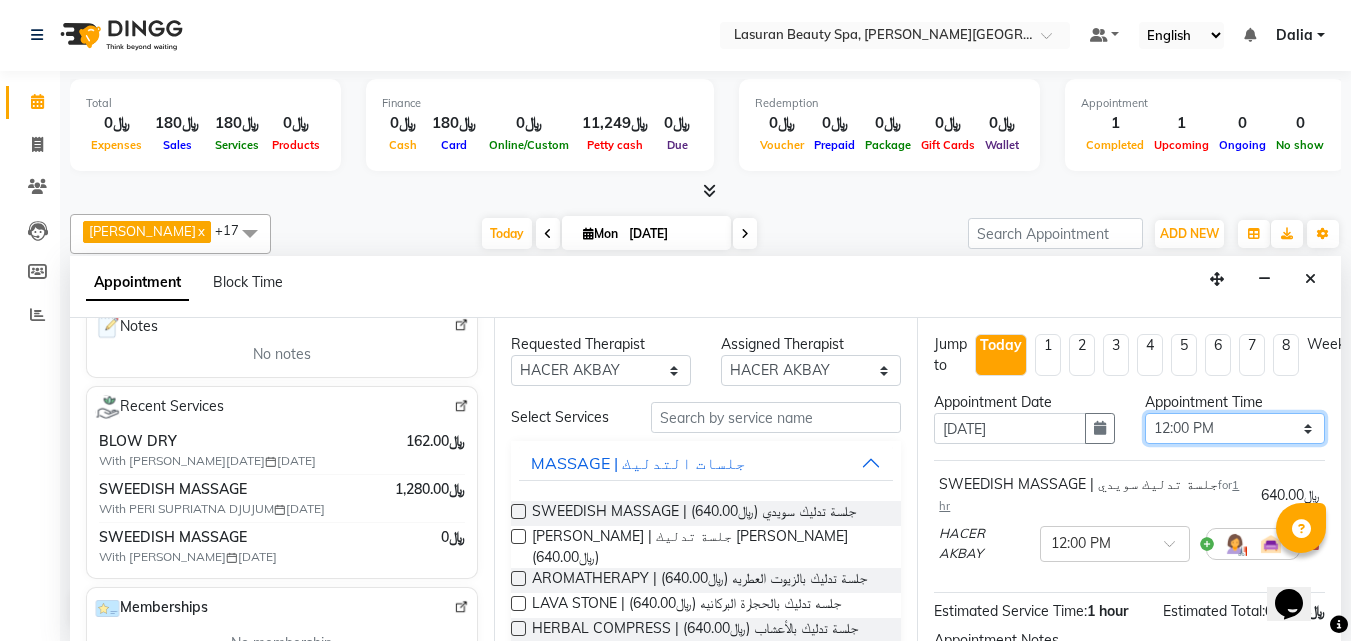 select on "960" 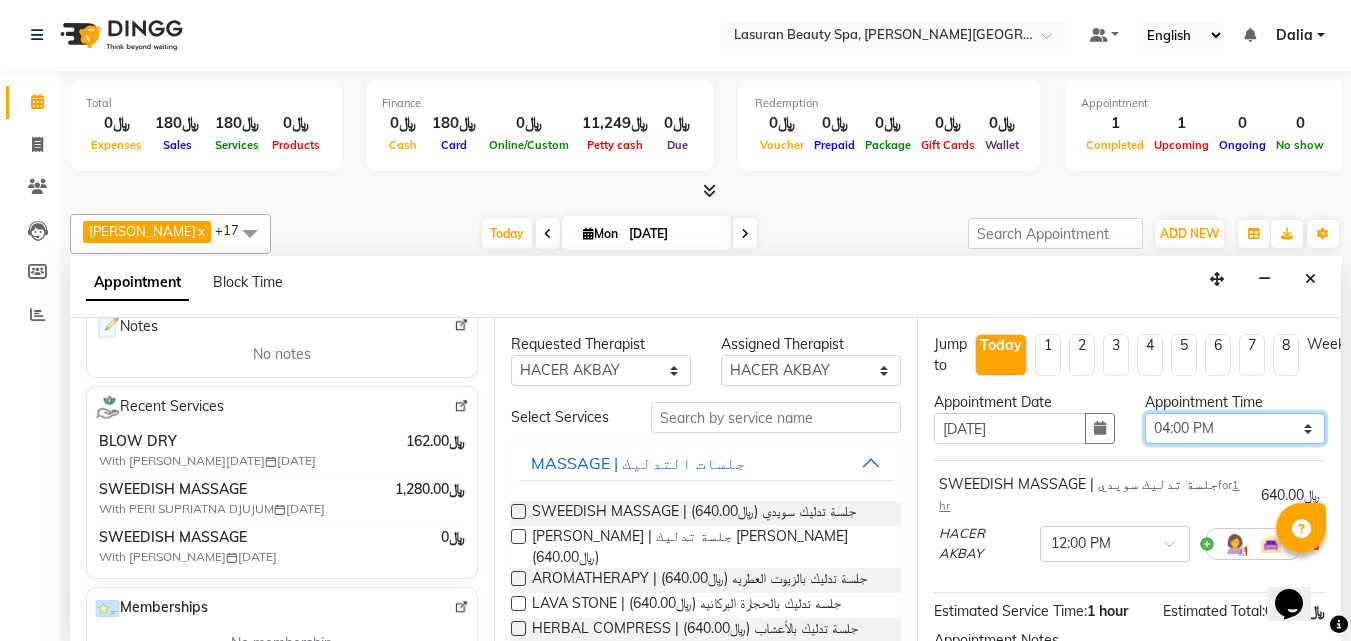 click on "Select 12:00 PM 12:15 PM 12:30 PM 12:45 PM 01:00 PM 01:15 PM 01:30 PM 01:45 PM 02:00 PM 02:15 PM 02:30 PM 02:45 PM 03:00 PM 03:15 PM 03:30 PM 03:45 PM 04:00 PM 04:15 PM 04:30 PM 04:45 PM 05:00 PM 05:15 PM 05:30 PM 05:45 PM 06:00 PM 06:15 PM 06:30 PM 06:45 PM 07:00 PM 07:15 PM 07:30 PM 07:45 PM 08:00 PM 08:15 PM 08:30 PM 08:45 PM 09:00 PM 09:15 PM 09:30 PM" at bounding box center [1235, 428] 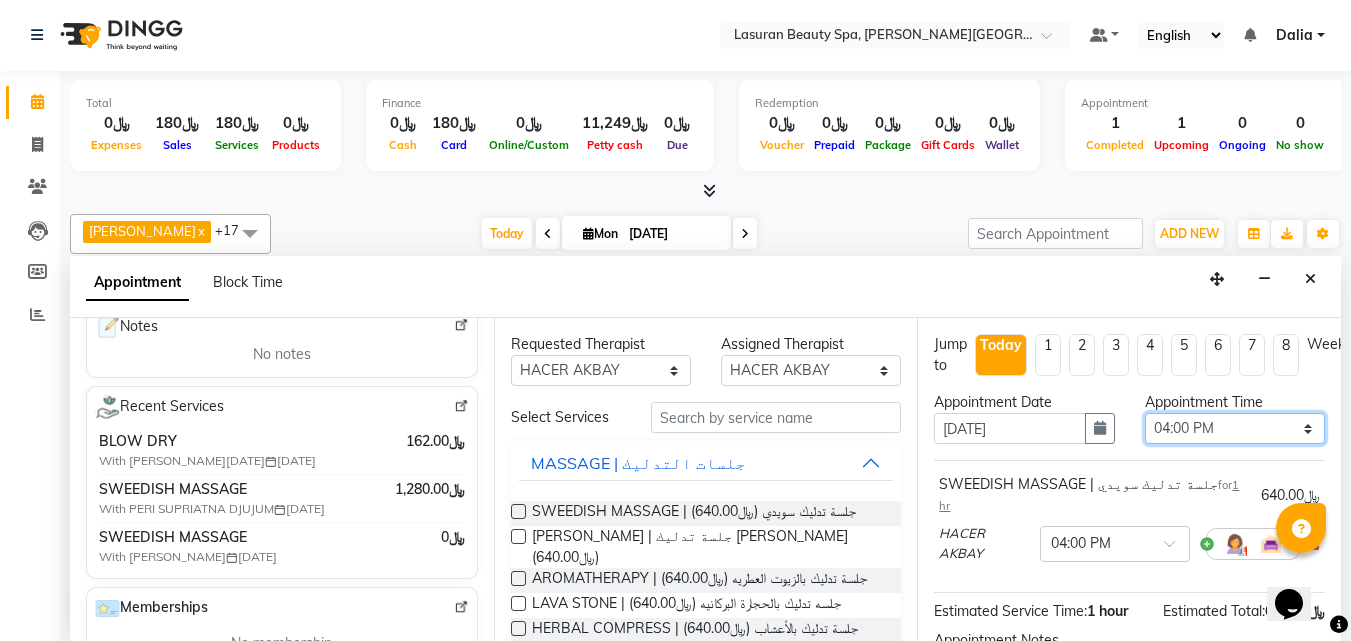 scroll, scrollTop: 188, scrollLeft: 0, axis: vertical 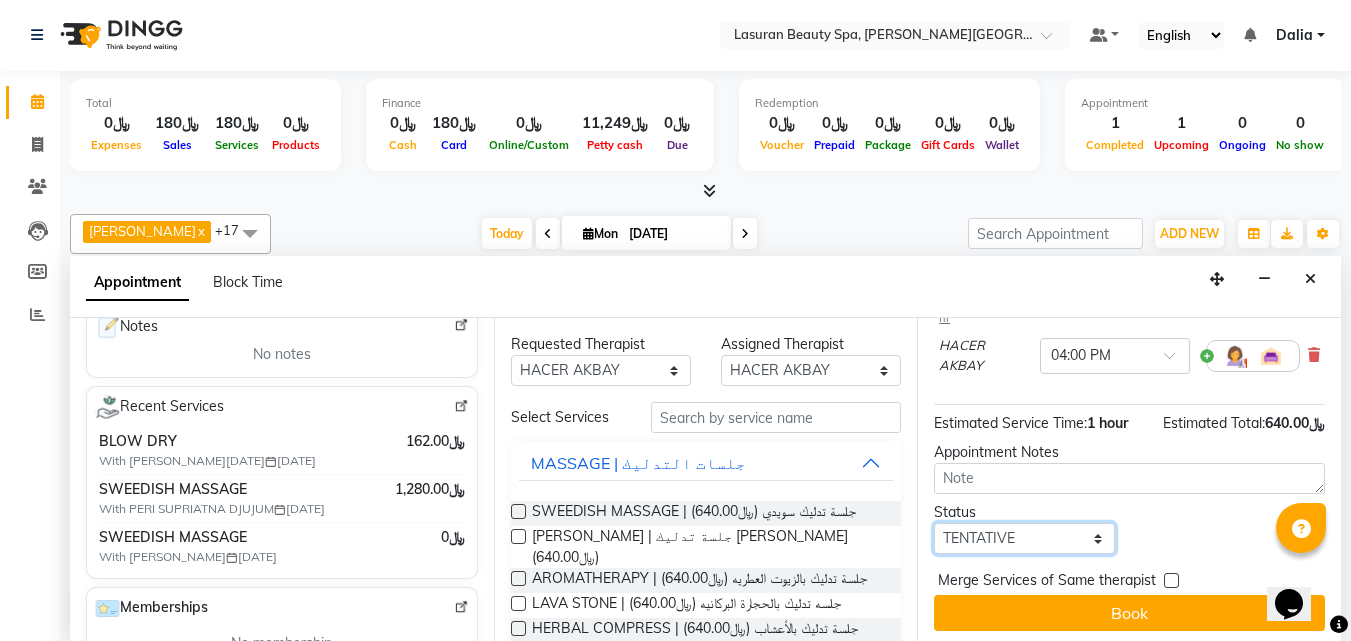 click on "Select TENTATIVE CONFIRM CHECK-IN UPCOMING" at bounding box center [1024, 538] 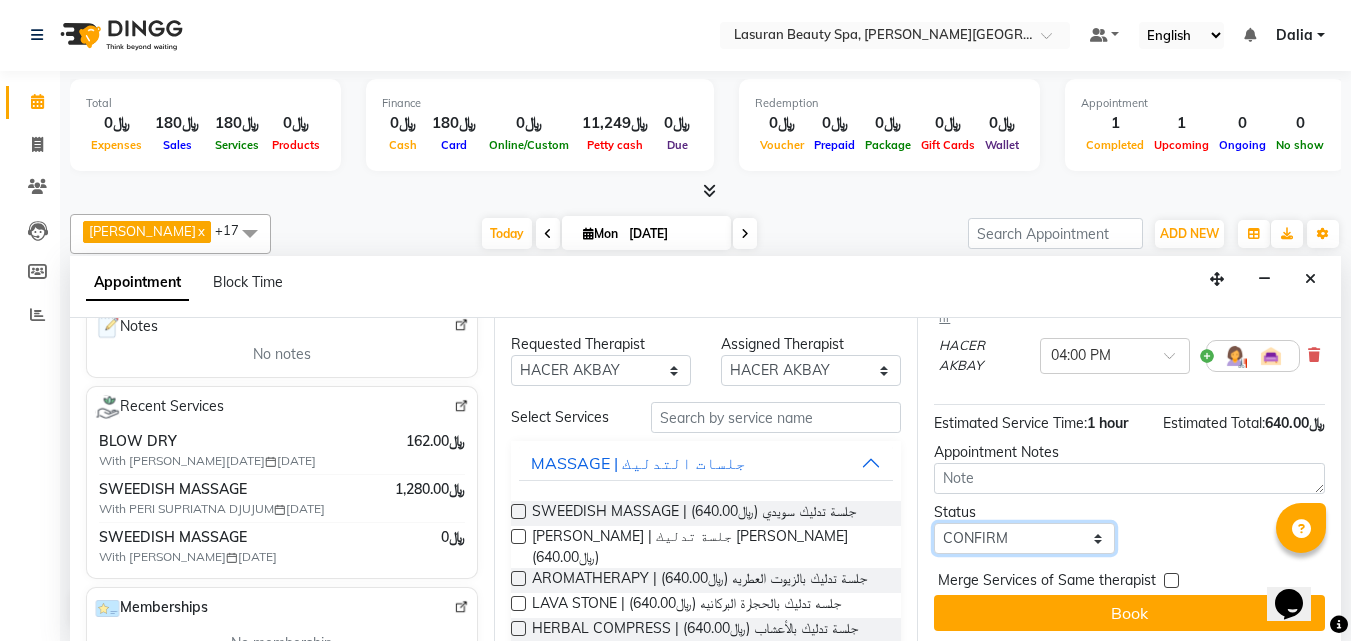 click on "Select TENTATIVE CONFIRM CHECK-IN UPCOMING" at bounding box center (1024, 538) 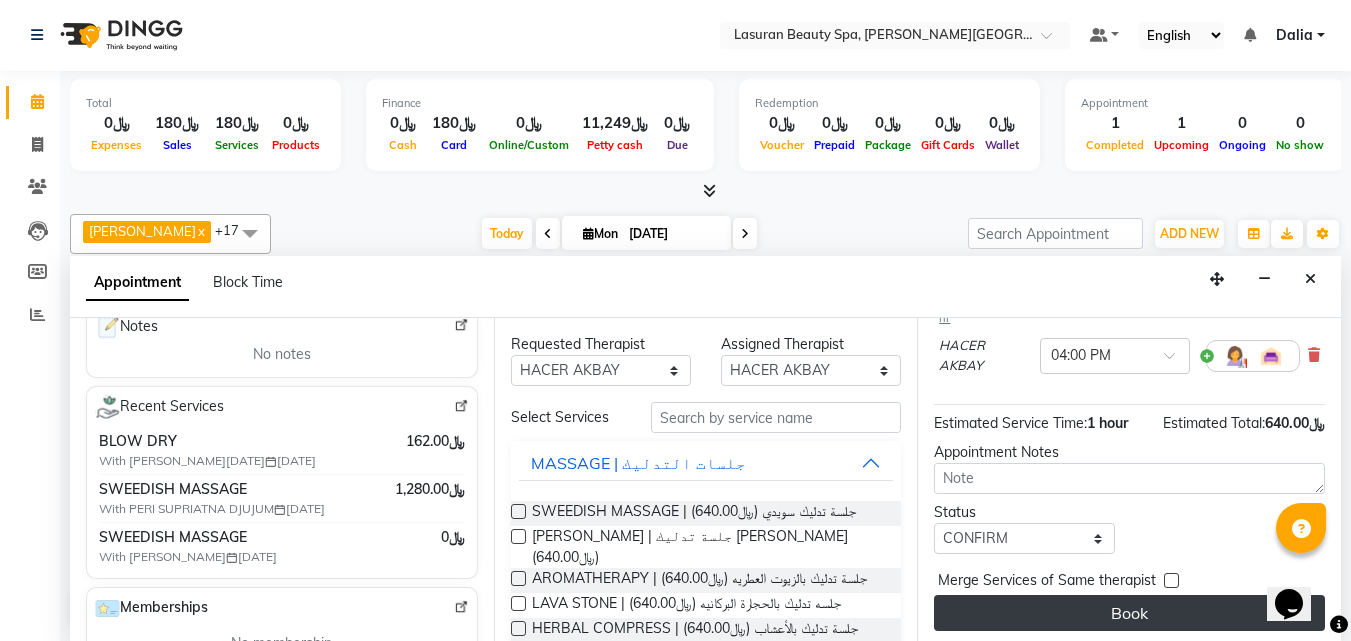click on "Book" at bounding box center [1129, 613] 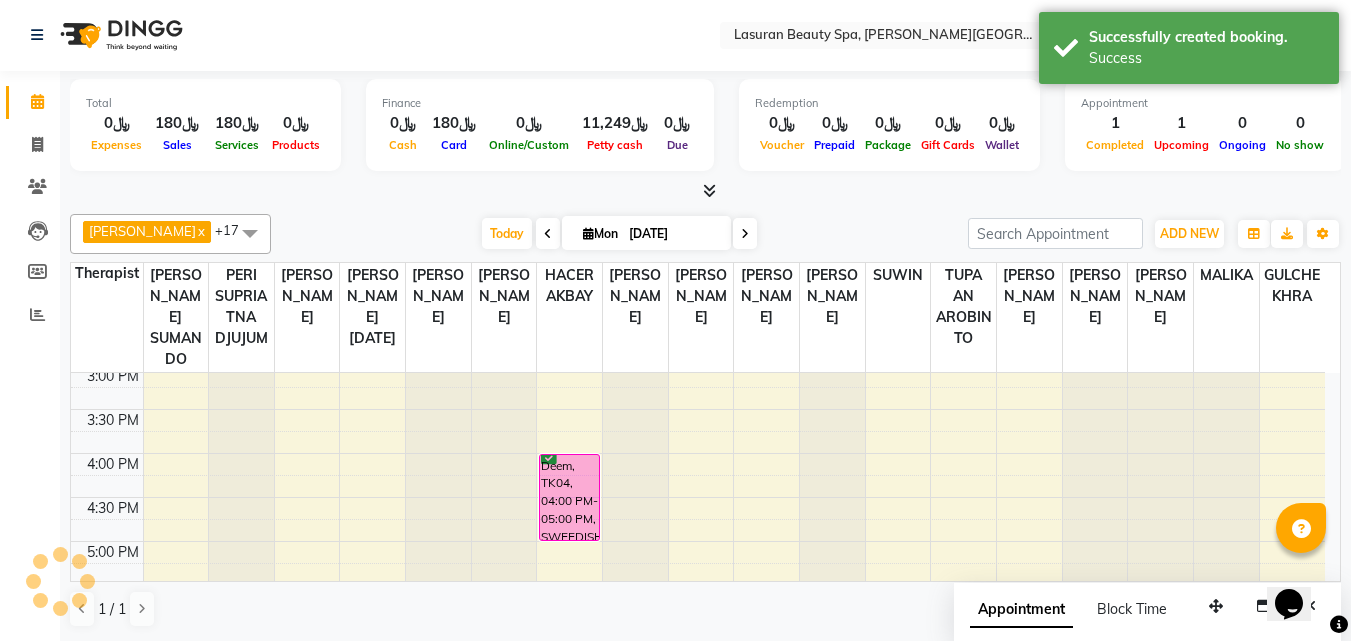 scroll, scrollTop: 0, scrollLeft: 0, axis: both 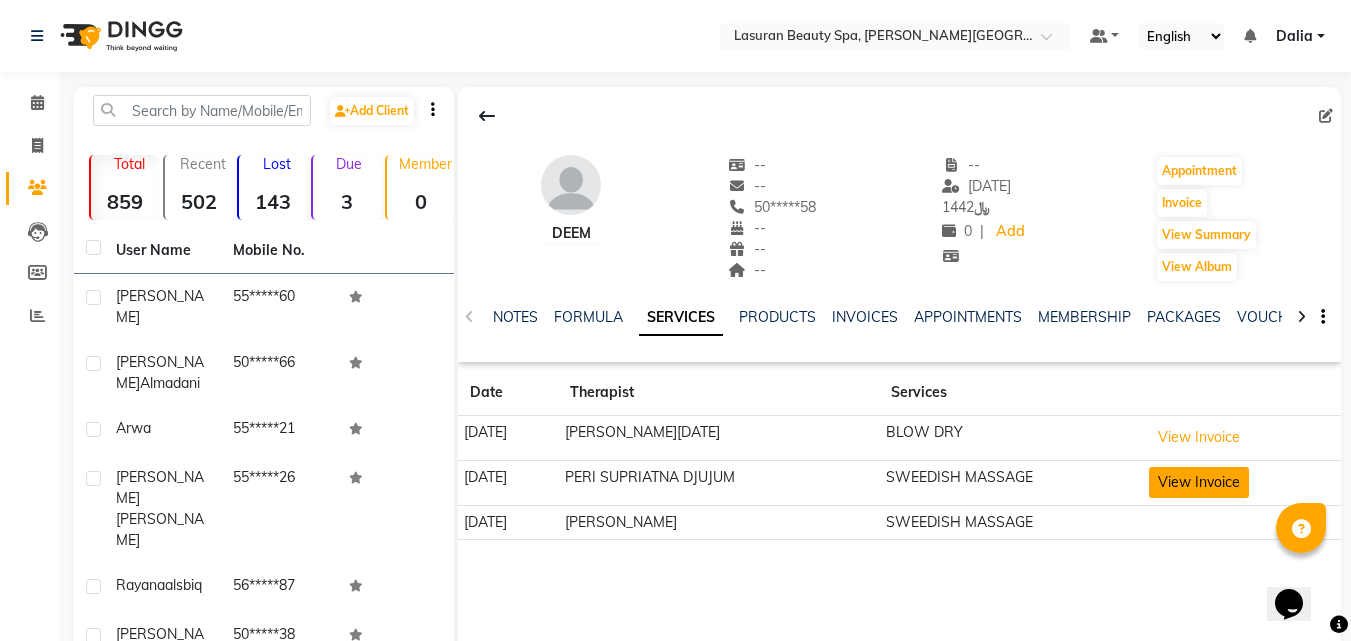 click on "View Invoice" 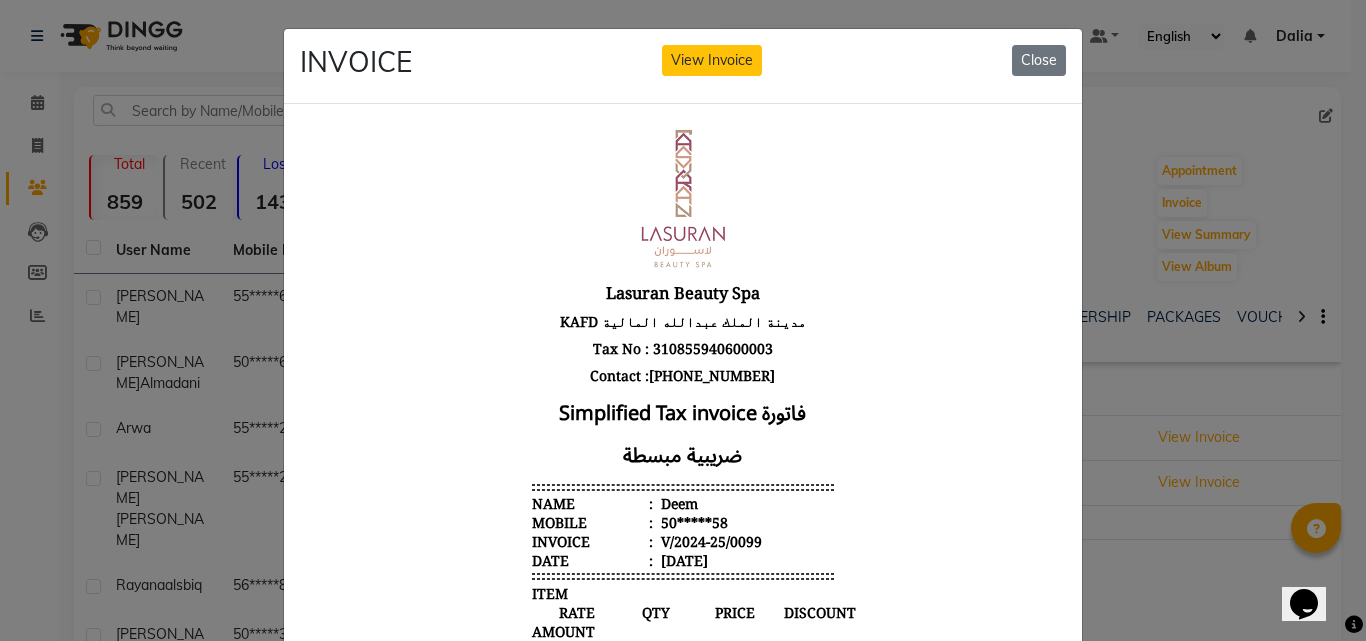 scroll, scrollTop: 16, scrollLeft: 0, axis: vertical 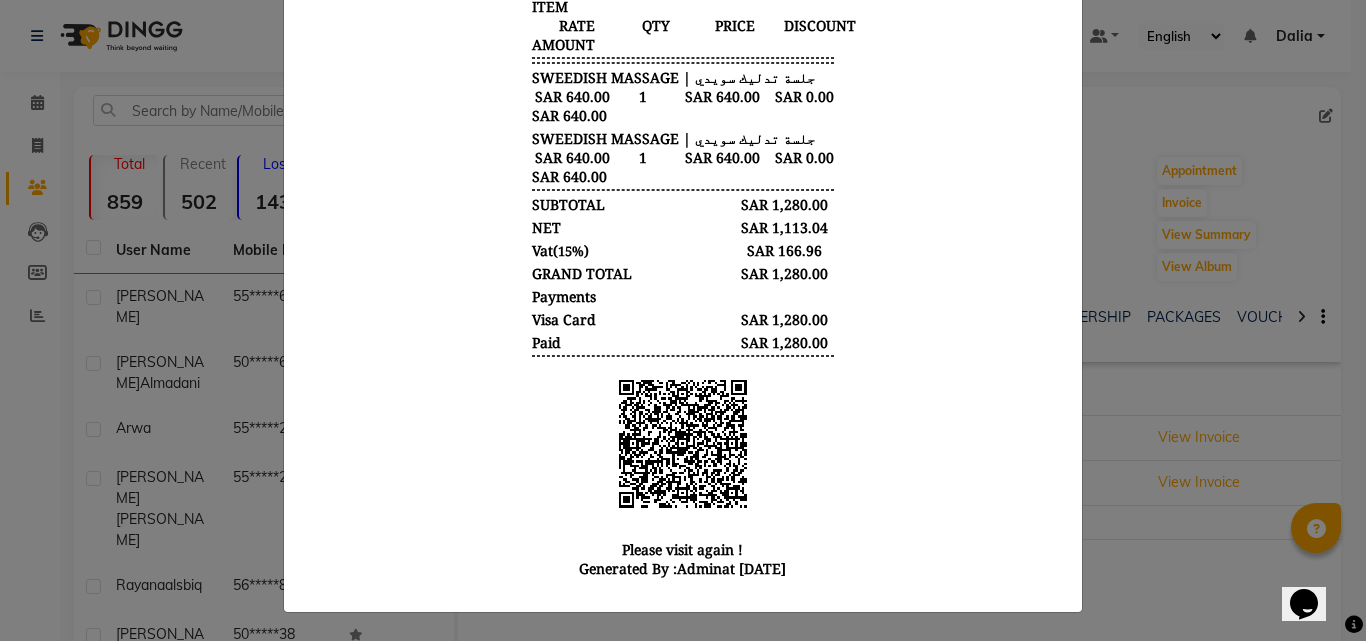 drag, startPoint x: 1118, startPoint y: 360, endPoint x: 512, endPoint y: 835, distance: 769.9747 